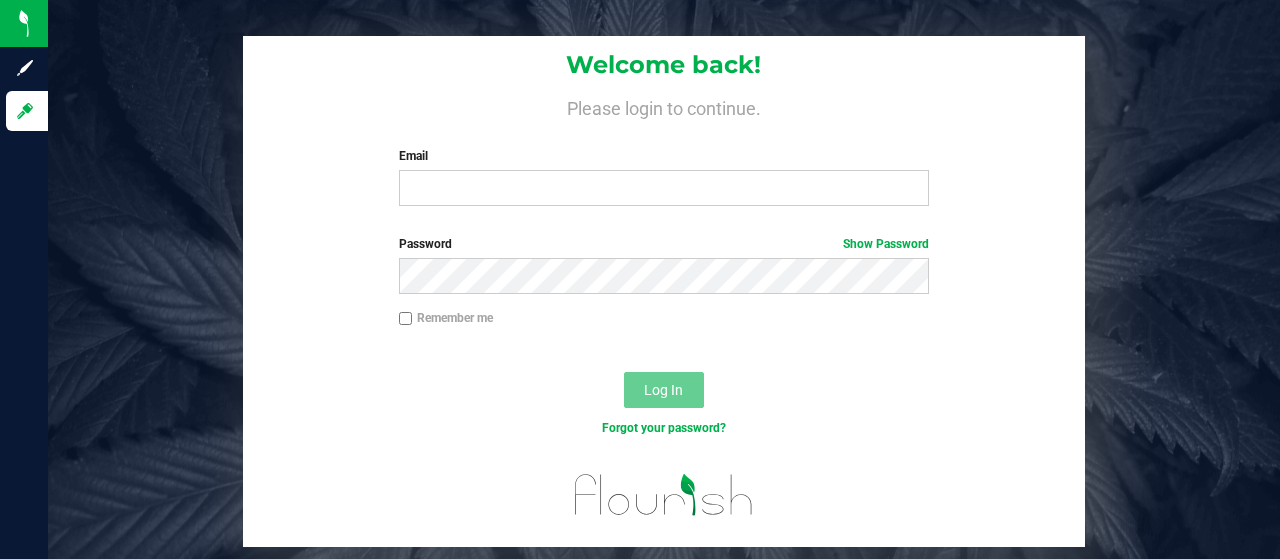 scroll, scrollTop: 0, scrollLeft: 0, axis: both 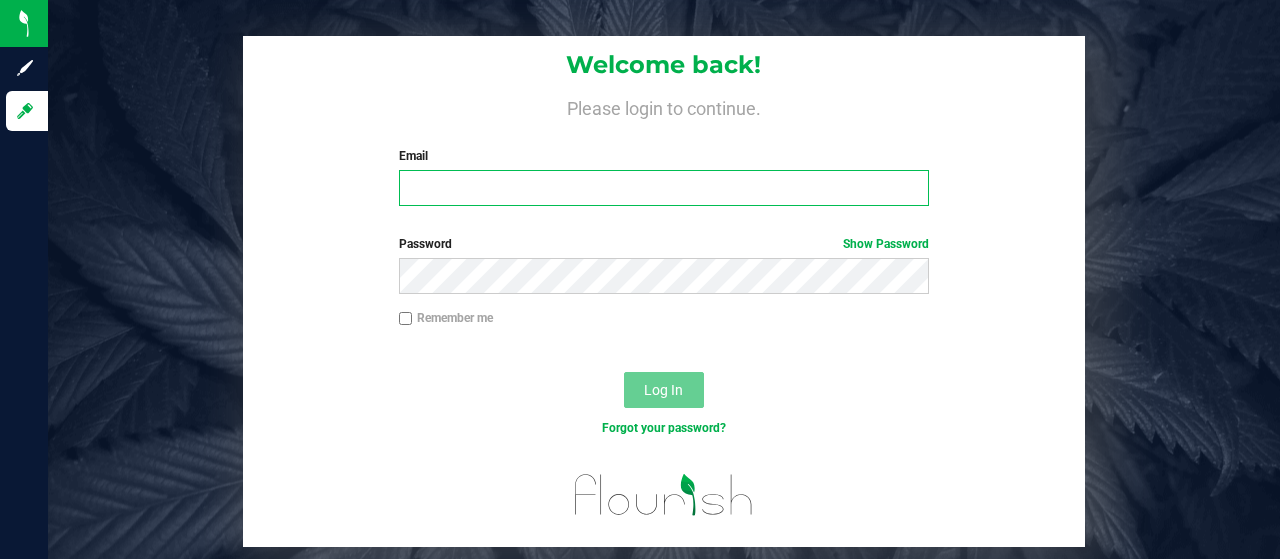 click on "Email" at bounding box center (664, 188) 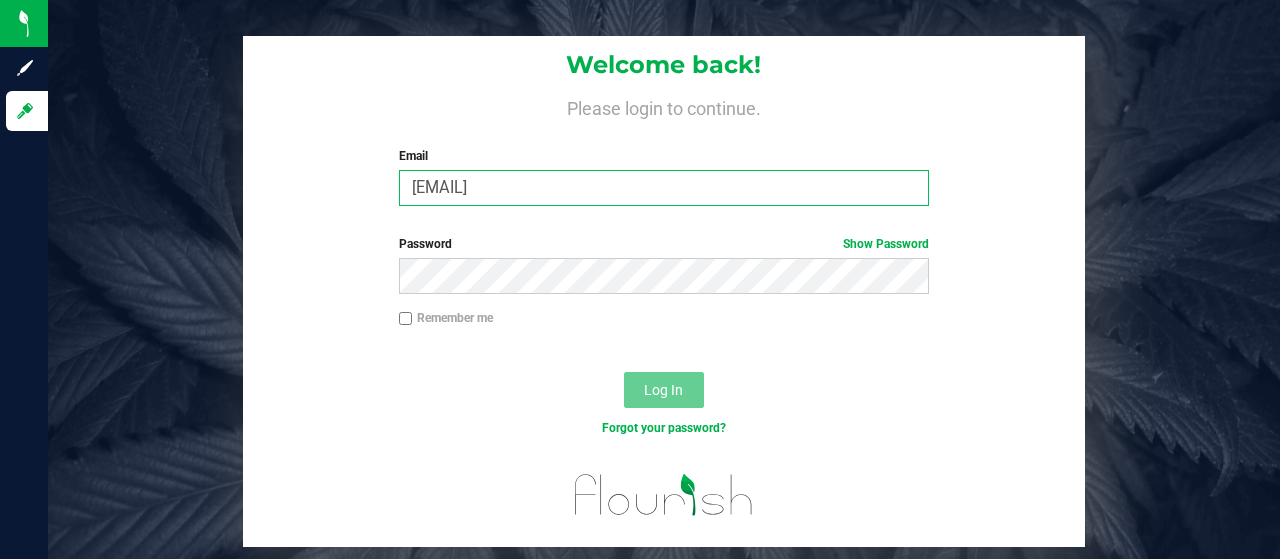 type on "[EMAIL]" 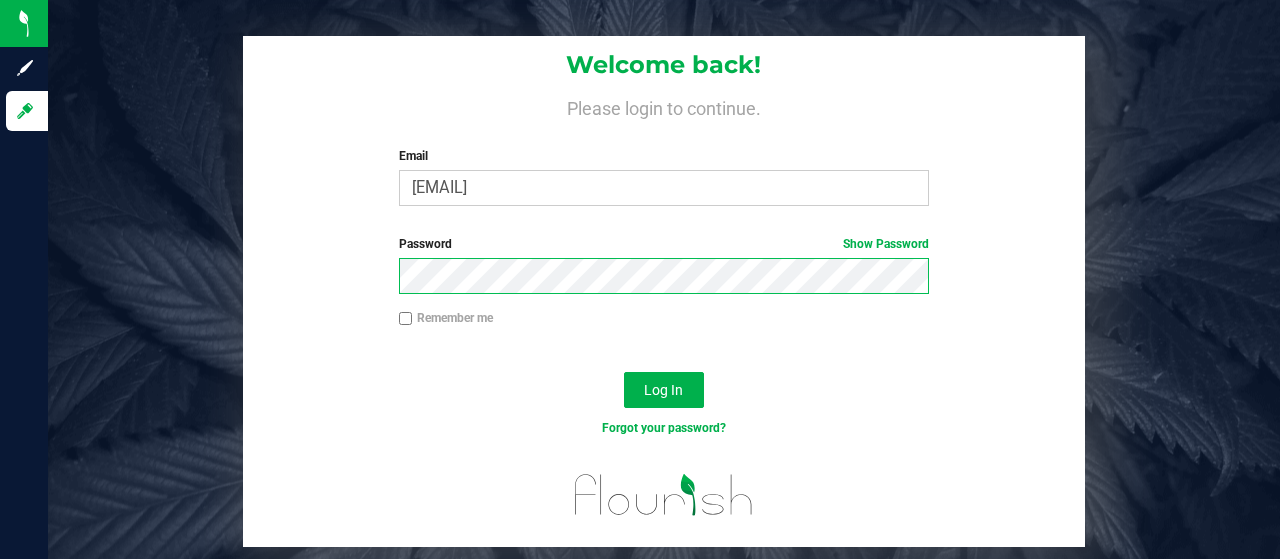click on "Log In" at bounding box center [664, 390] 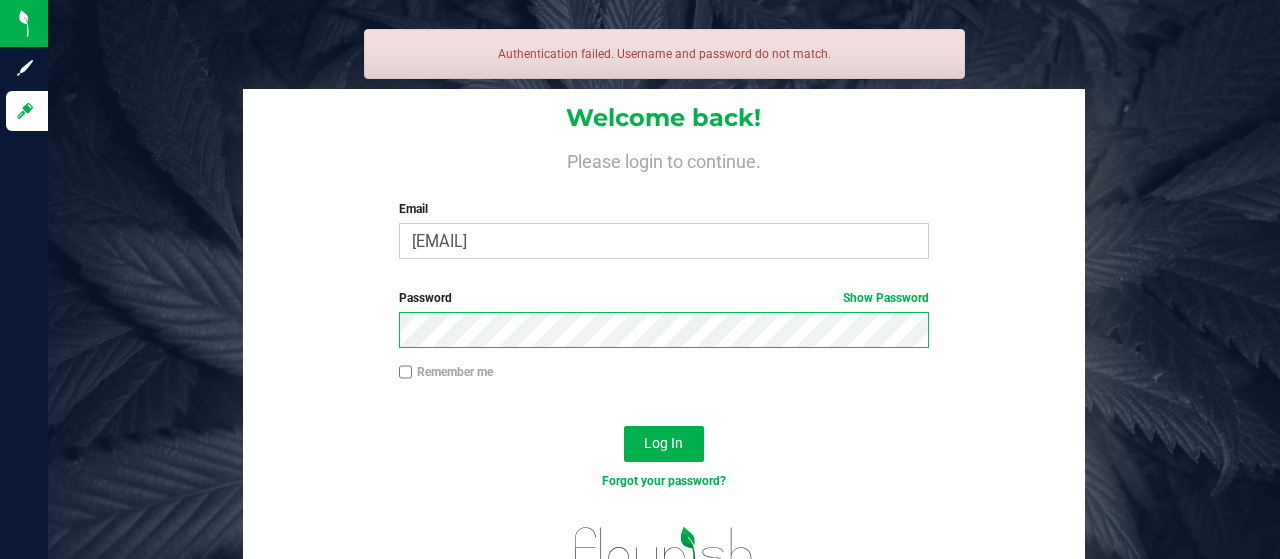 click on "Log In" at bounding box center [664, 444] 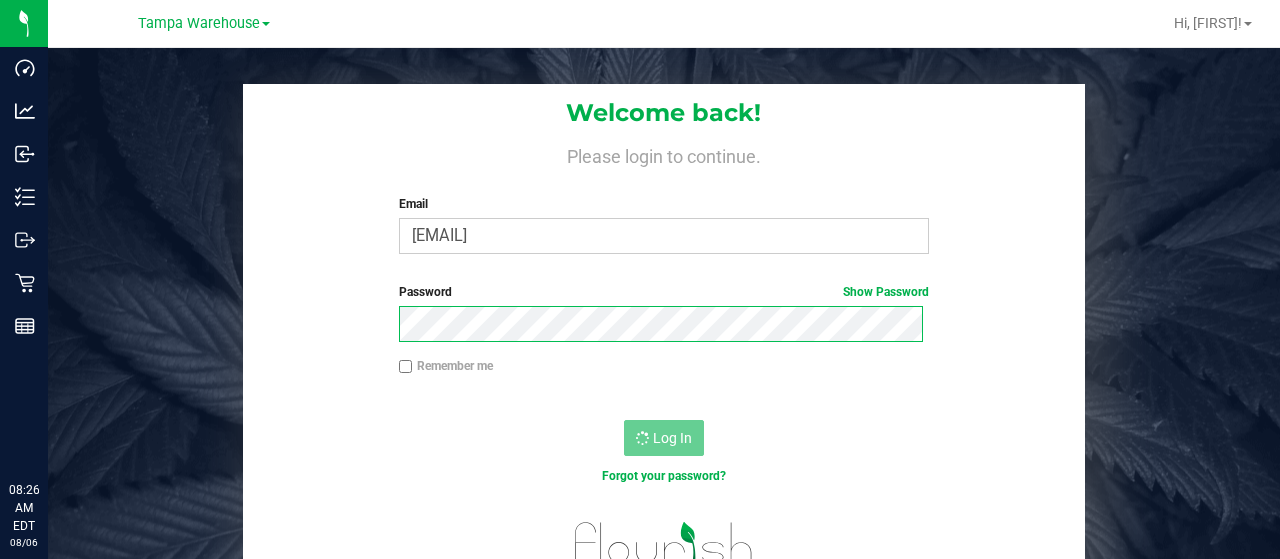 scroll, scrollTop: 0, scrollLeft: 0, axis: both 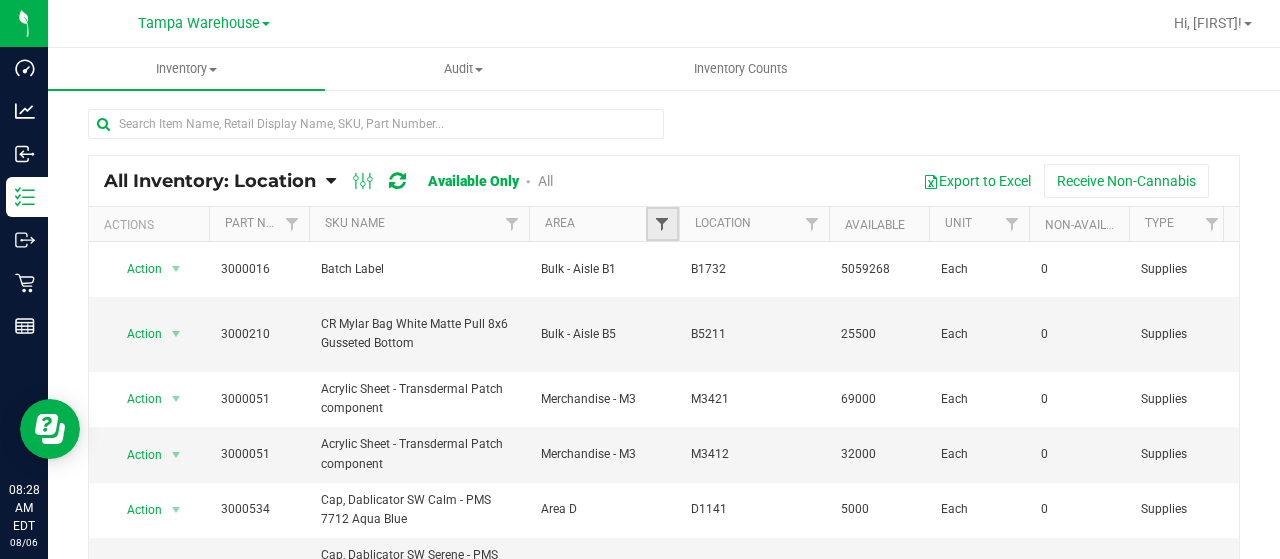 click at bounding box center (662, 224) 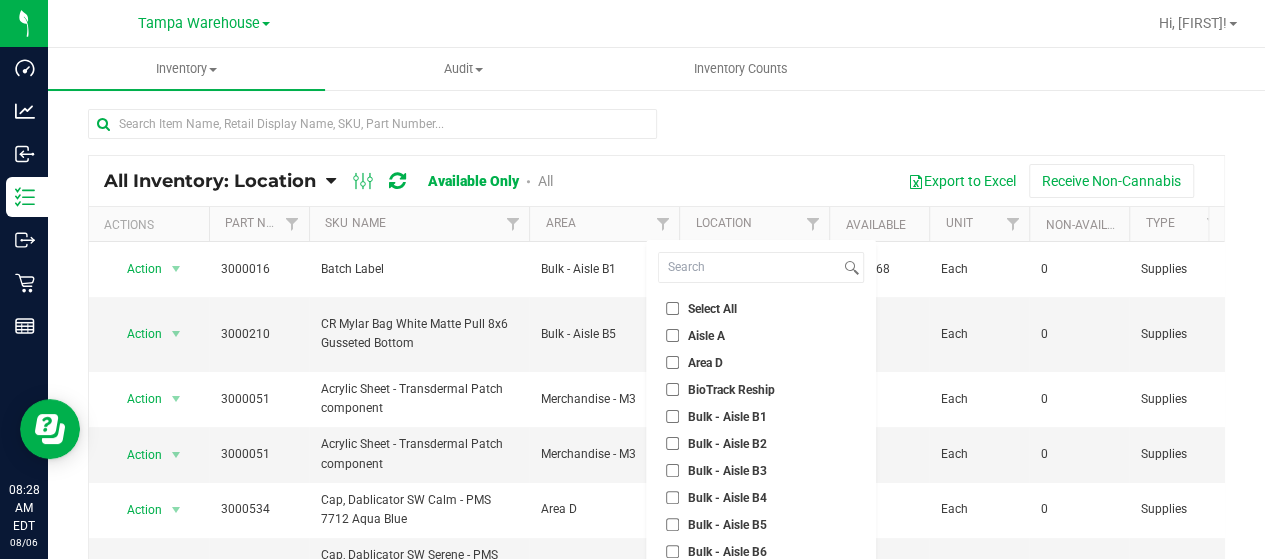 click on "Bulk - Aisle B3" at bounding box center (716, 470) 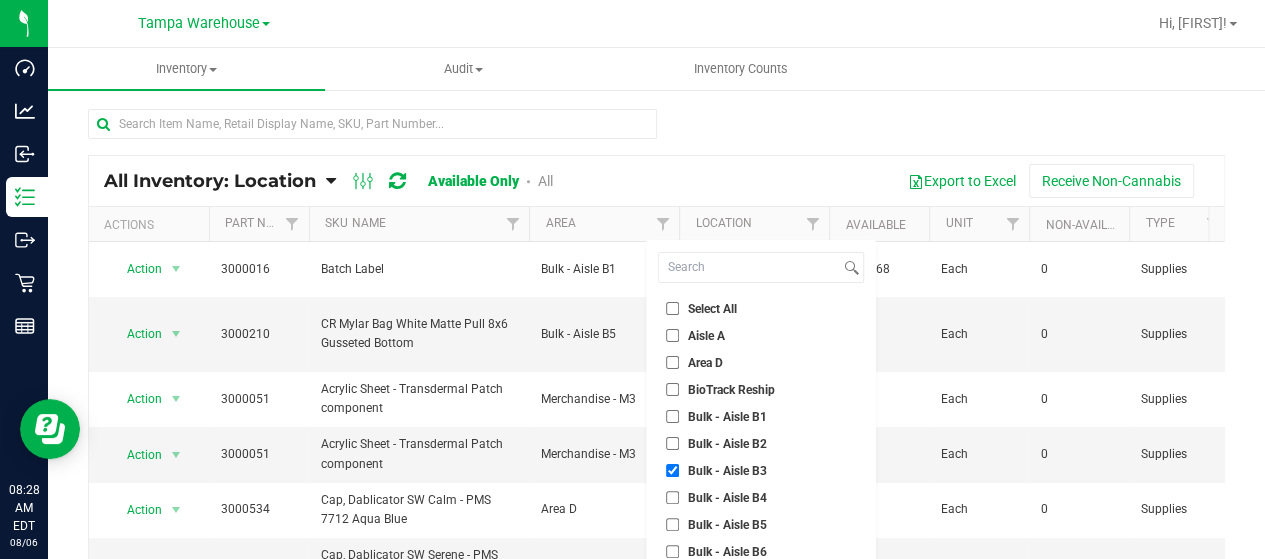 click on "Bulk - Aisle B4" at bounding box center [672, 497] 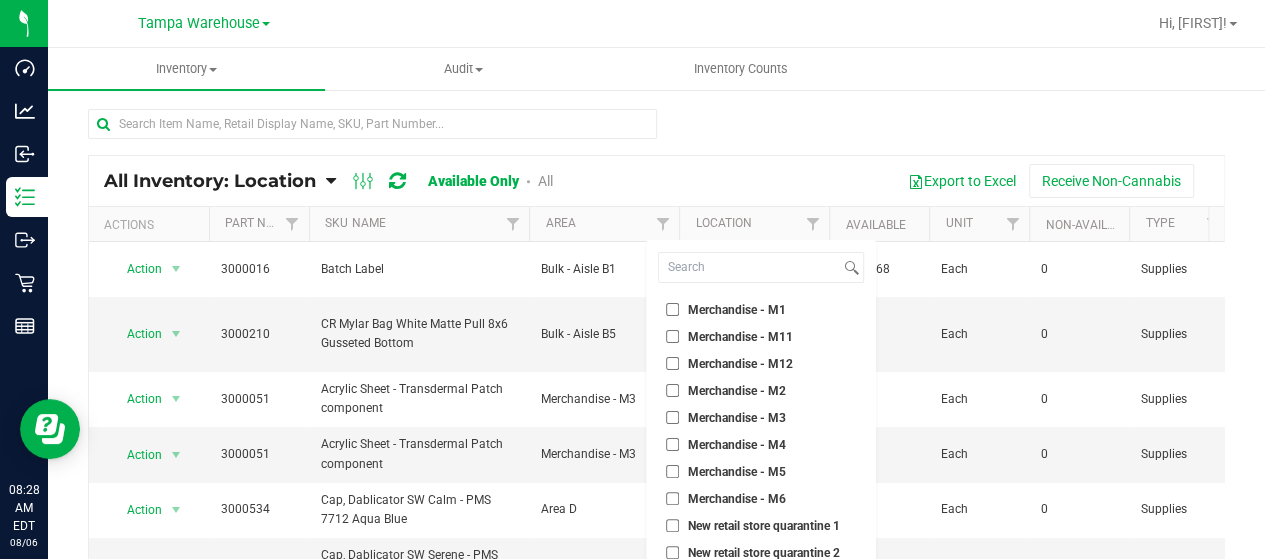 scroll, scrollTop: 558, scrollLeft: 0, axis: vertical 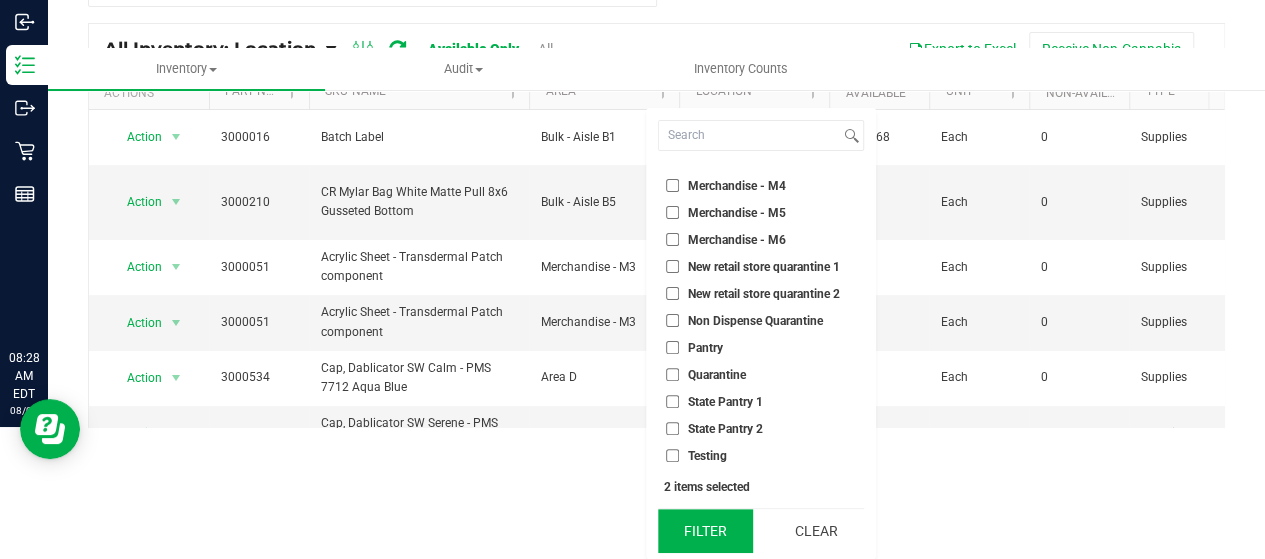 click on "Filter" at bounding box center (706, 531) 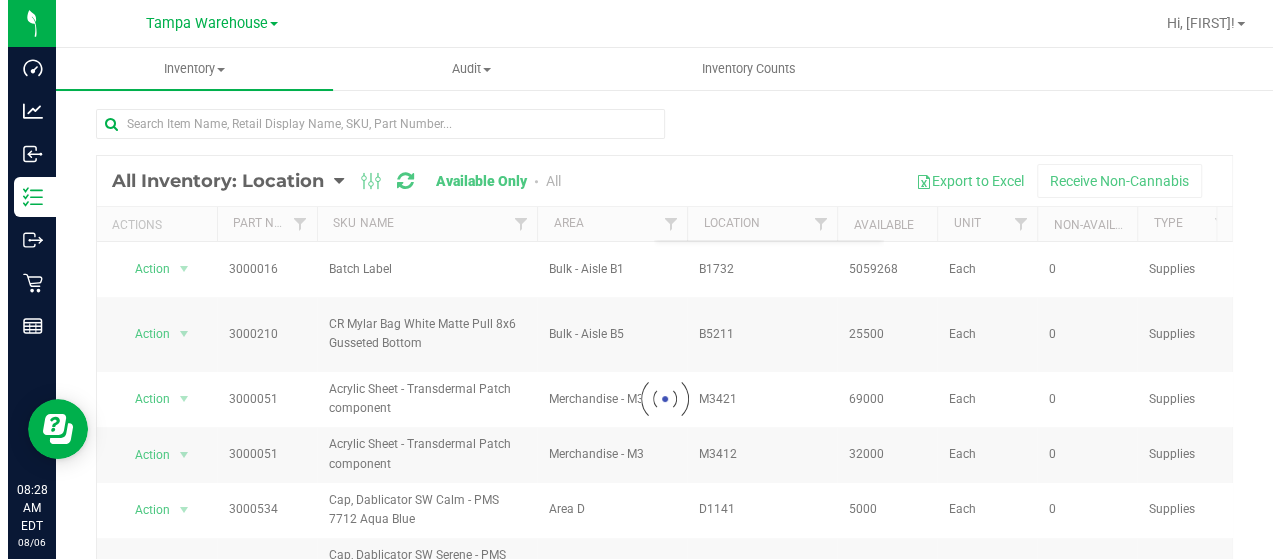 scroll, scrollTop: 0, scrollLeft: 0, axis: both 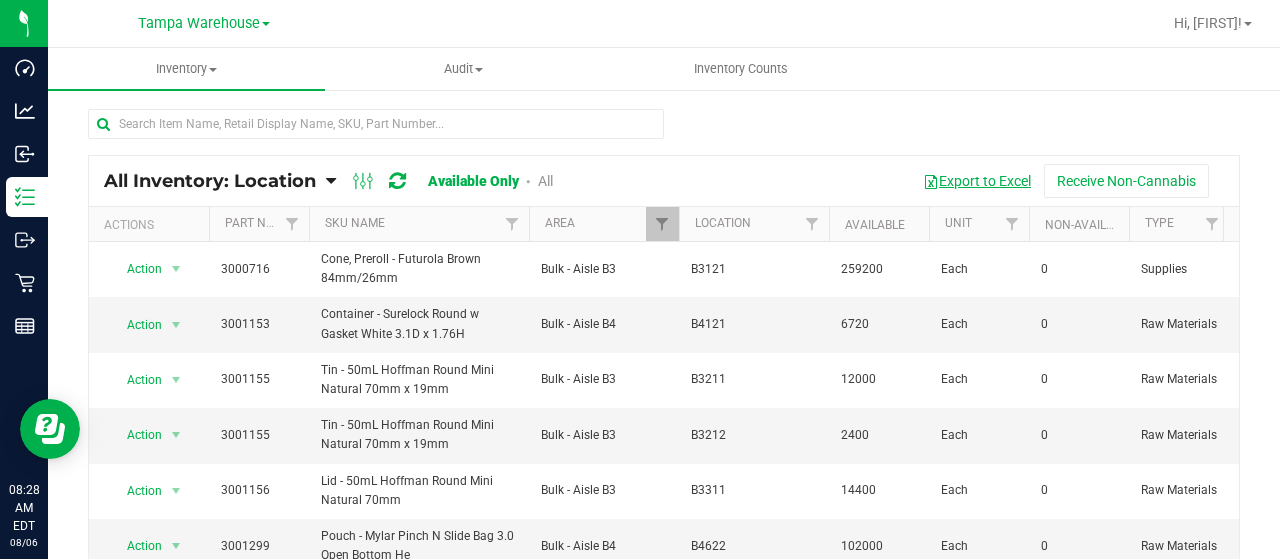 click on "Export to Excel" at bounding box center (977, 181) 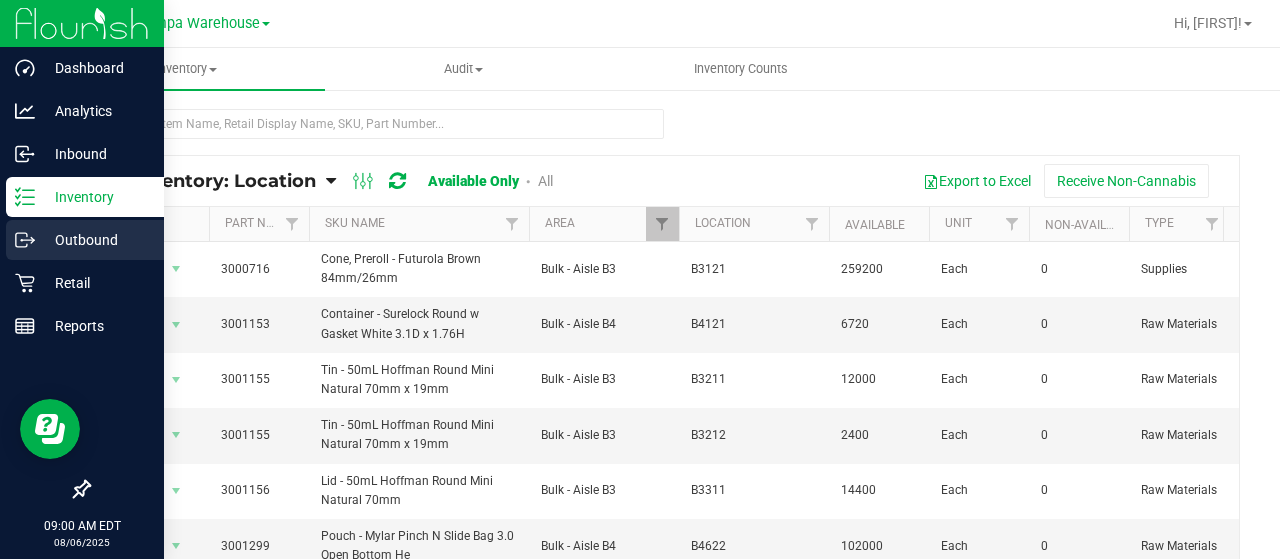 click on "Outbound" at bounding box center (95, 240) 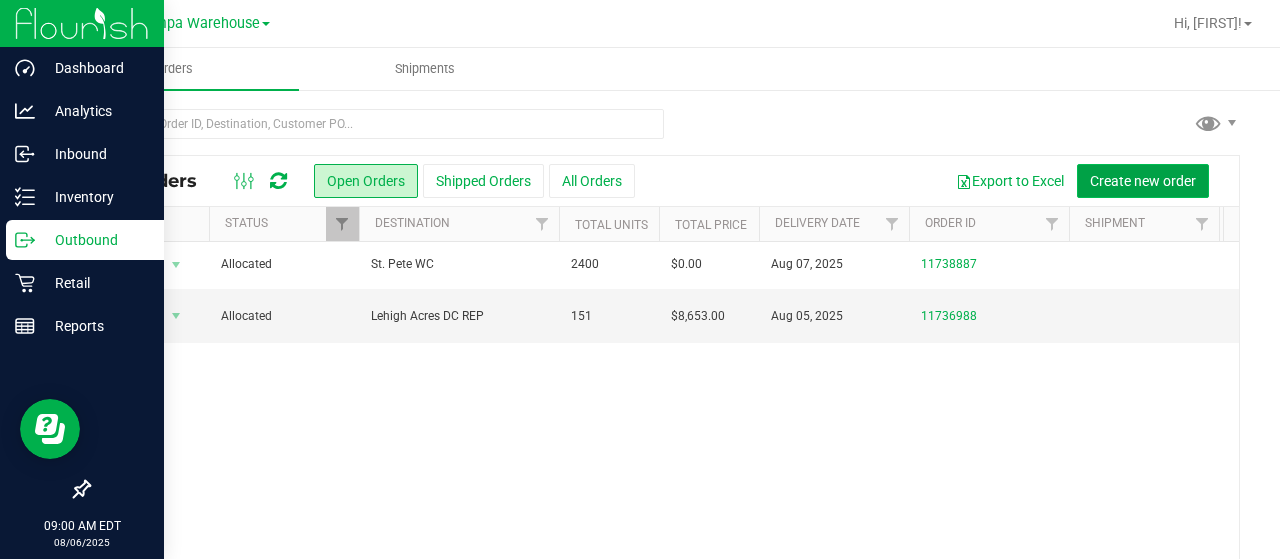click on "Create new order" at bounding box center (1143, 181) 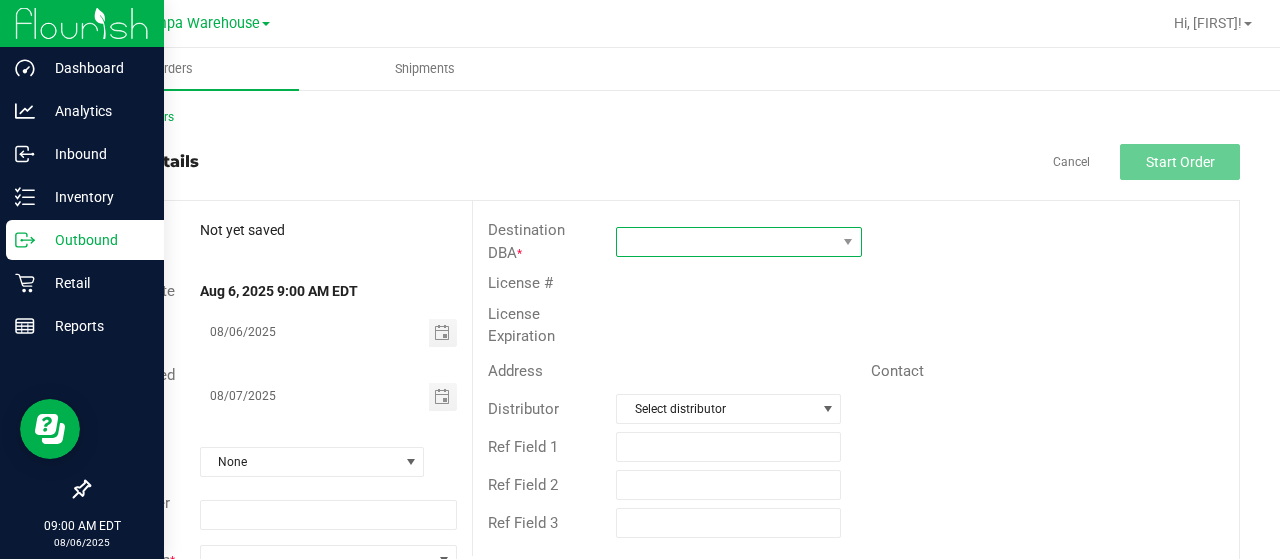 click at bounding box center [726, 242] 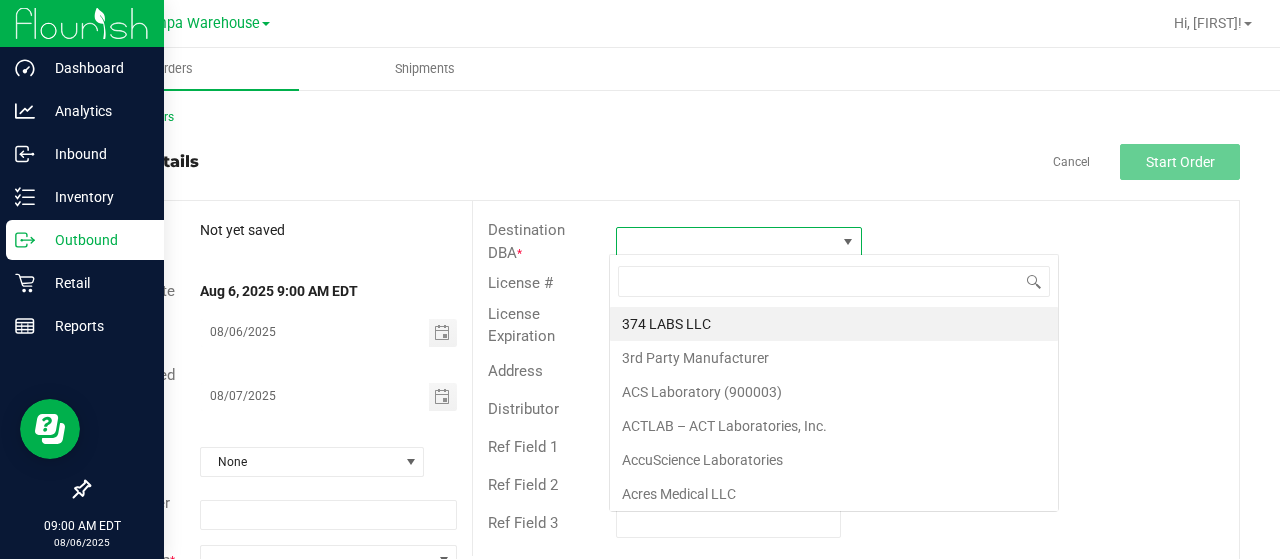 scroll, scrollTop: 99970, scrollLeft: 99758, axis: both 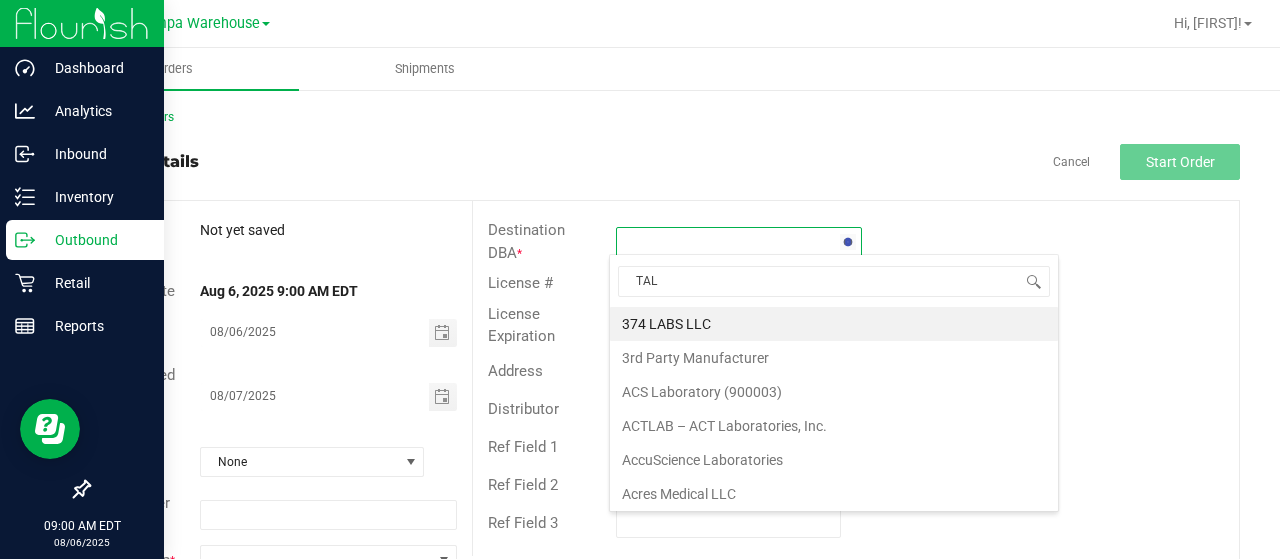 type on "TALL" 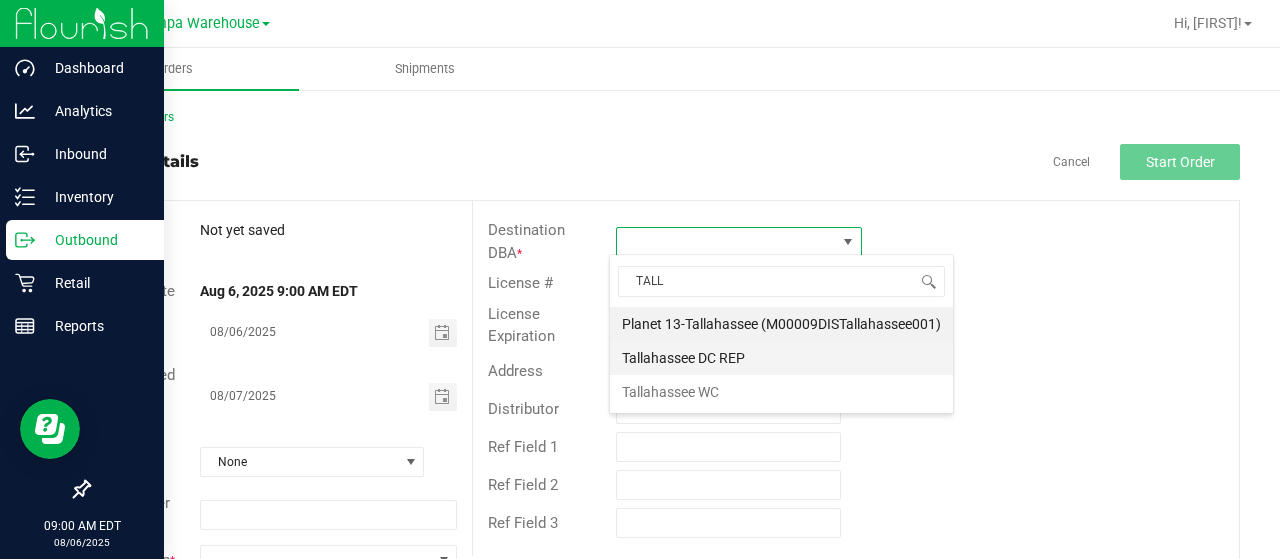 click on "Tallahassee DC REP" at bounding box center (781, 358) 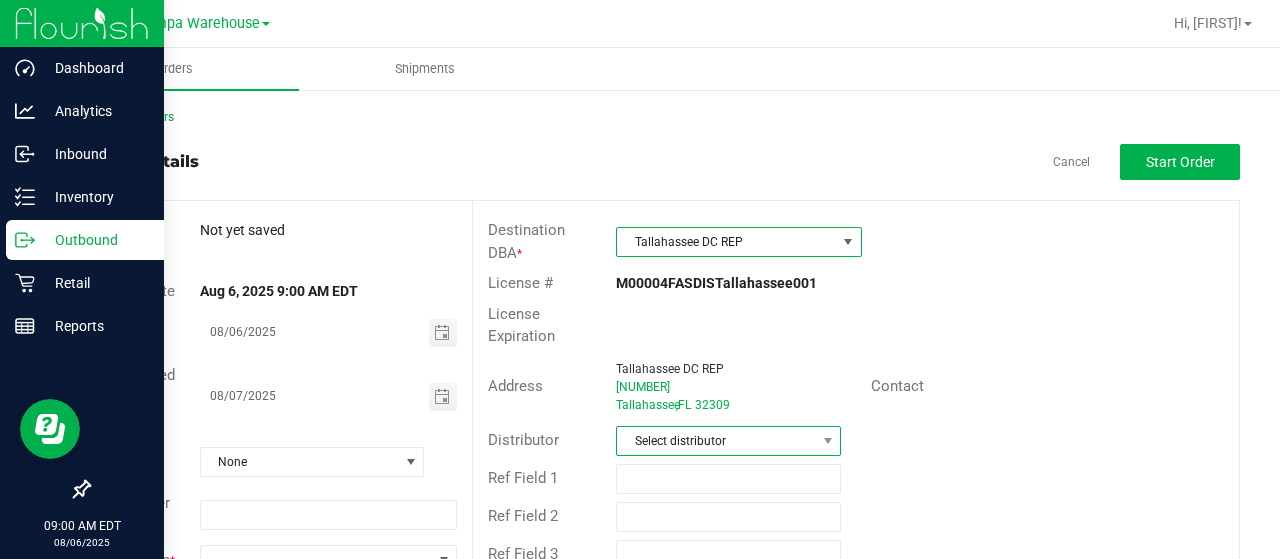 click on "Select distributor" at bounding box center [716, 441] 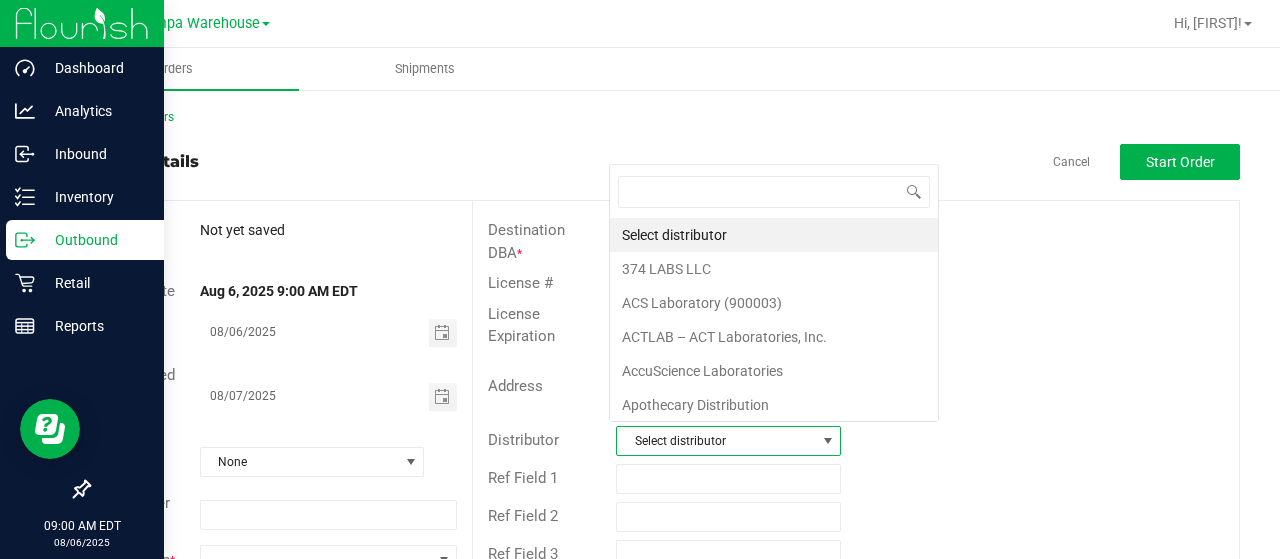 scroll, scrollTop: 0, scrollLeft: 0, axis: both 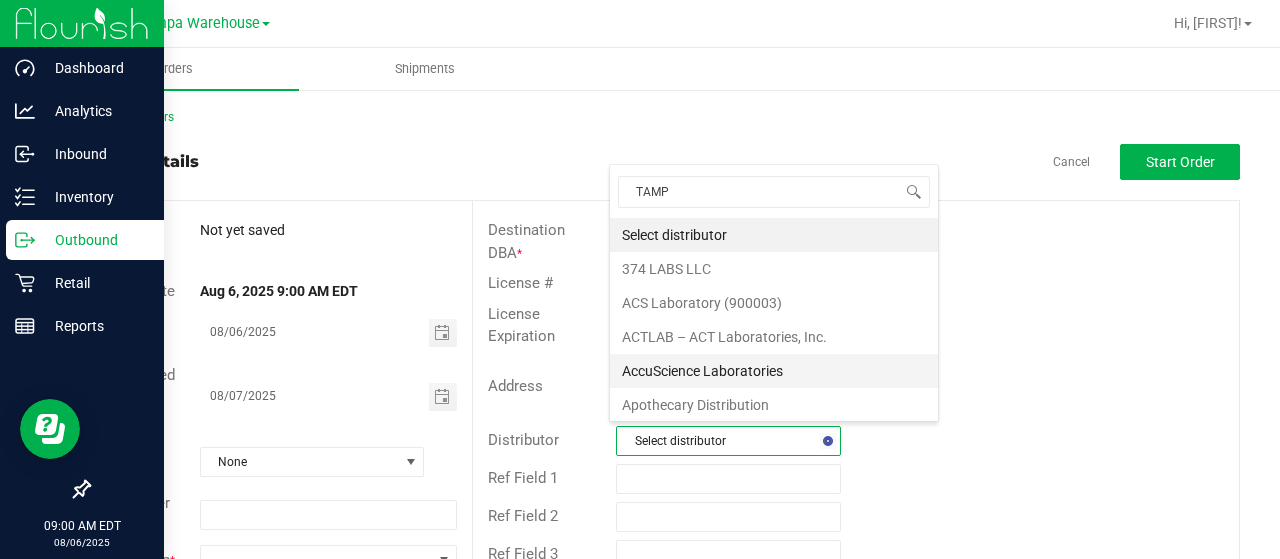 type on "TAMPA" 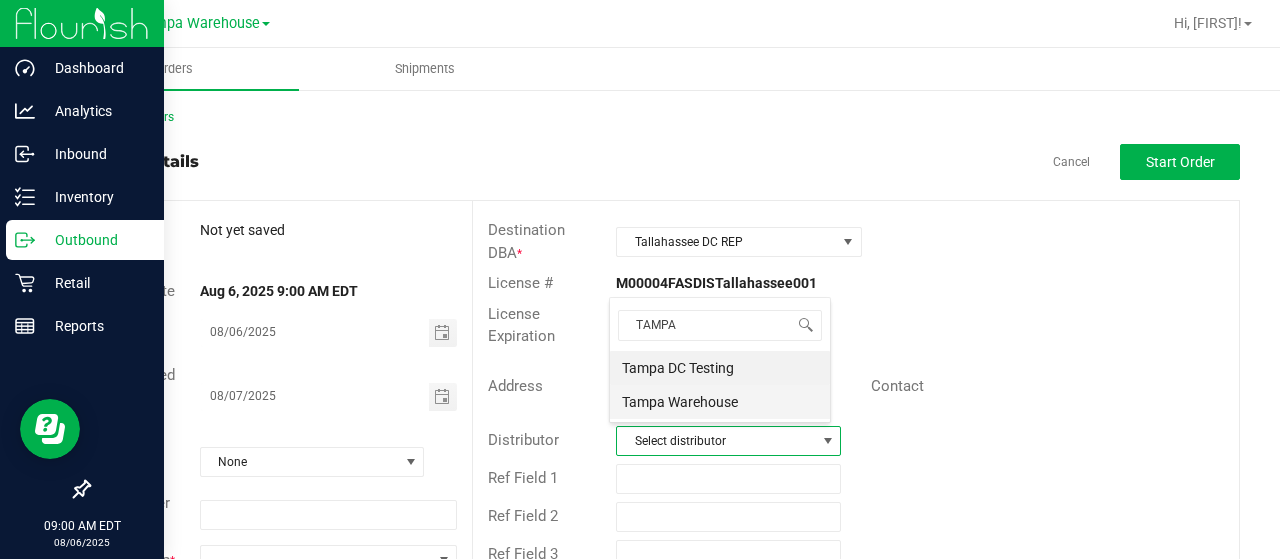 click on "Tampa Warehouse" at bounding box center (720, 402) 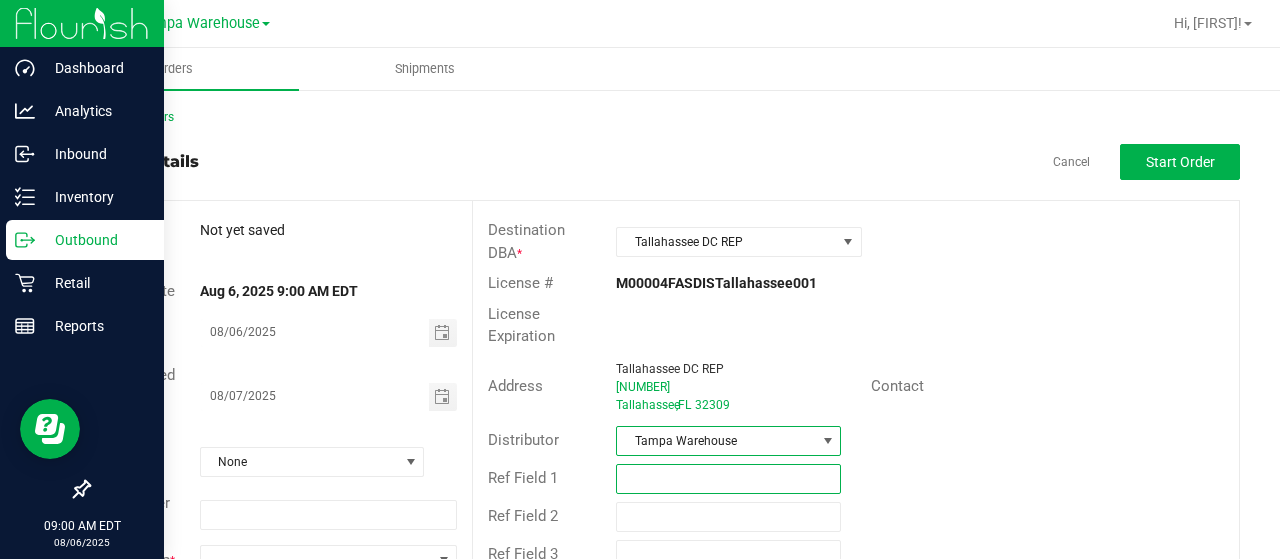 click at bounding box center [728, 479] 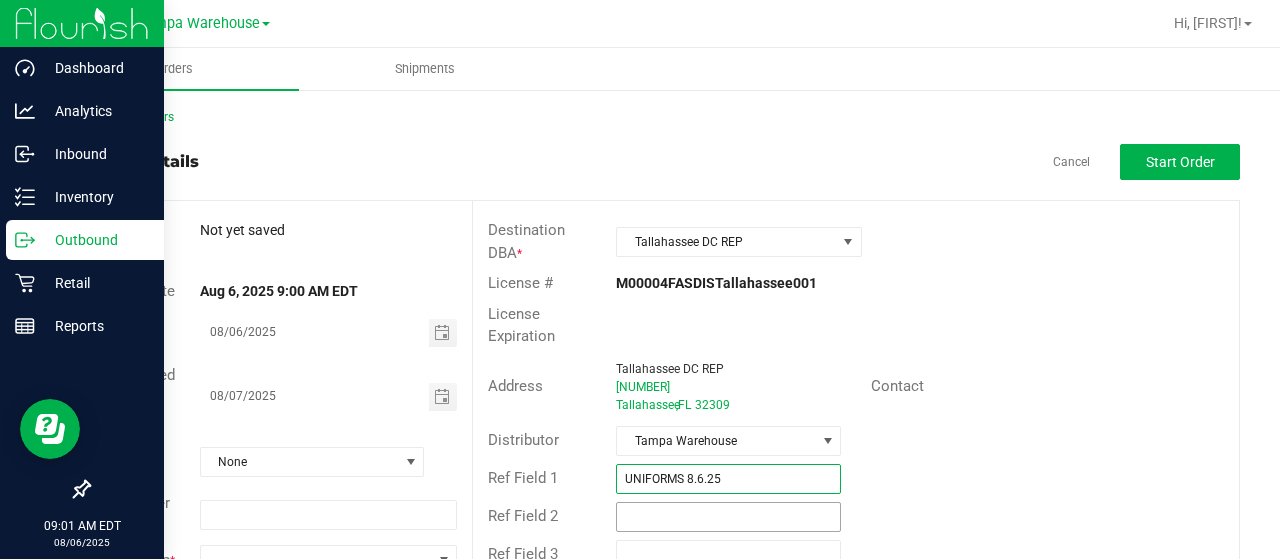 type on "UNIFORMS 8.6.25" 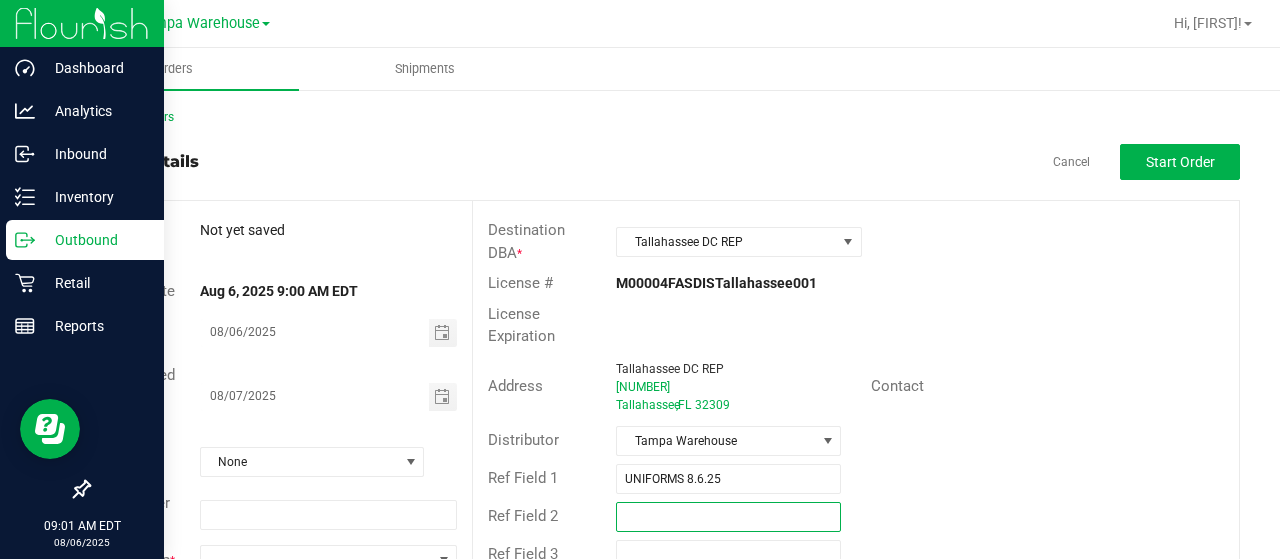 click at bounding box center (728, 517) 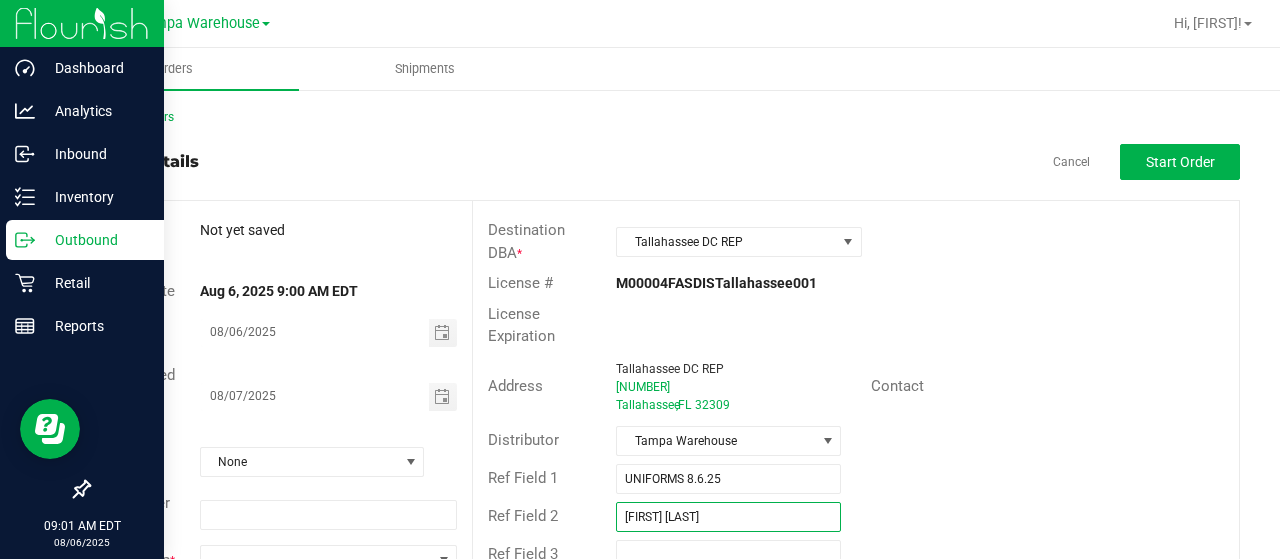 type on "[FIRST] [LAST]" 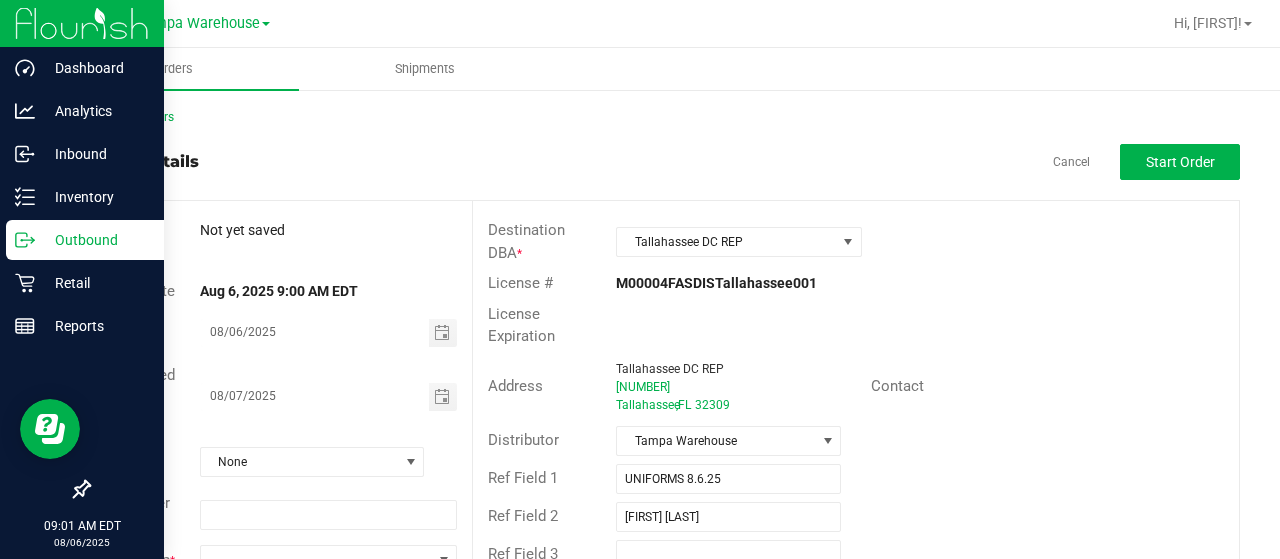 click on "Ref Field 1  UNIFORMS 8.6.25" at bounding box center (856, 479) 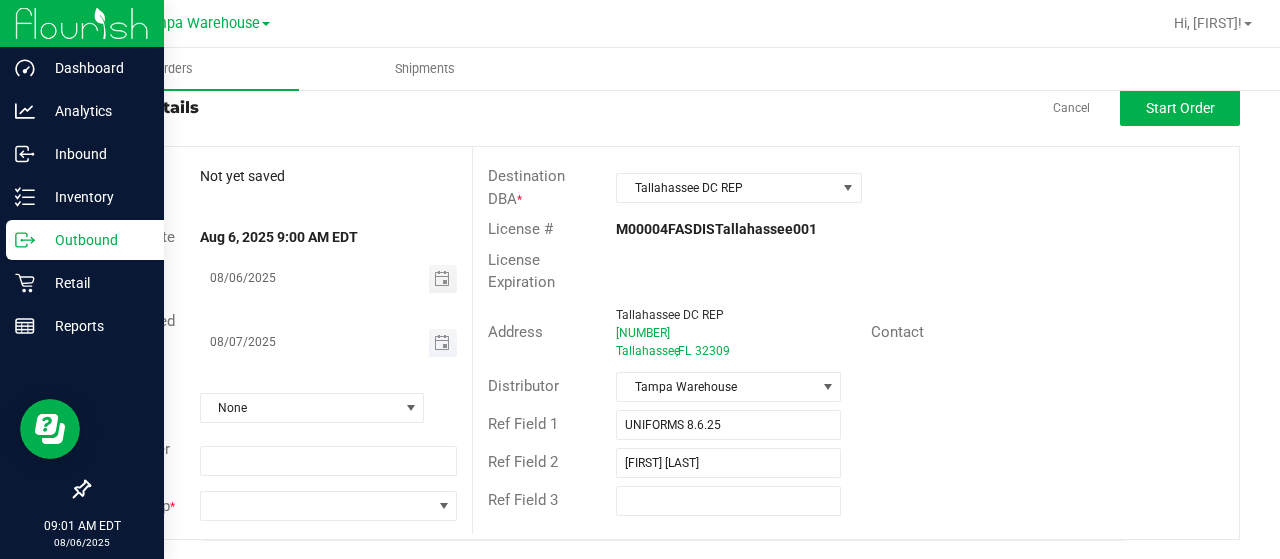 click at bounding box center (443, 343) 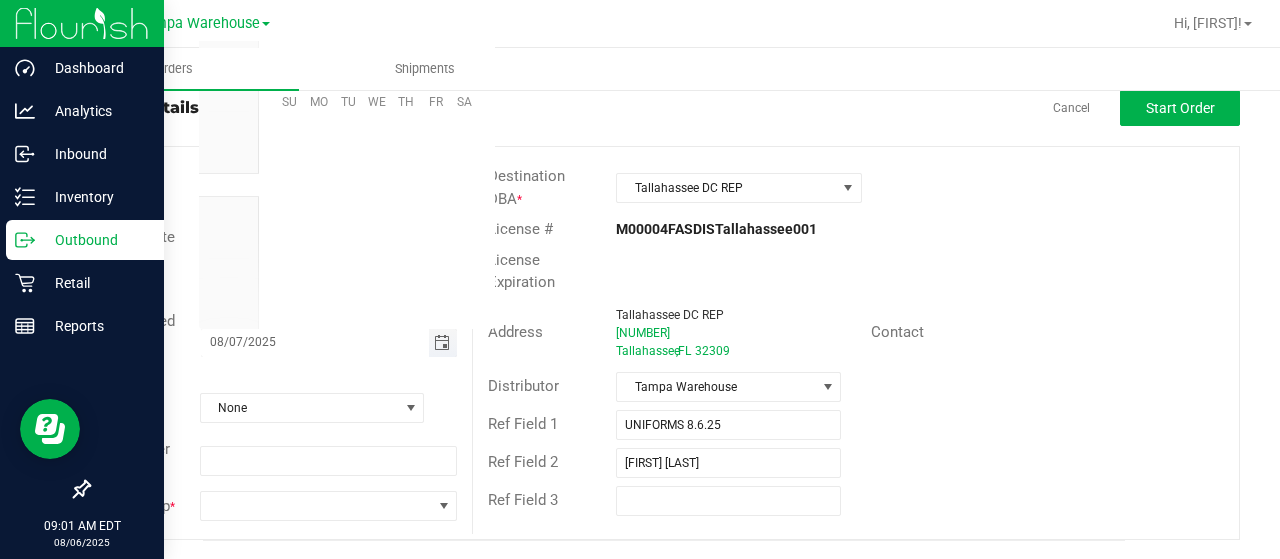 scroll, scrollTop: 0, scrollLeft: 0, axis: both 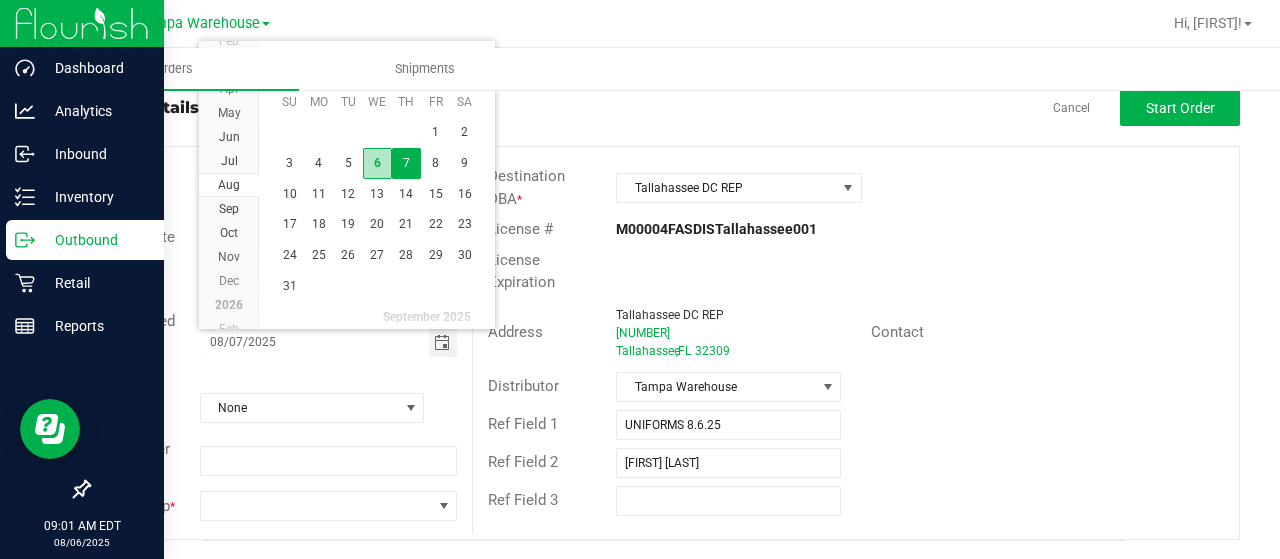 click on "6" at bounding box center (377, 163) 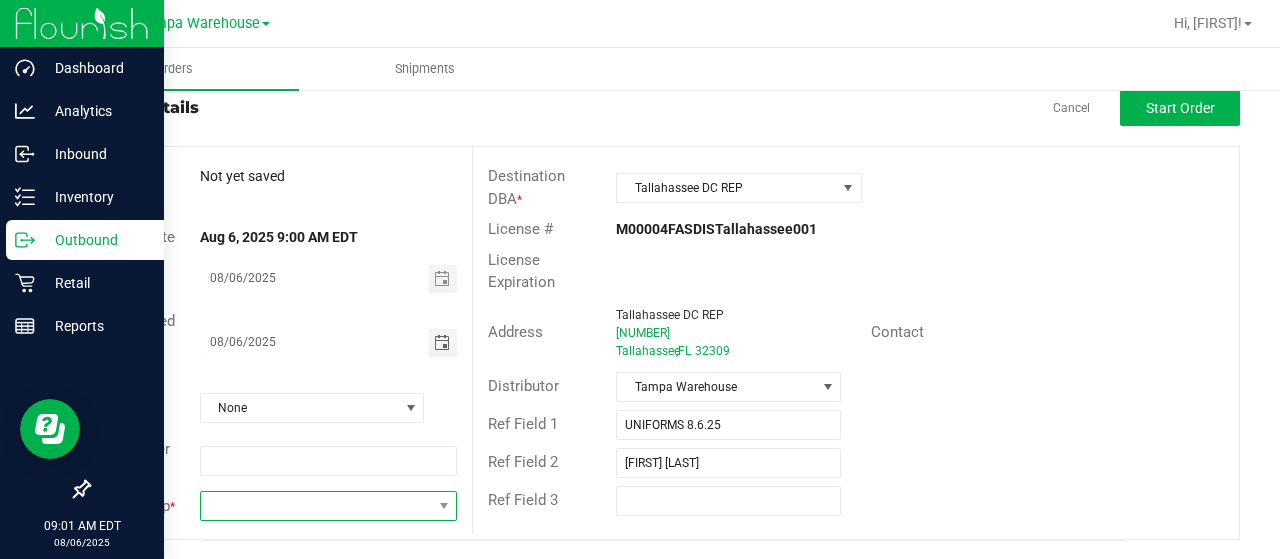 click at bounding box center [316, 506] 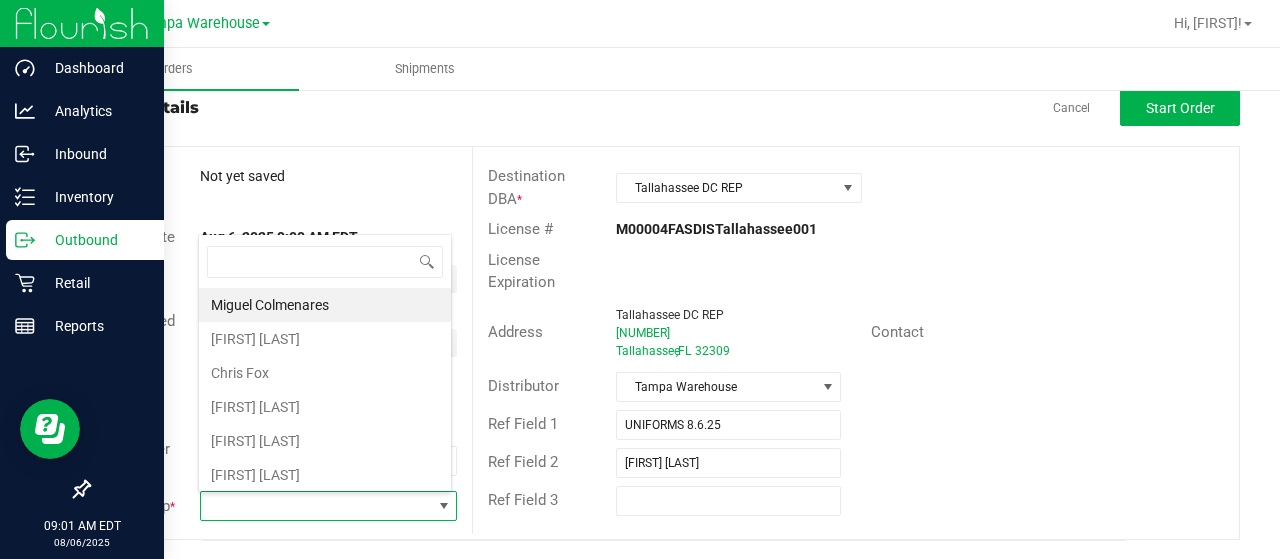 scroll, scrollTop: 99970, scrollLeft: 99746, axis: both 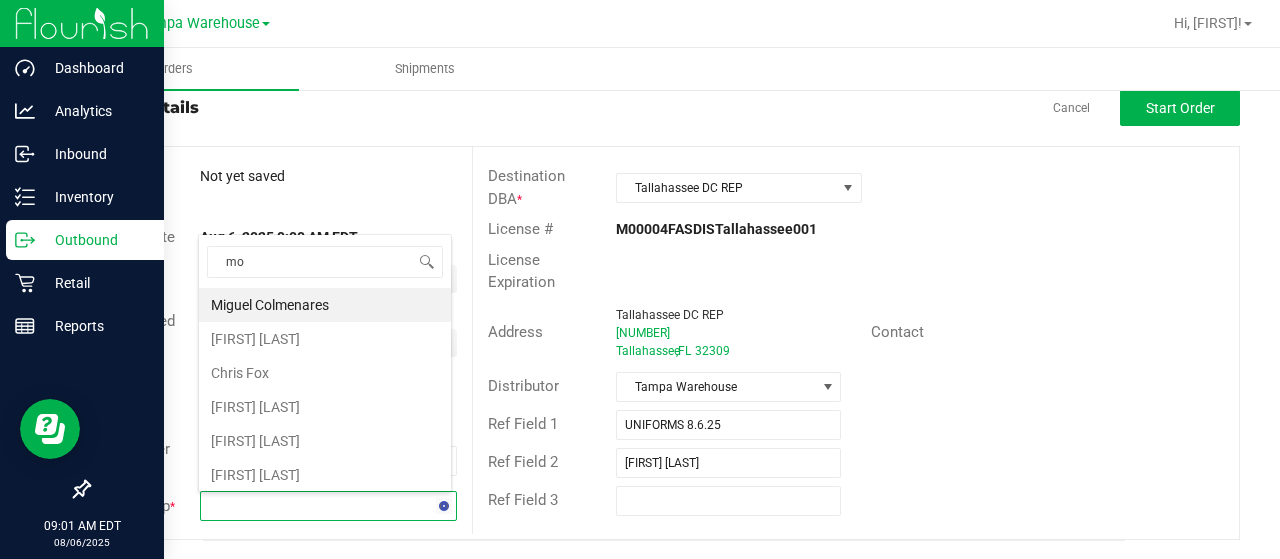 type on "mor" 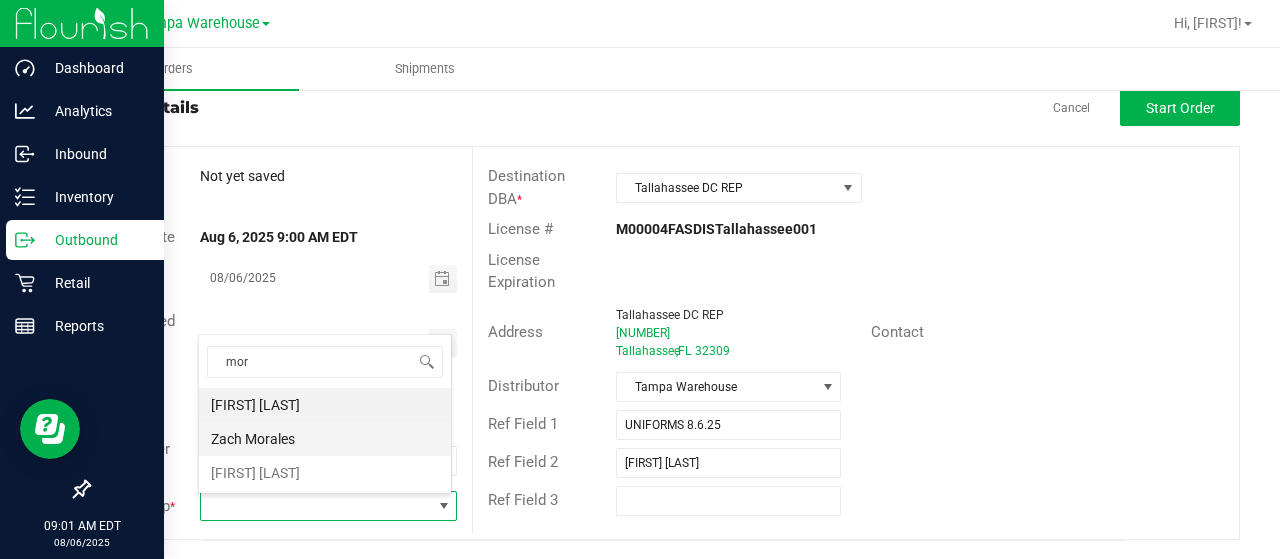 click on "Zach Morales" at bounding box center (325, 439) 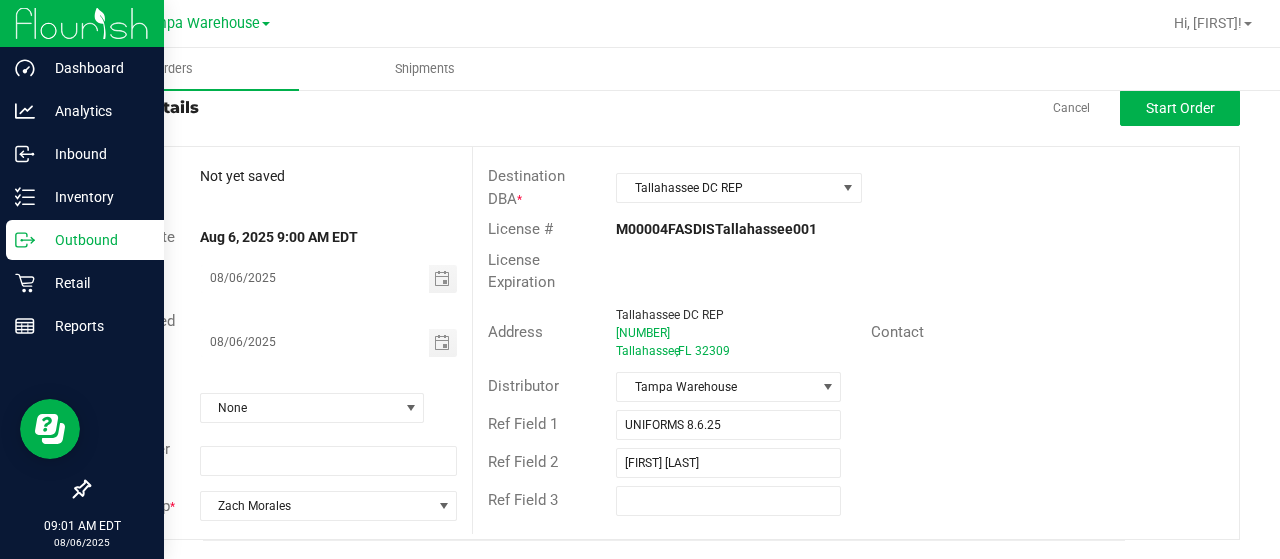 click on "Address  Tallahassee DC REP 1639 Village Square Blvd Tallahassee  ,  FL 32309  Contact" at bounding box center [856, 333] 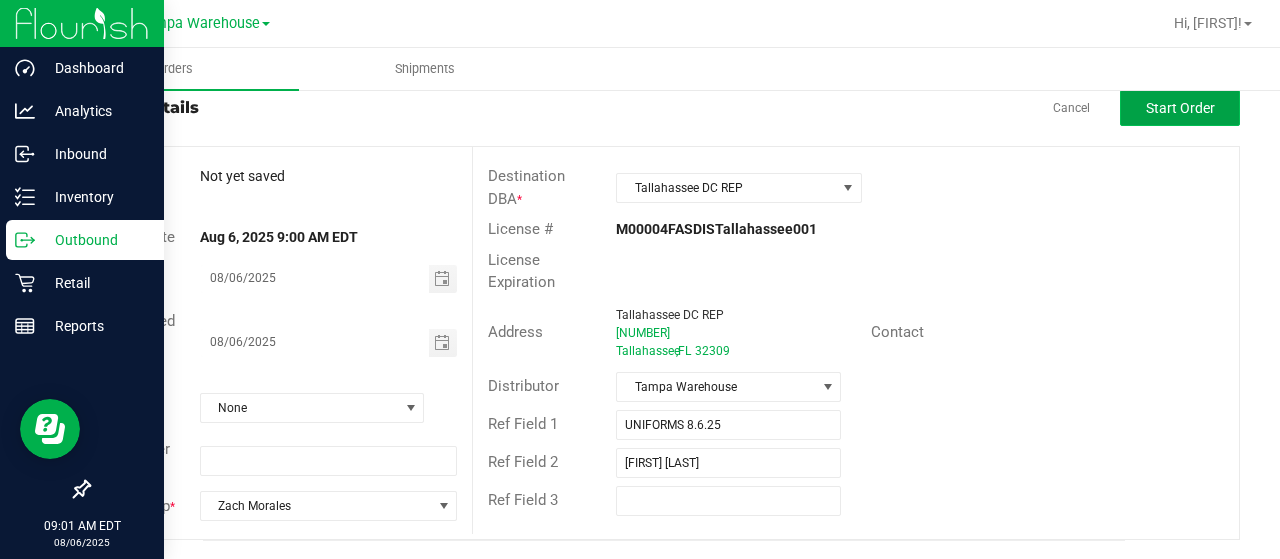 click on "Start Order" at bounding box center (1180, 108) 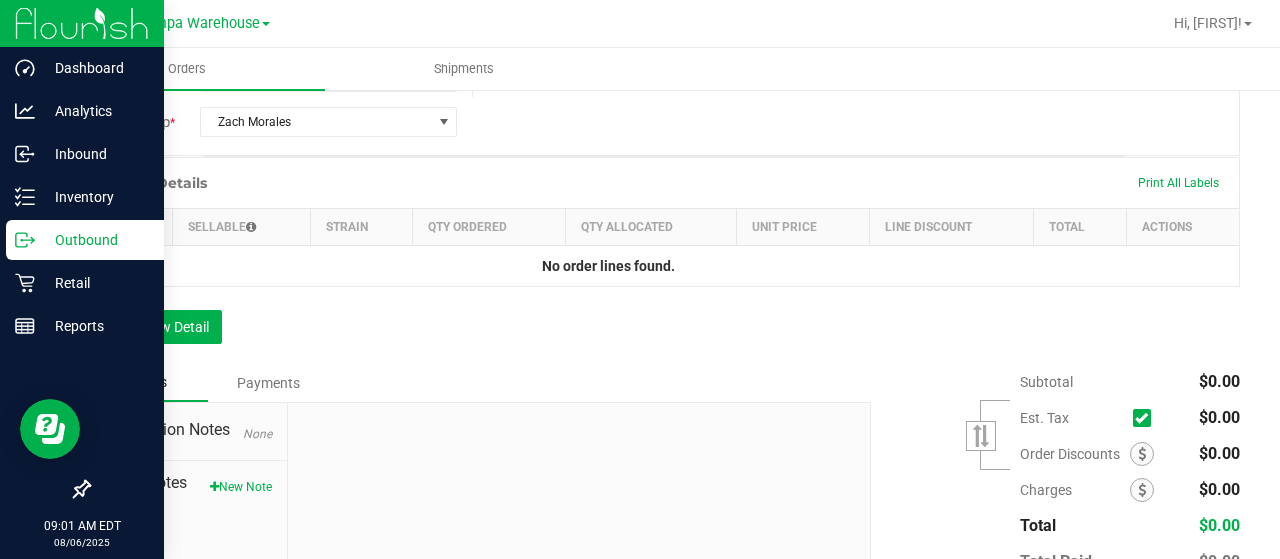 scroll, scrollTop: 582, scrollLeft: 0, axis: vertical 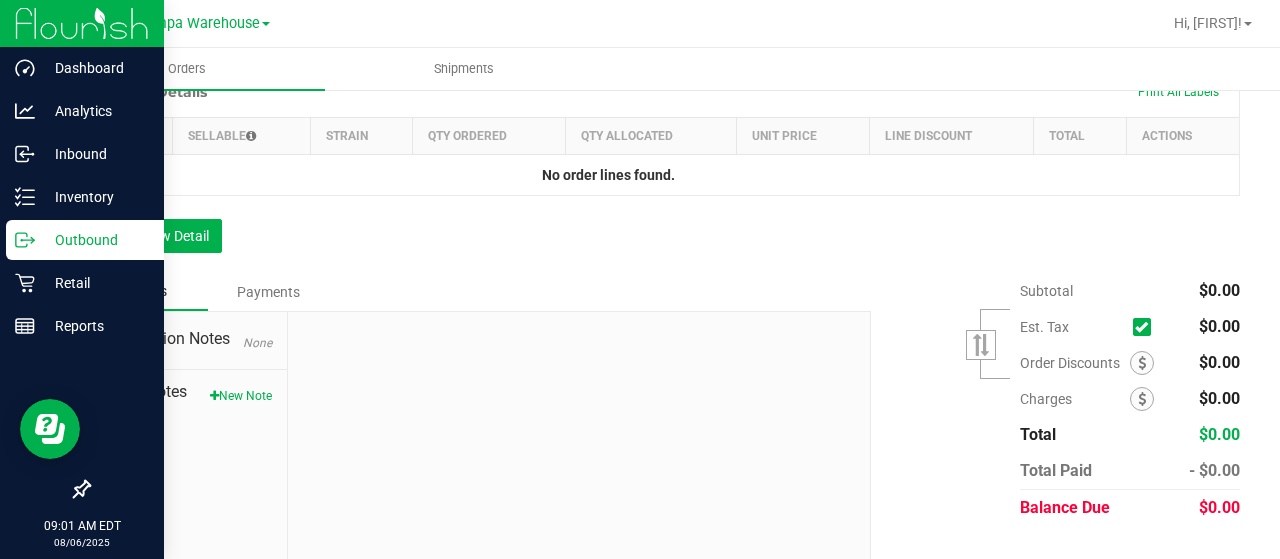 click on "Order Details Print All Labels Item  Sellable  Strain Qty Ordered Qty Allocated Unit Price Line Discount Total Actions No order lines found.
Add New Detail" at bounding box center [664, 169] 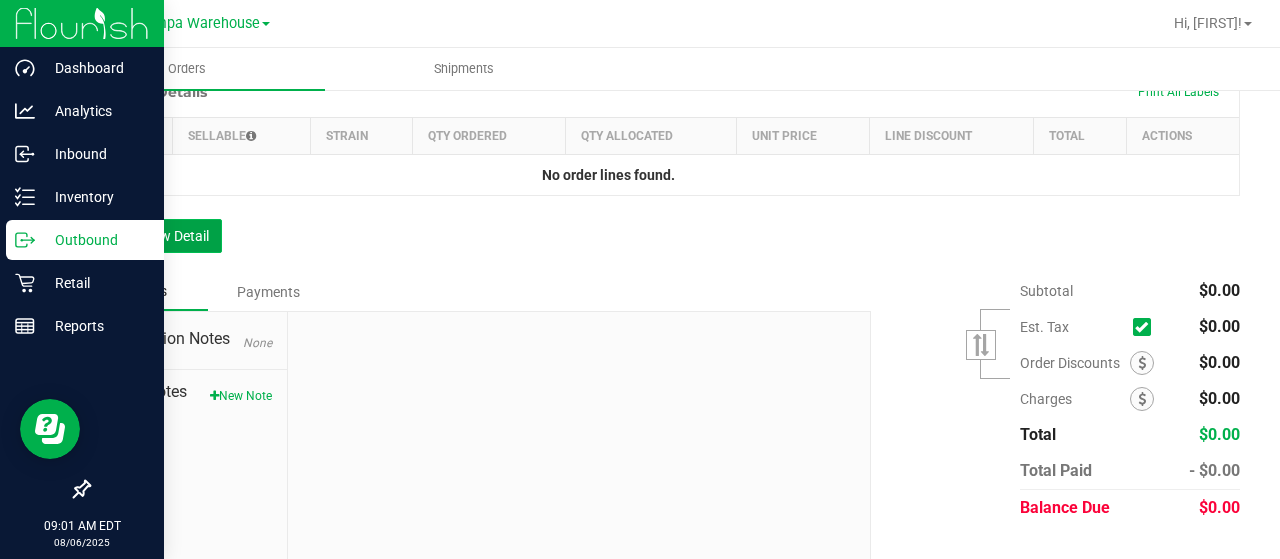 click on "Add New Detail" at bounding box center [155, 236] 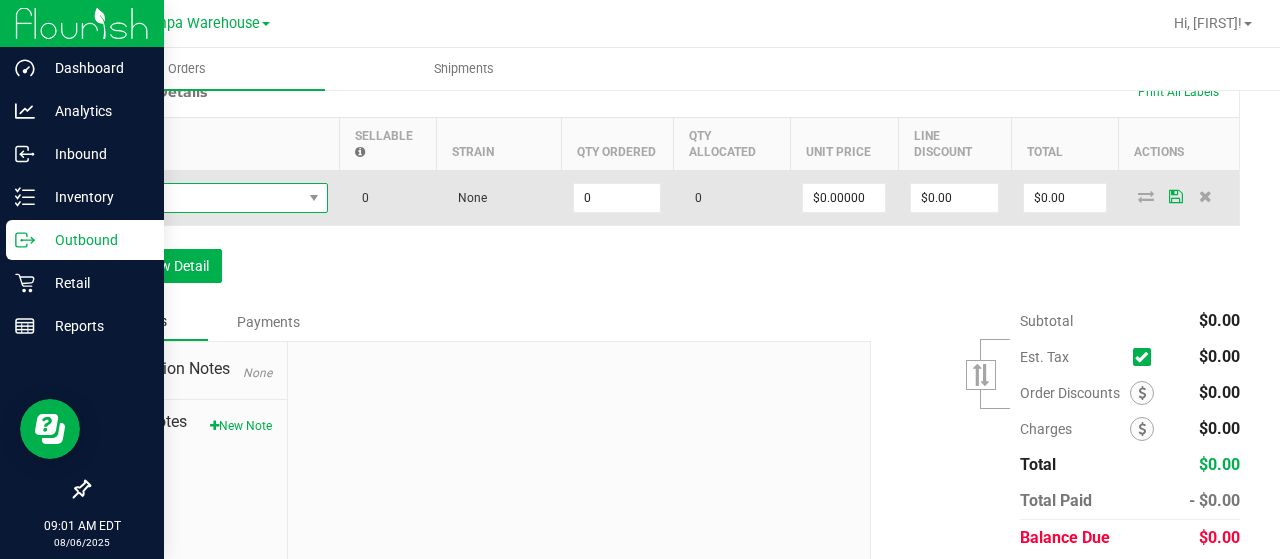 click at bounding box center (202, 198) 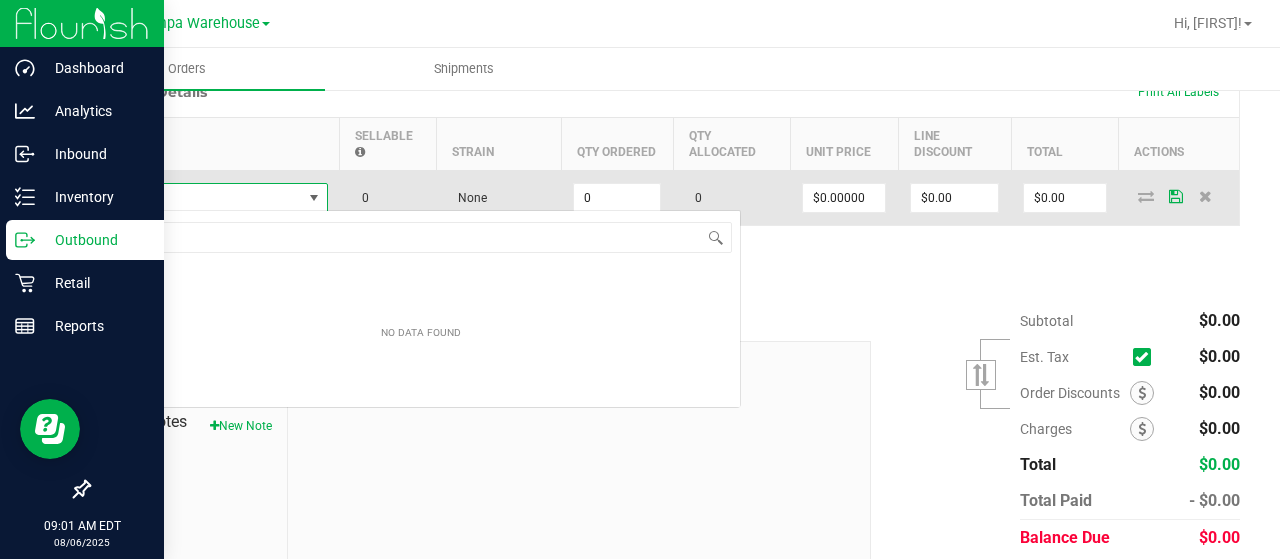 scroll, scrollTop: 99970, scrollLeft: 99774, axis: both 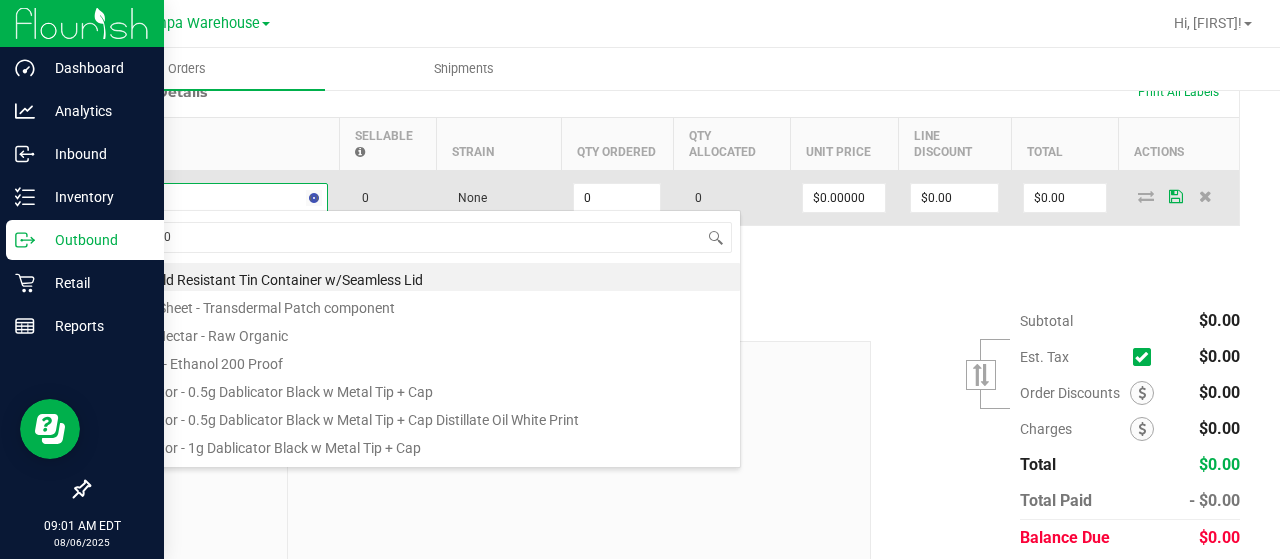 type on "1992300" 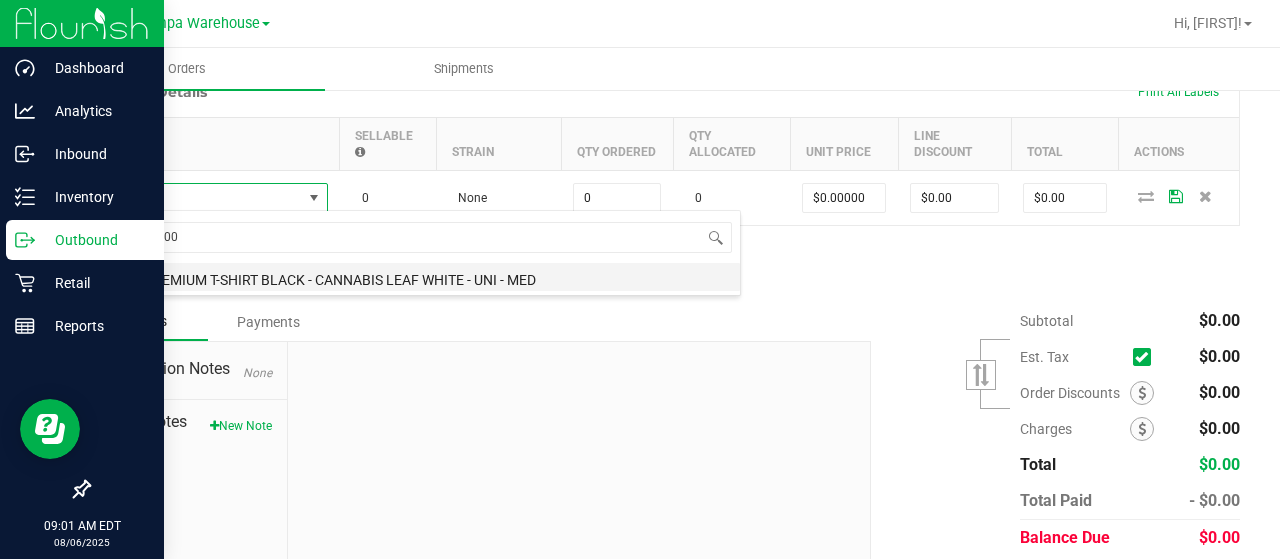 click on "SW - PREMIUM T-SHIRT BLACK - CANNABIS LEAF WHITE - UNI - MED" at bounding box center (421, 277) 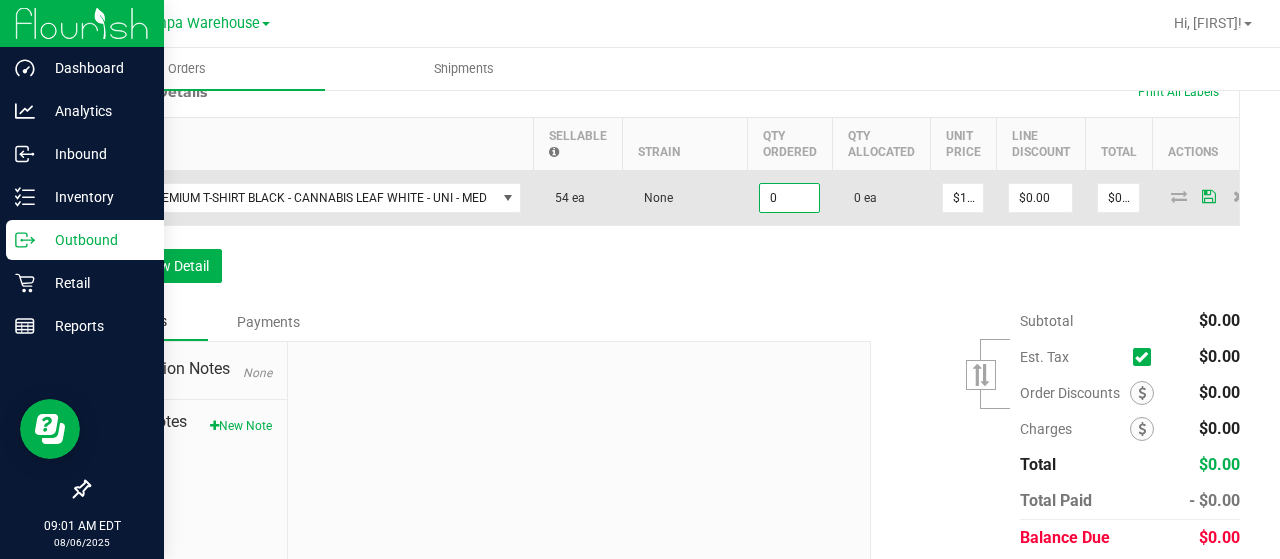 click on "0" at bounding box center [789, 198] 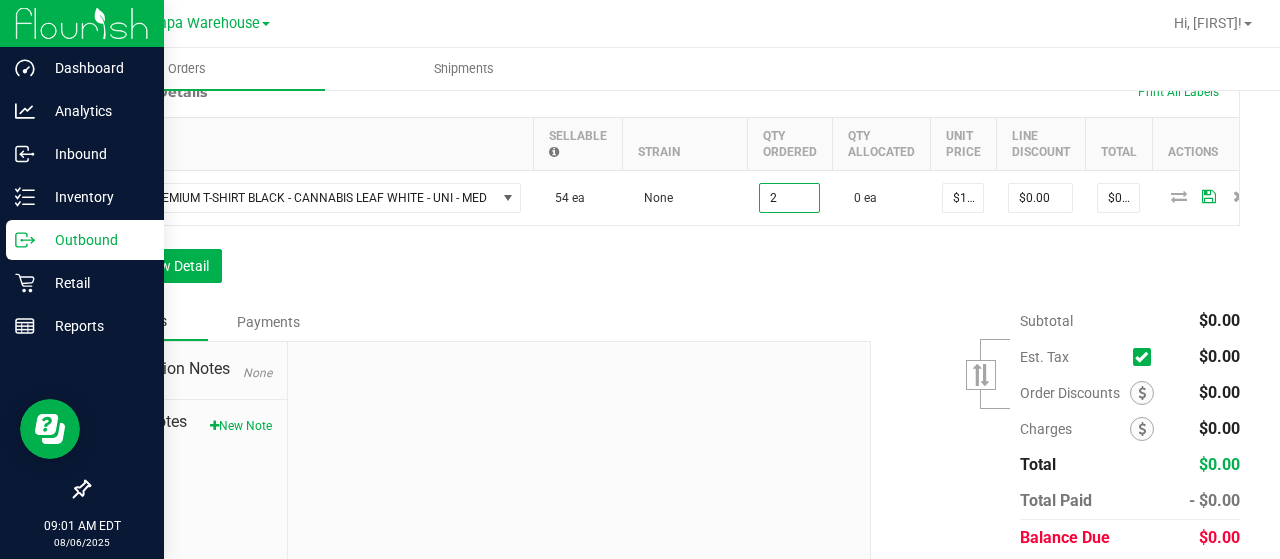 type on "2 ea" 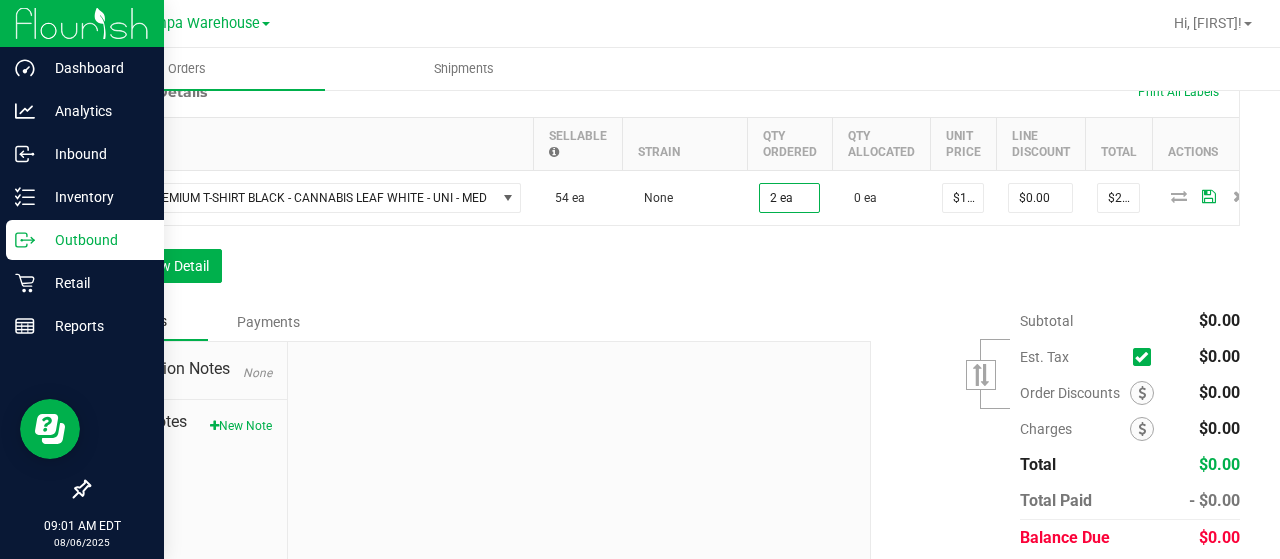 click on "Order Details Print All Labels Item  Sellable  Strain Qty Ordered Qty Allocated Unit Price Line Discount Total Actions SW - PREMIUM T-SHIRT BLACK - CANNABIS LEAF WHITE - UNI - MED  54 ea   None  2 ea  0 ea  $10.45000 $0.00 $20.90
Add New Detail" at bounding box center [664, 184] 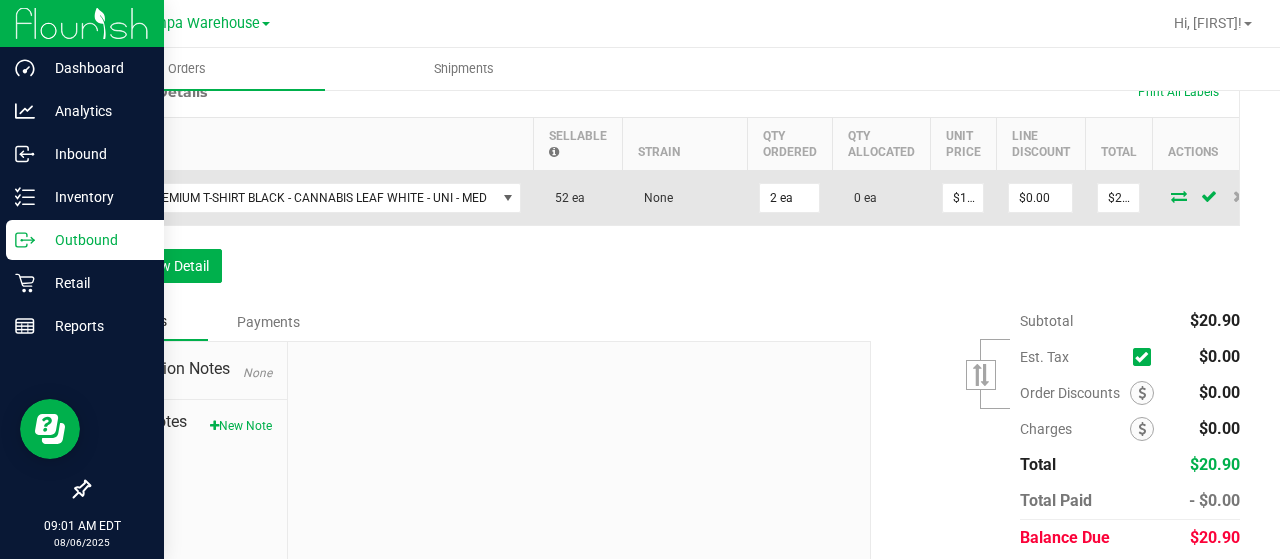 click at bounding box center [1179, 196] 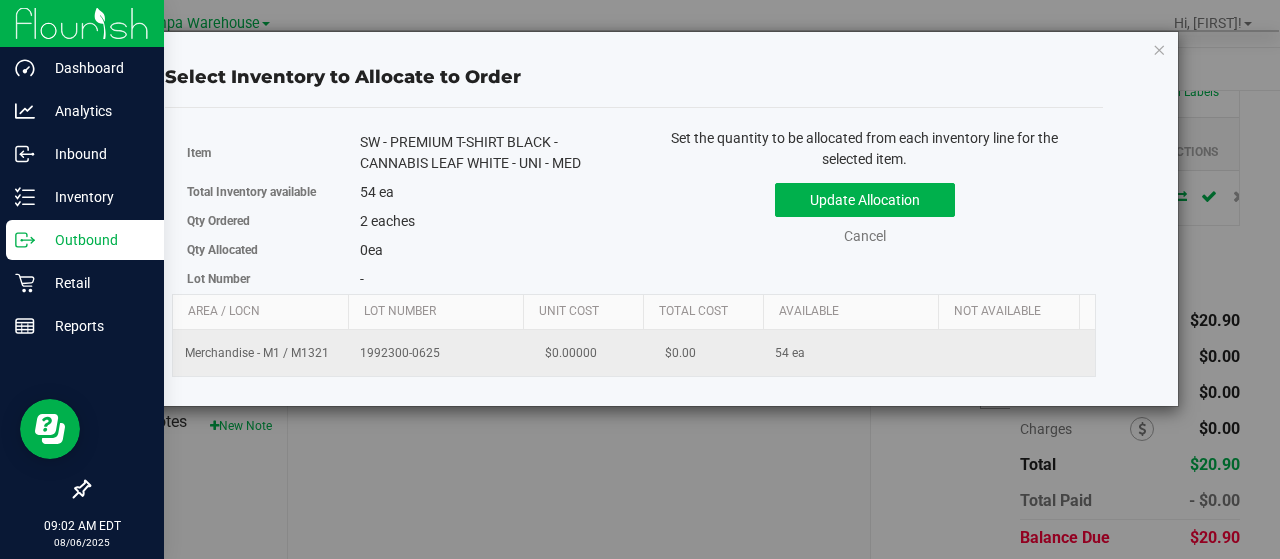scroll, scrollTop: 0, scrollLeft: 206, axis: horizontal 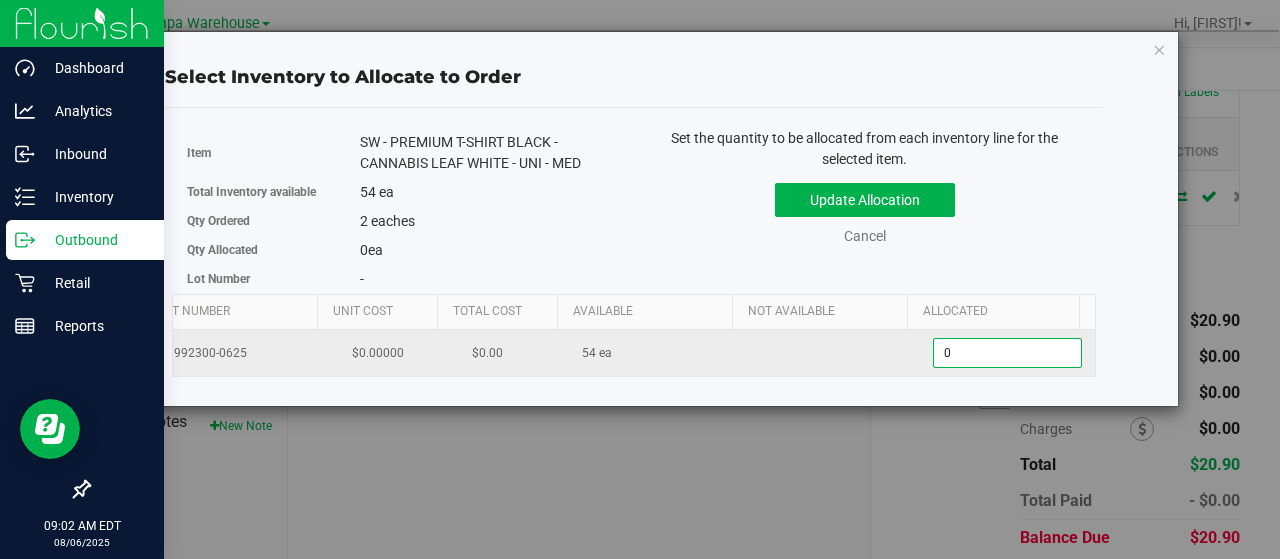 click on "0 0" at bounding box center (1007, 353) 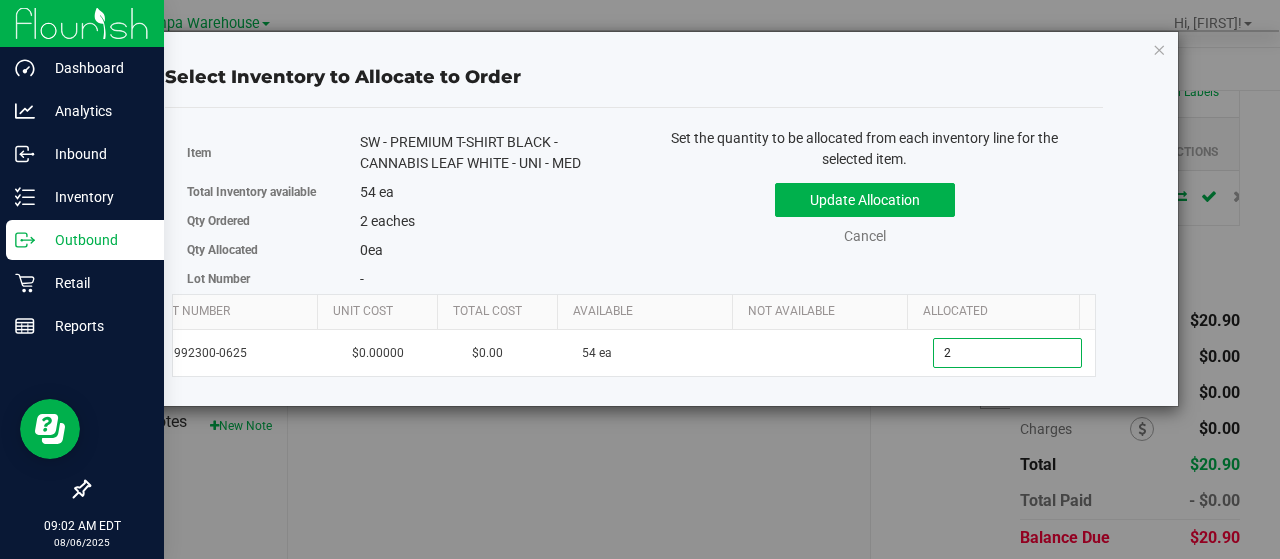 type on "2" 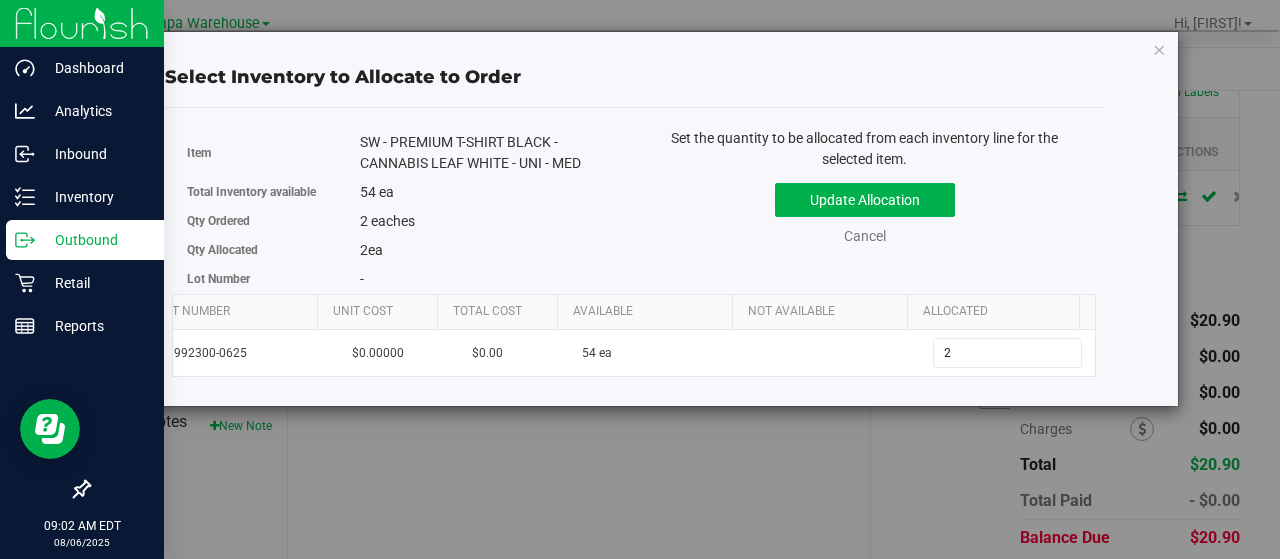 click on "2
ea" at bounding box center (489, 250) 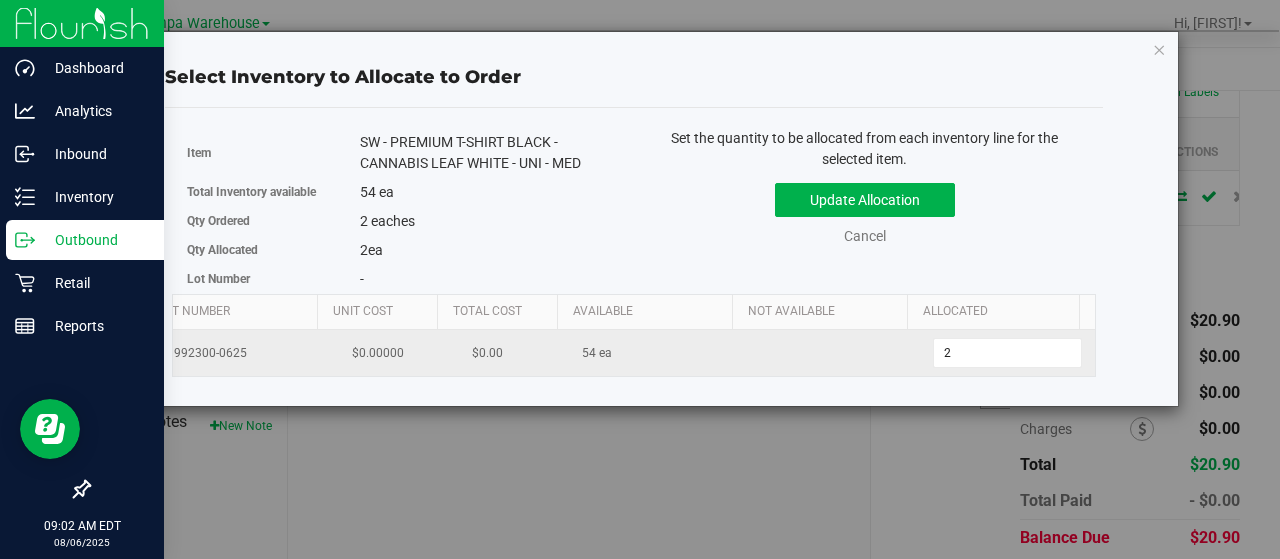 scroll, scrollTop: 0, scrollLeft: 0, axis: both 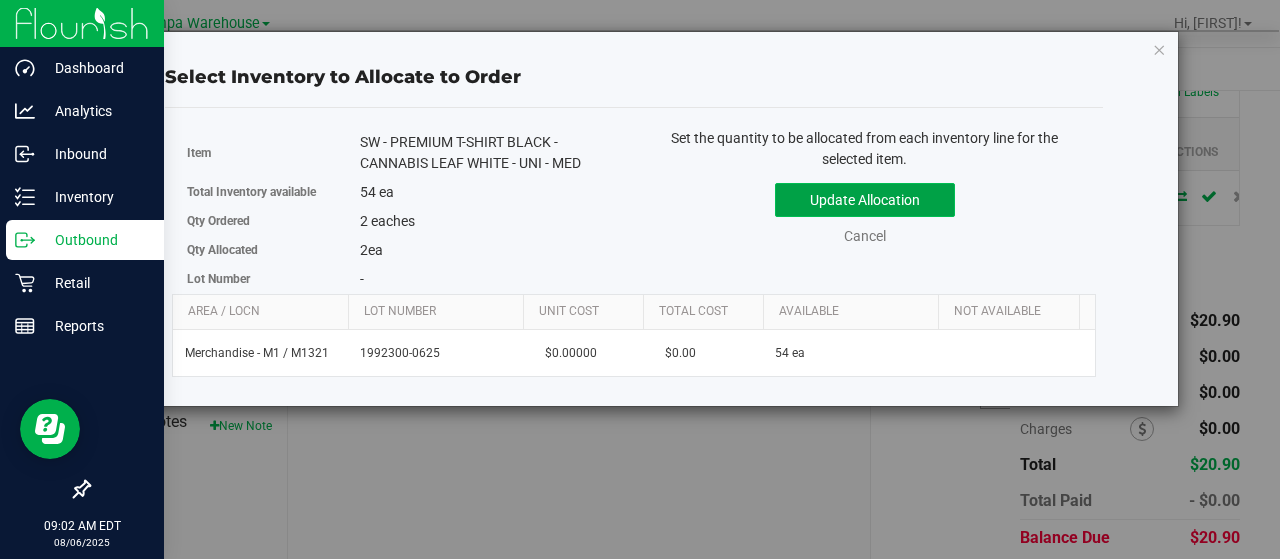 click on "Update Allocation" at bounding box center (865, 200) 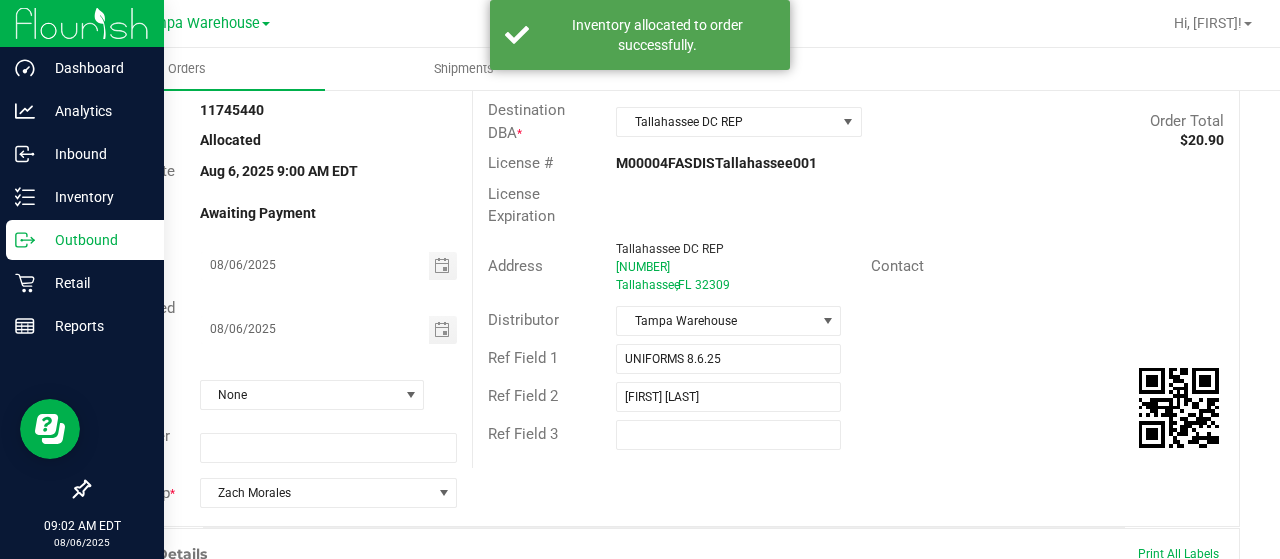 scroll, scrollTop: 0, scrollLeft: 0, axis: both 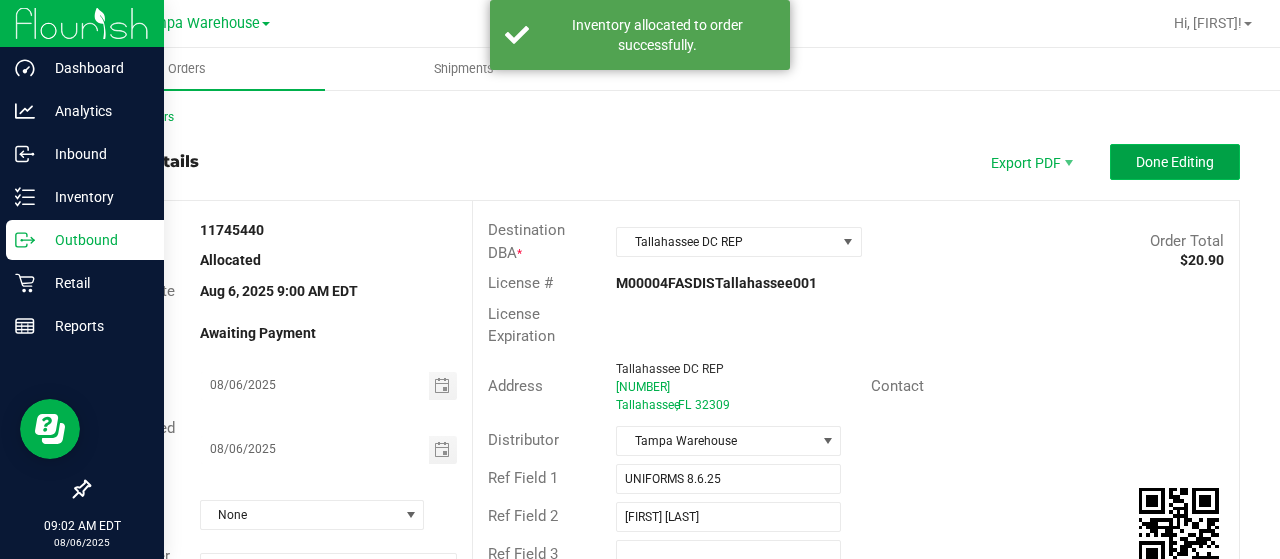 click on "Done Editing" at bounding box center [1175, 162] 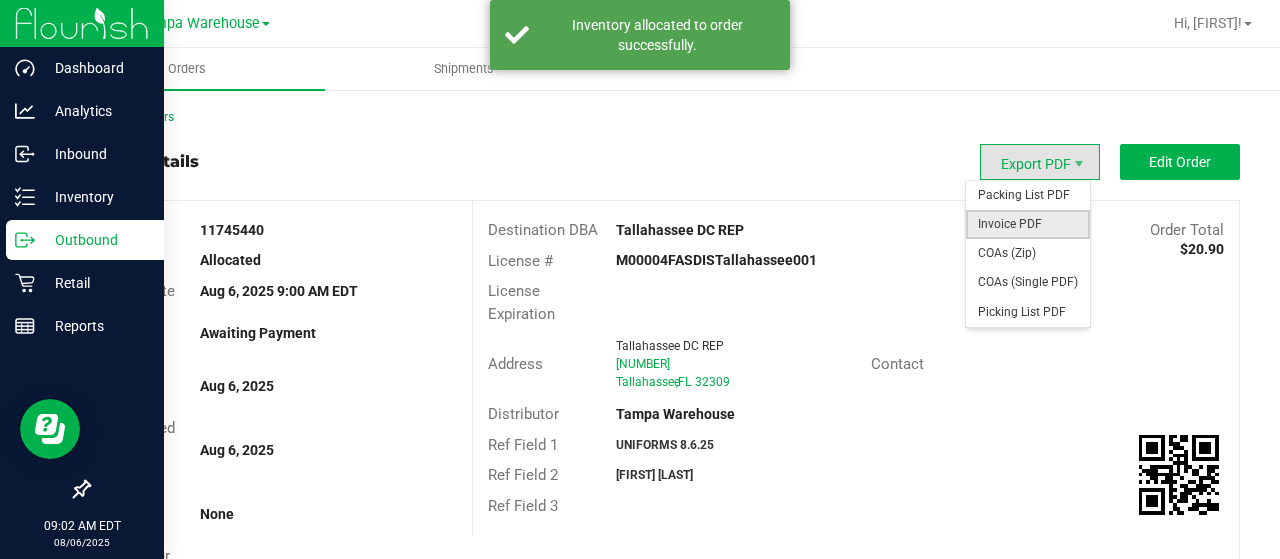 click on "Invoice PDF" at bounding box center (1028, 224) 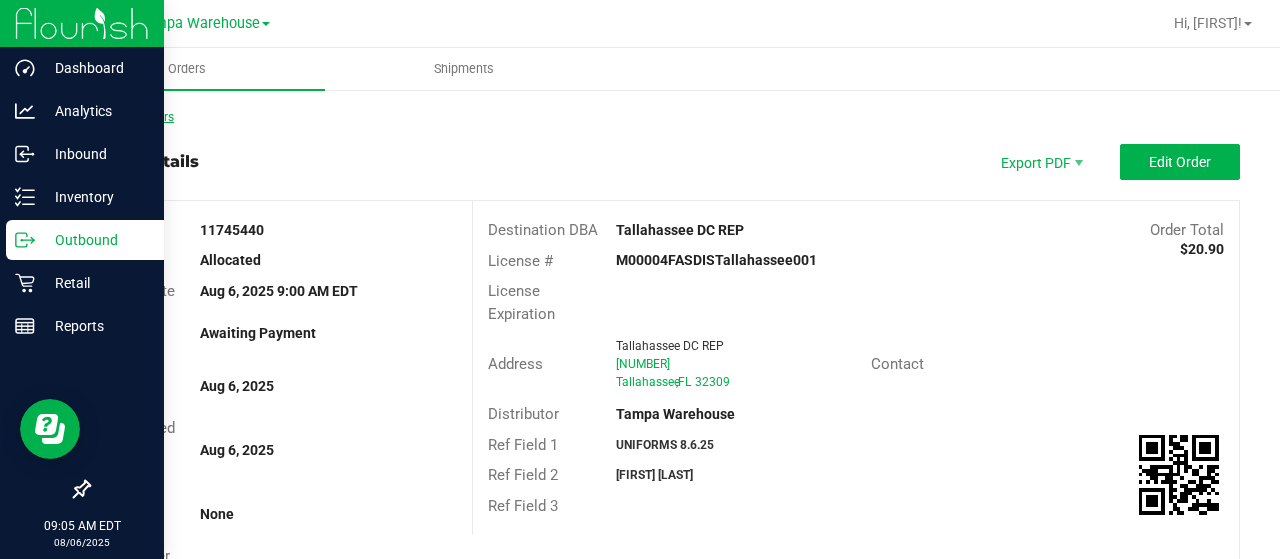 click on "Back to Orders" at bounding box center [131, 117] 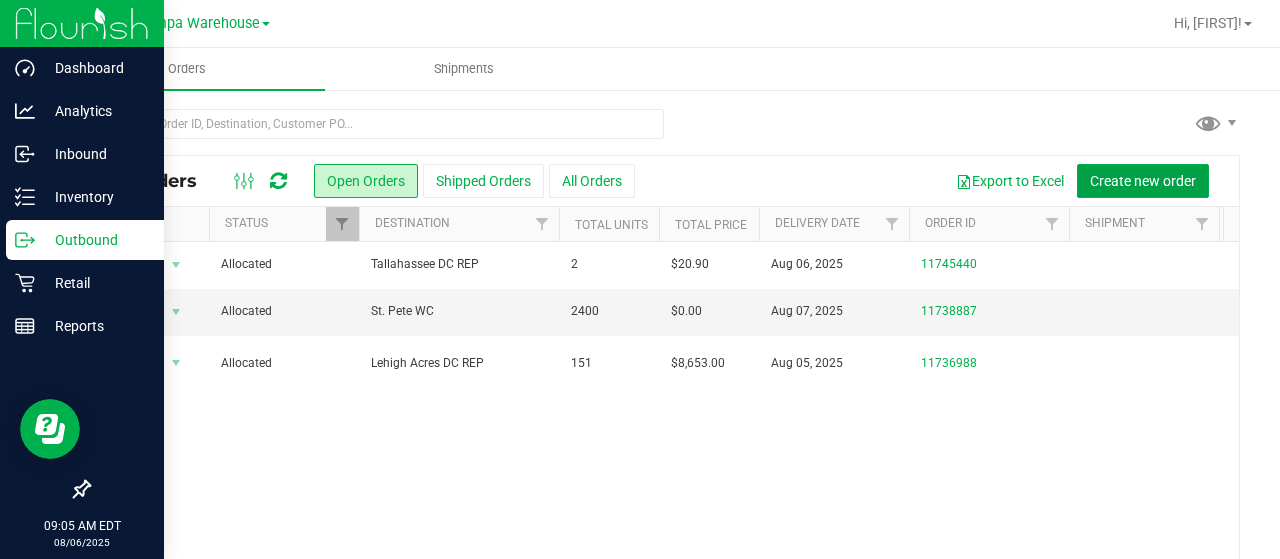 click on "Create new order" at bounding box center [1143, 181] 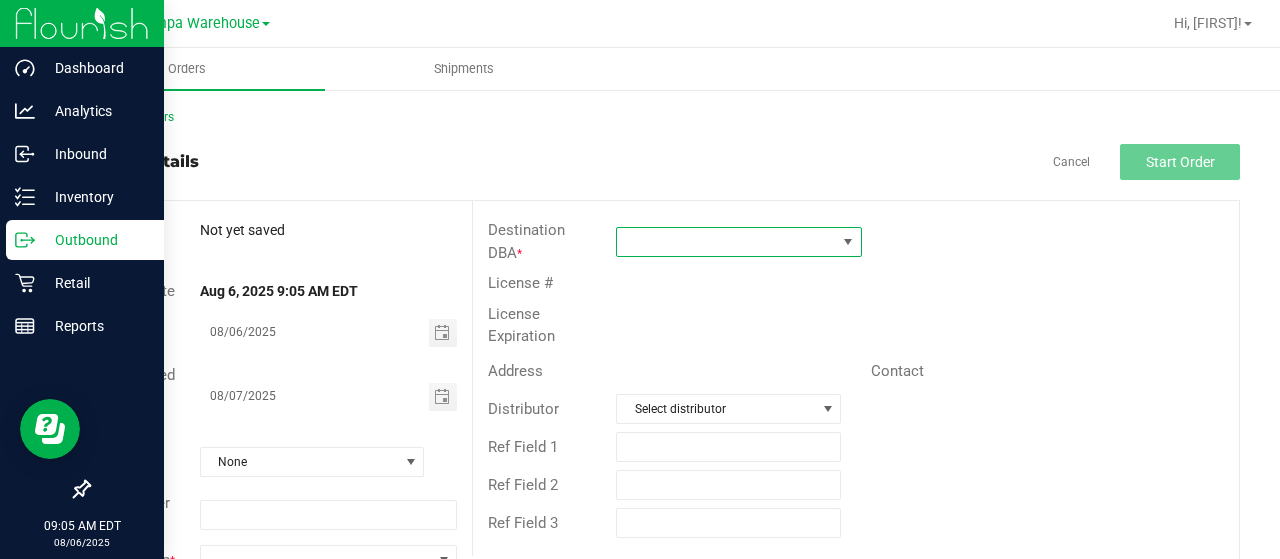 click at bounding box center [726, 242] 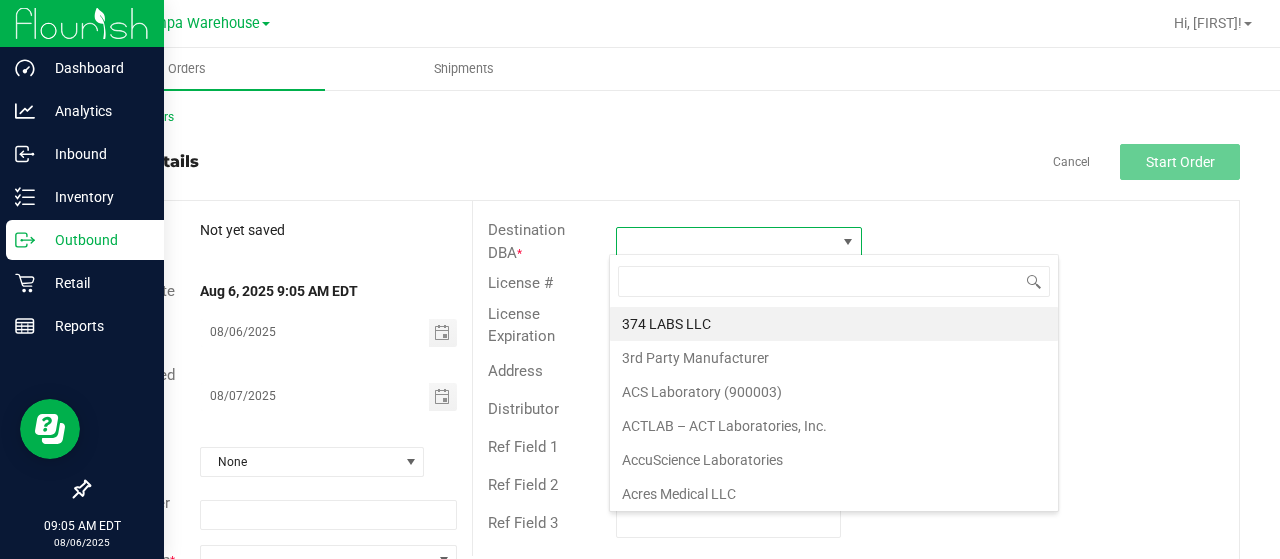 scroll, scrollTop: 99970, scrollLeft: 99758, axis: both 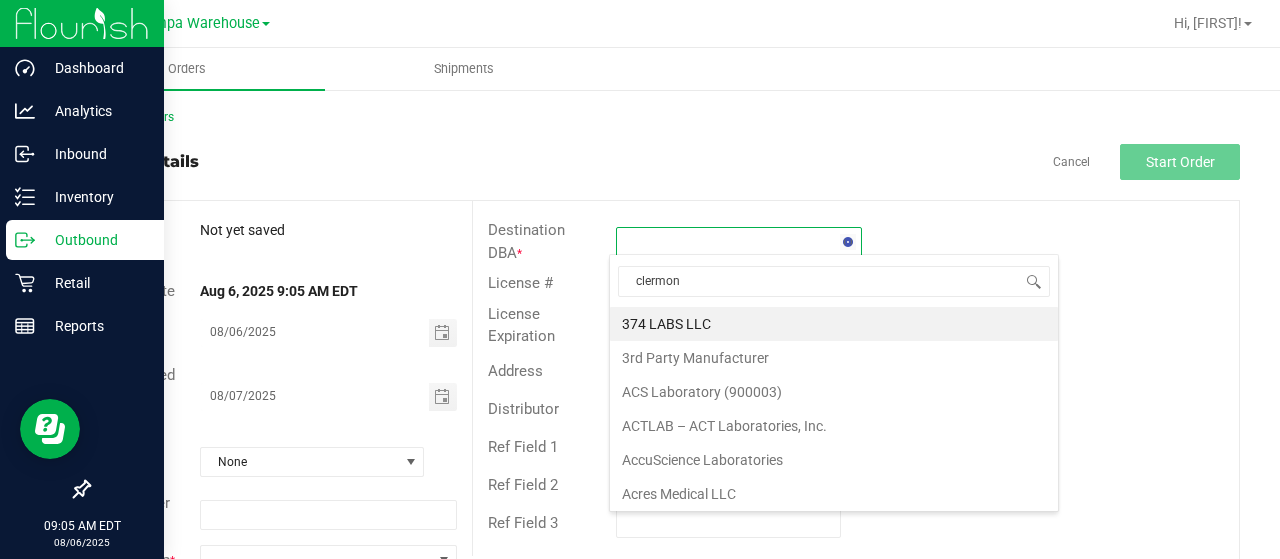 type on "clermont" 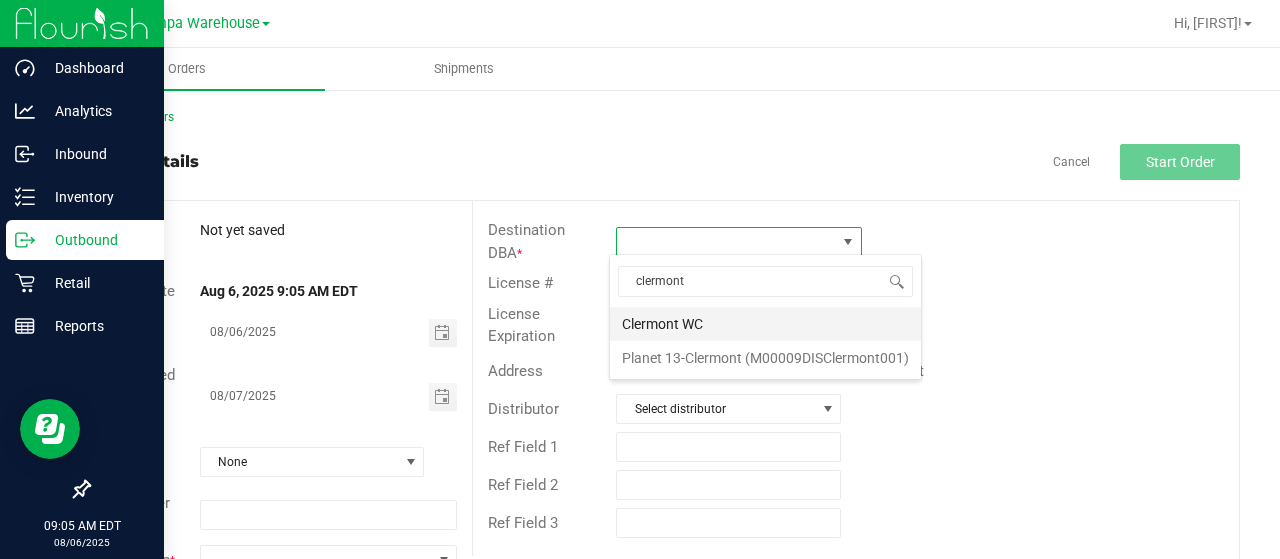 click on "Clermont WC" at bounding box center (765, 324) 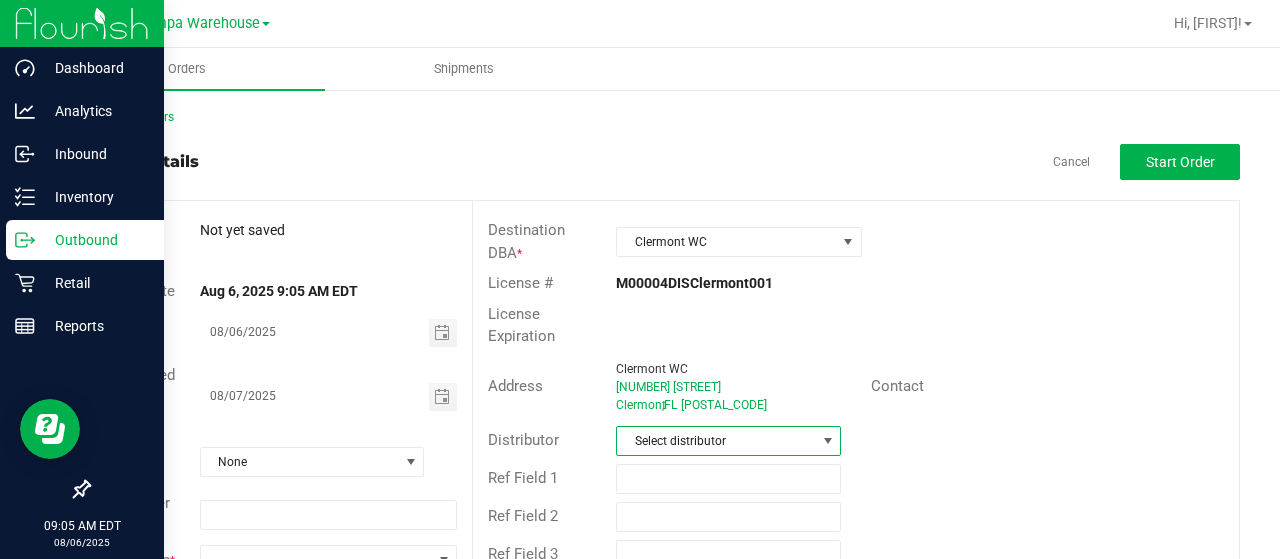 click on "Select distributor" at bounding box center [716, 441] 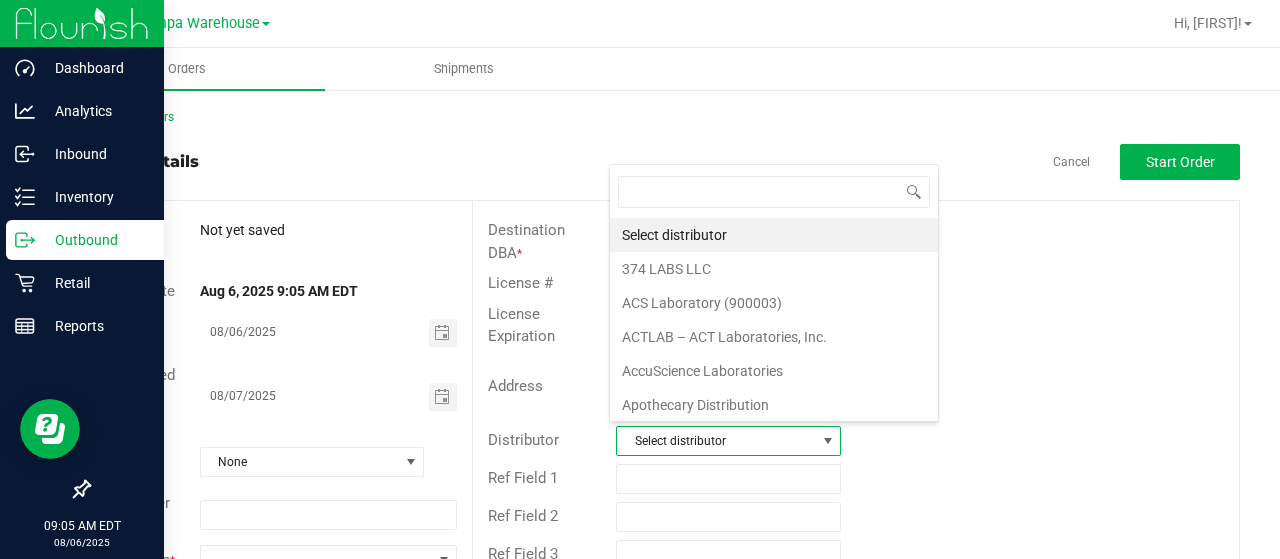 scroll, scrollTop: 99970, scrollLeft: 99778, axis: both 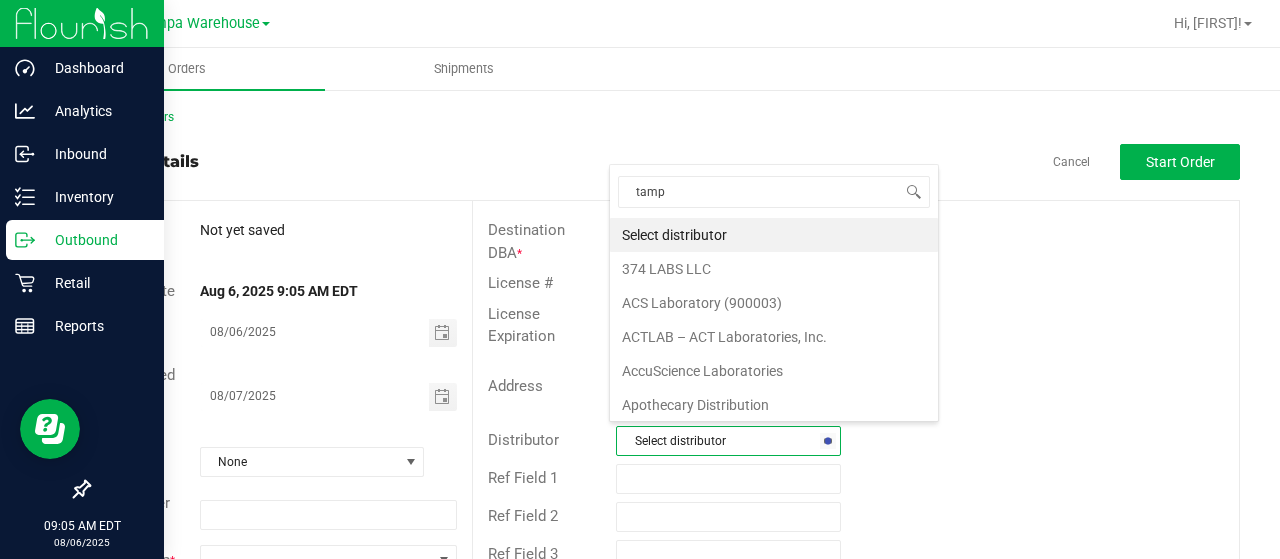 type on "[CITY]" 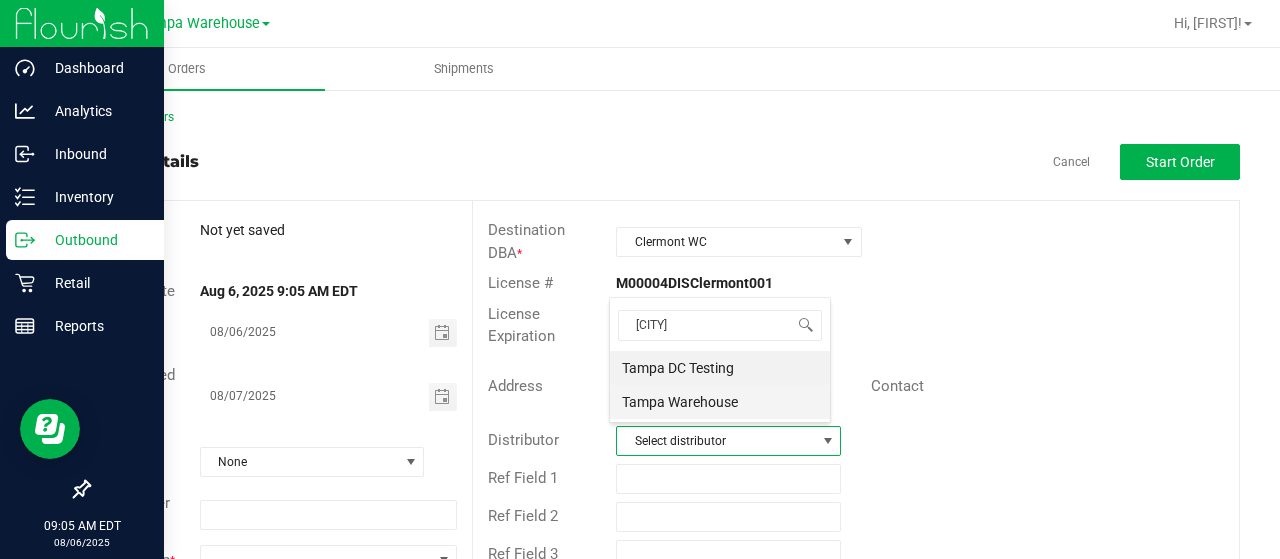 click on "Tampa Warehouse" at bounding box center [720, 402] 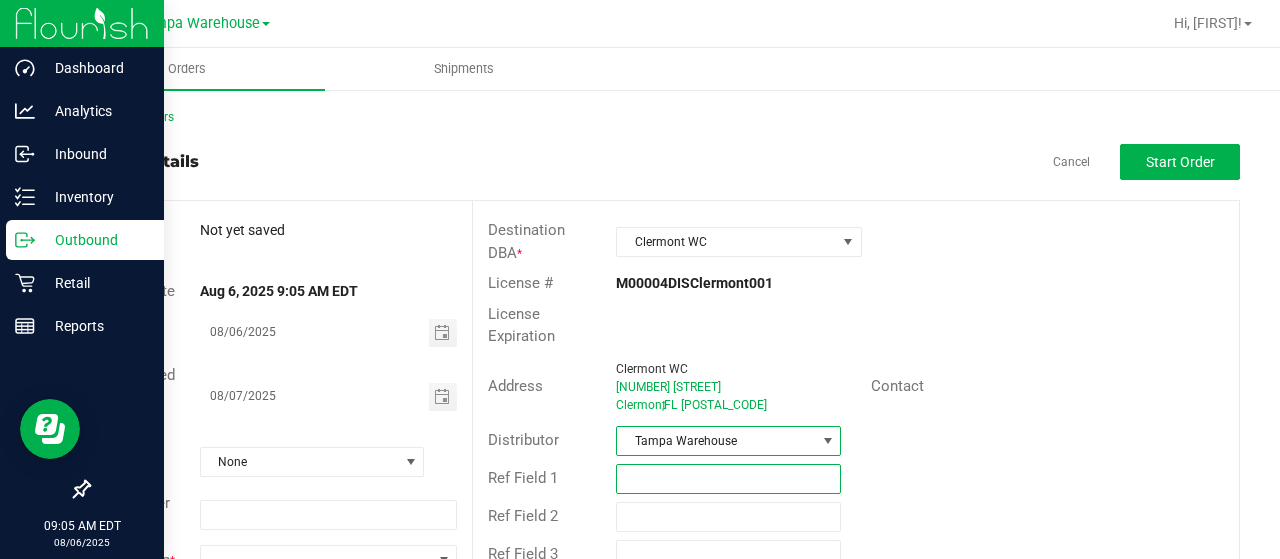 click at bounding box center (728, 479) 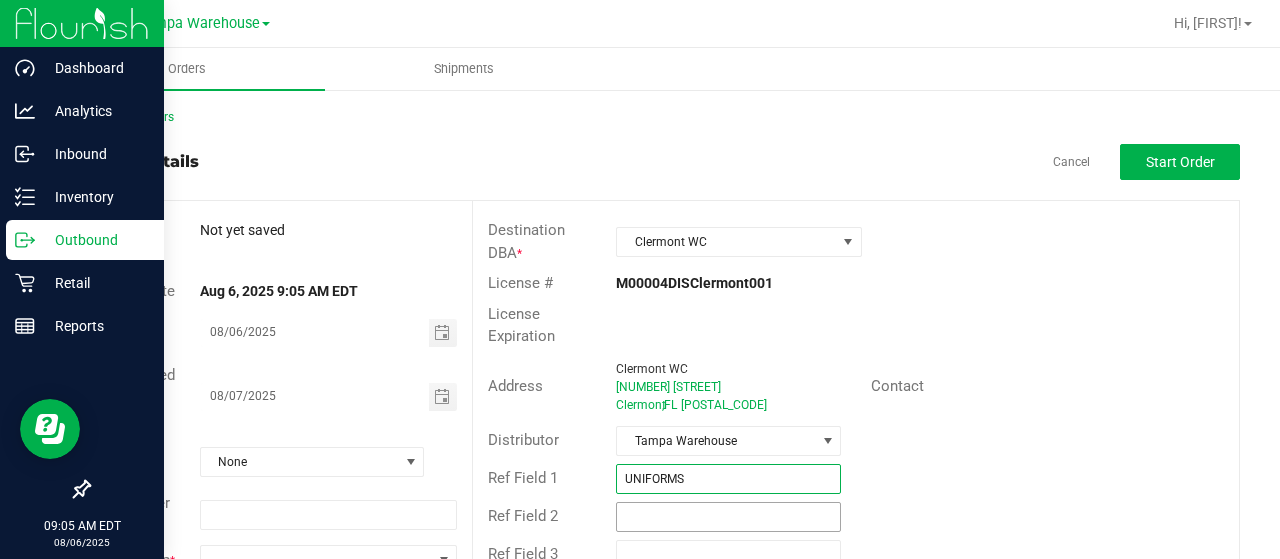 type on "UNIFORMS" 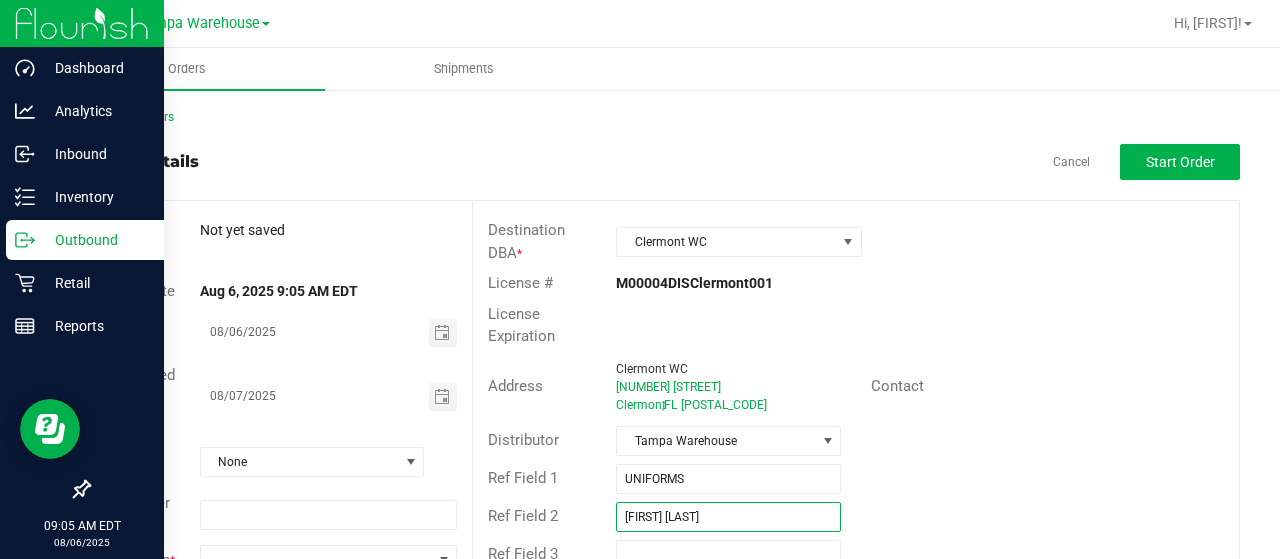 scroll, scrollTop: 54, scrollLeft: 0, axis: vertical 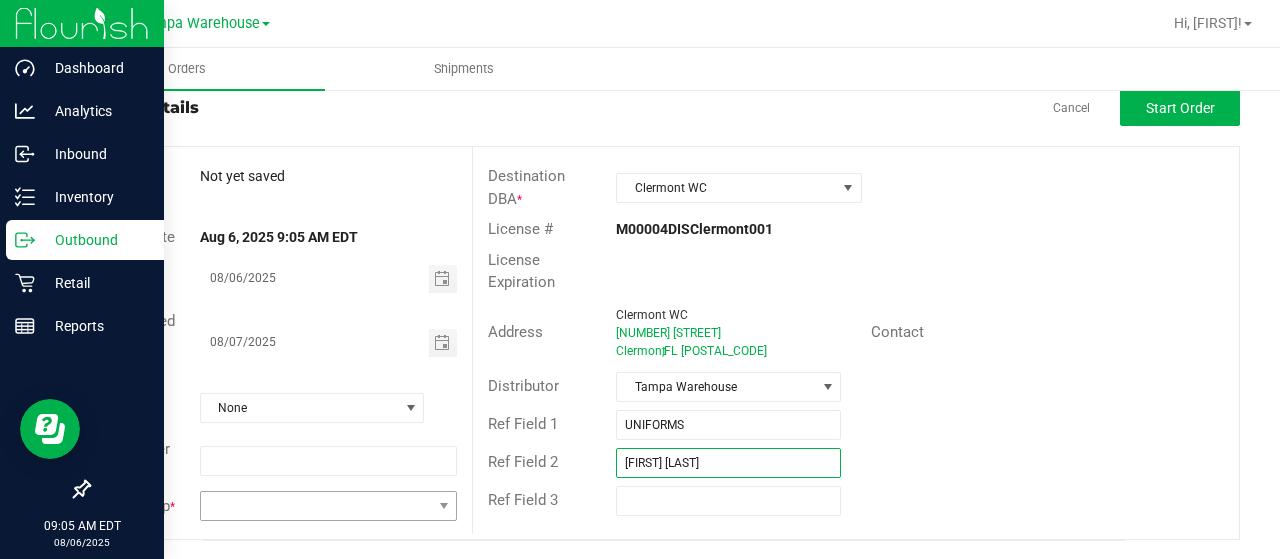 type on "[FIRST] [LAST]" 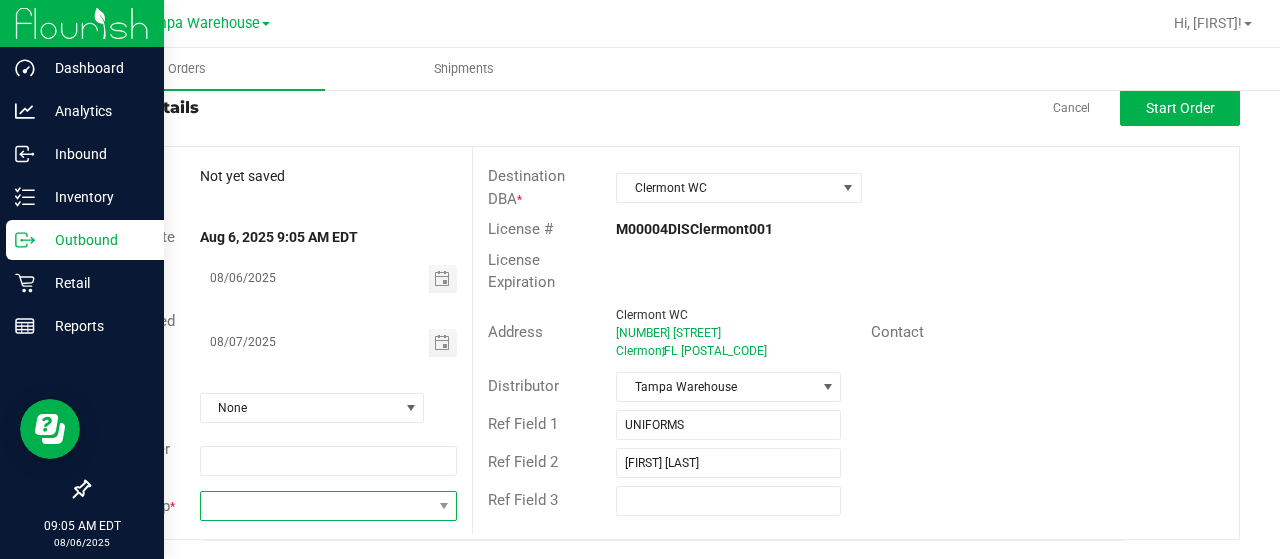 click at bounding box center [316, 506] 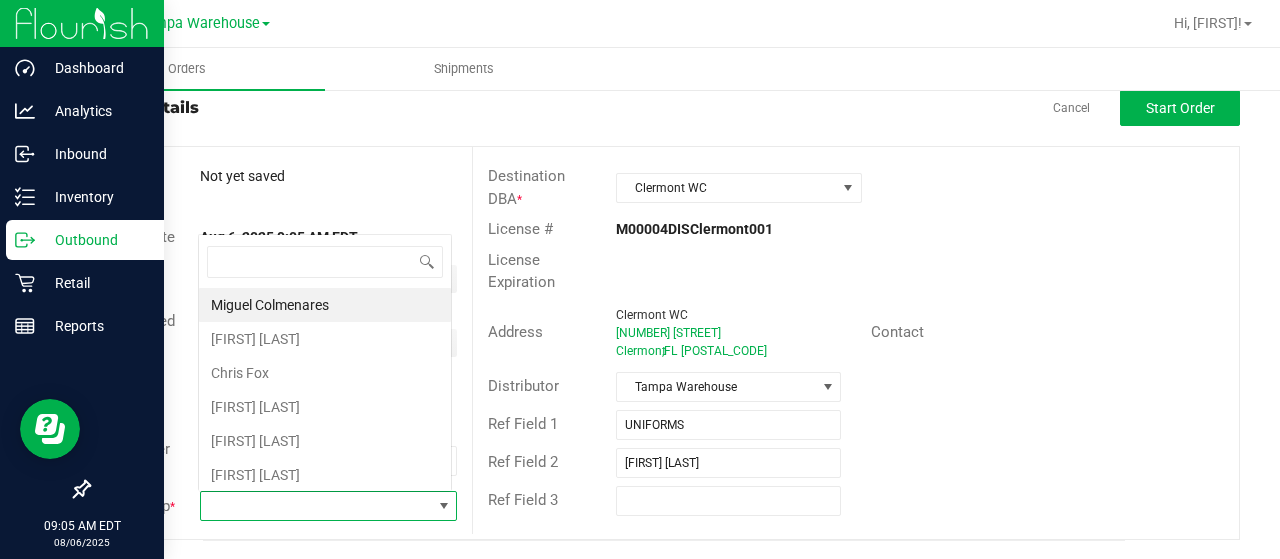 scroll, scrollTop: 0, scrollLeft: 0, axis: both 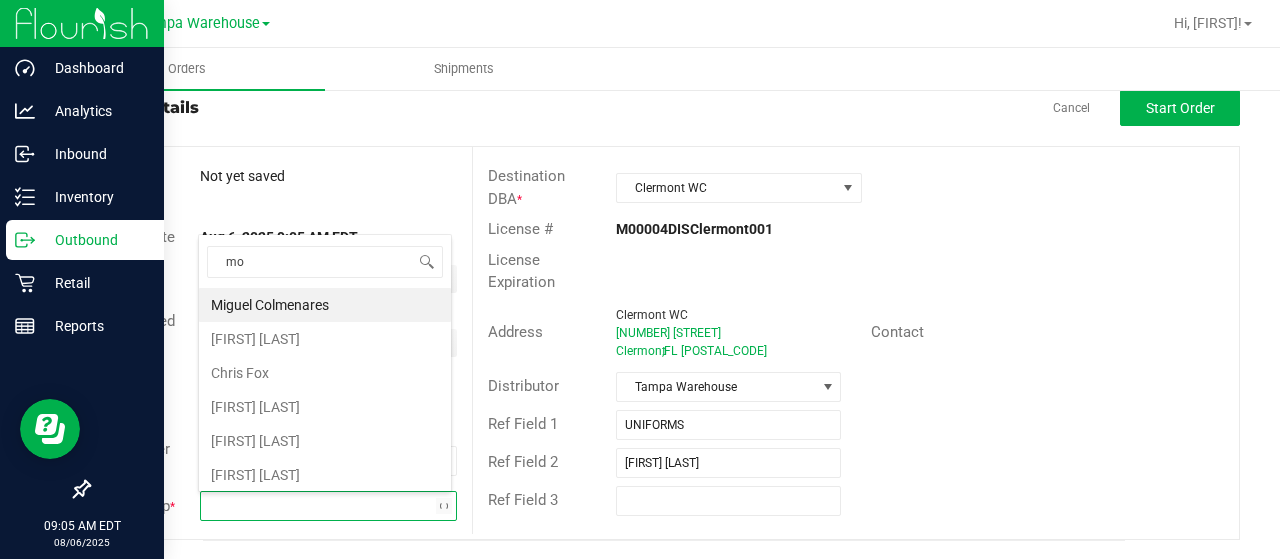 type on "mor" 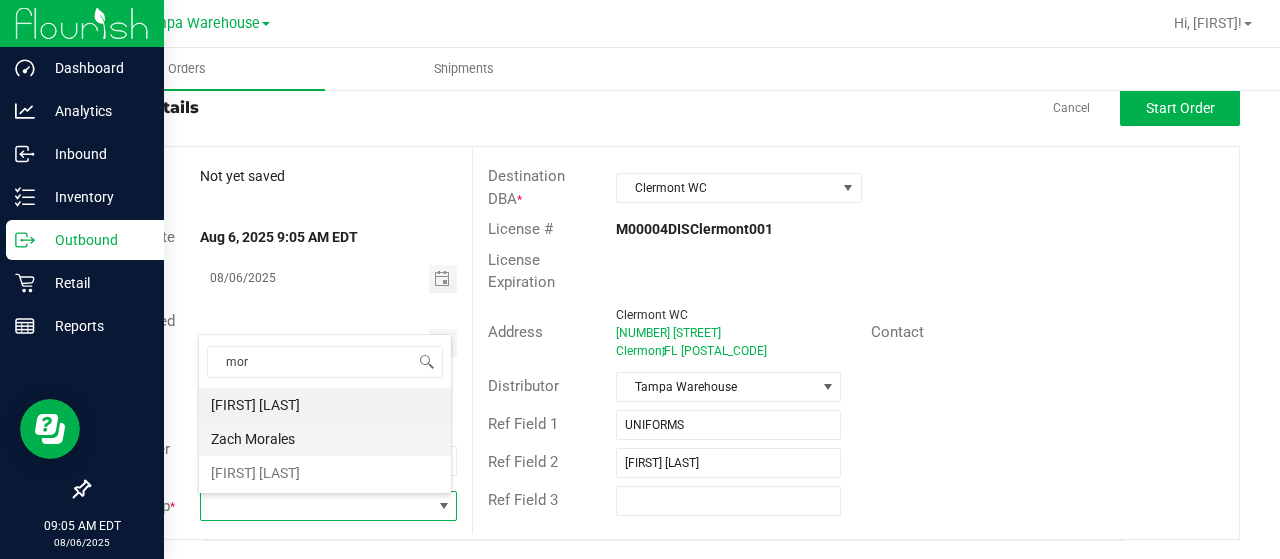click on "Zach Morales" at bounding box center (325, 439) 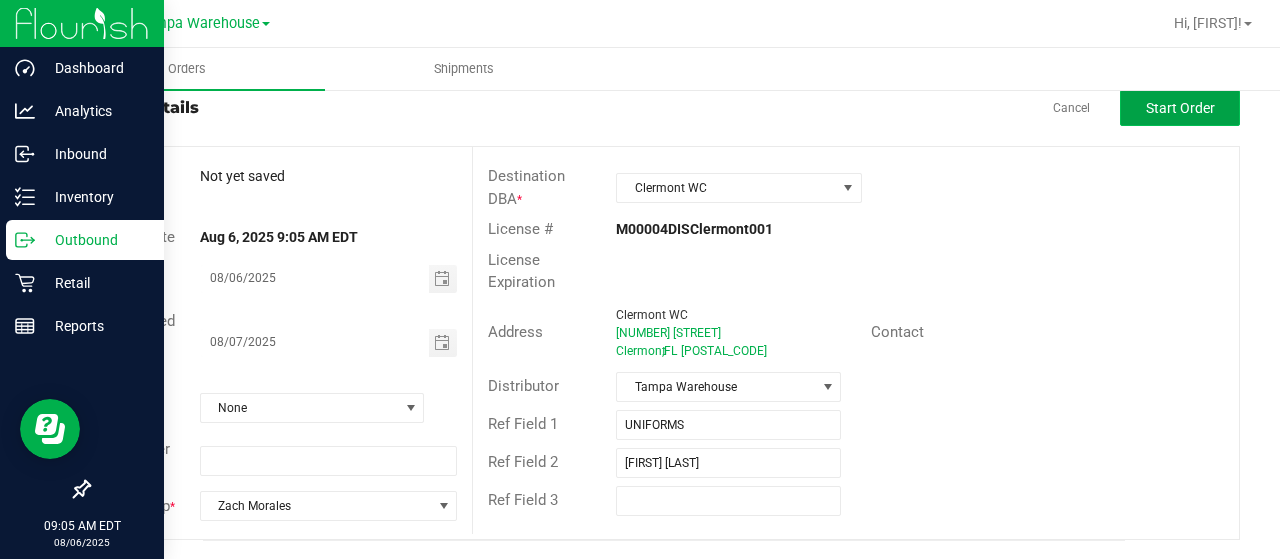 click on "Start Order" at bounding box center (1180, 108) 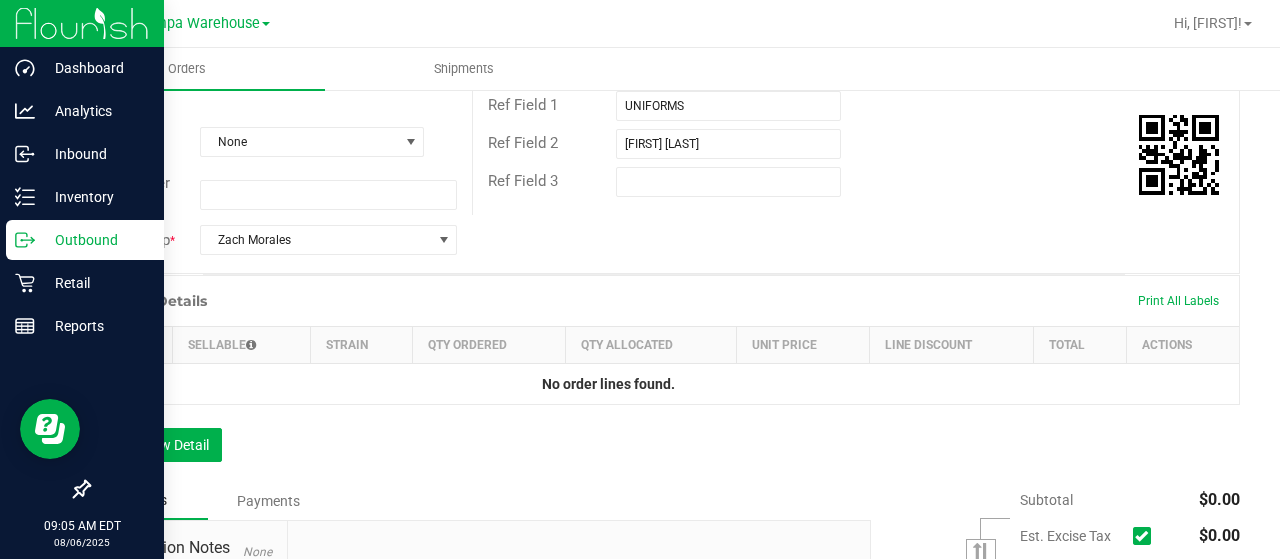 scroll, scrollTop: 379, scrollLeft: 0, axis: vertical 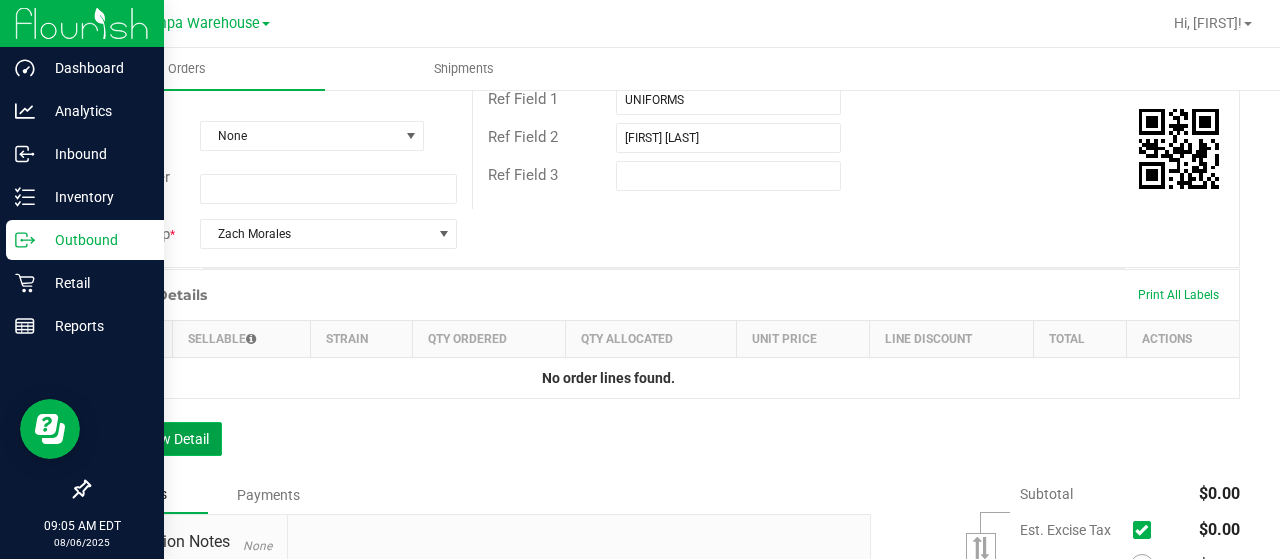 click on "Add New Detail" at bounding box center [155, 439] 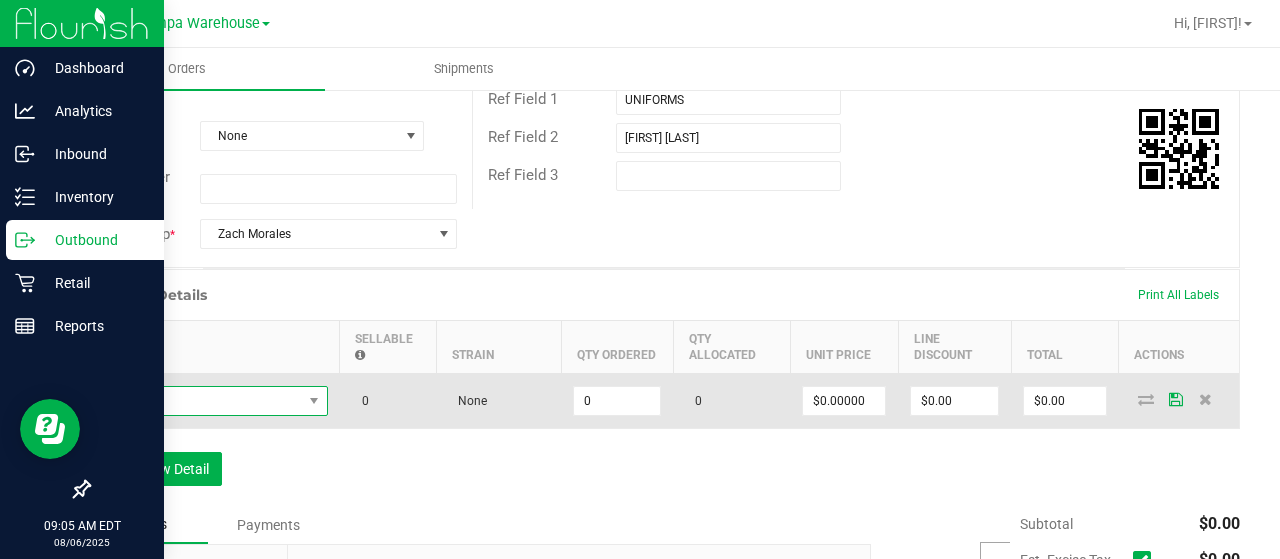 click at bounding box center (202, 401) 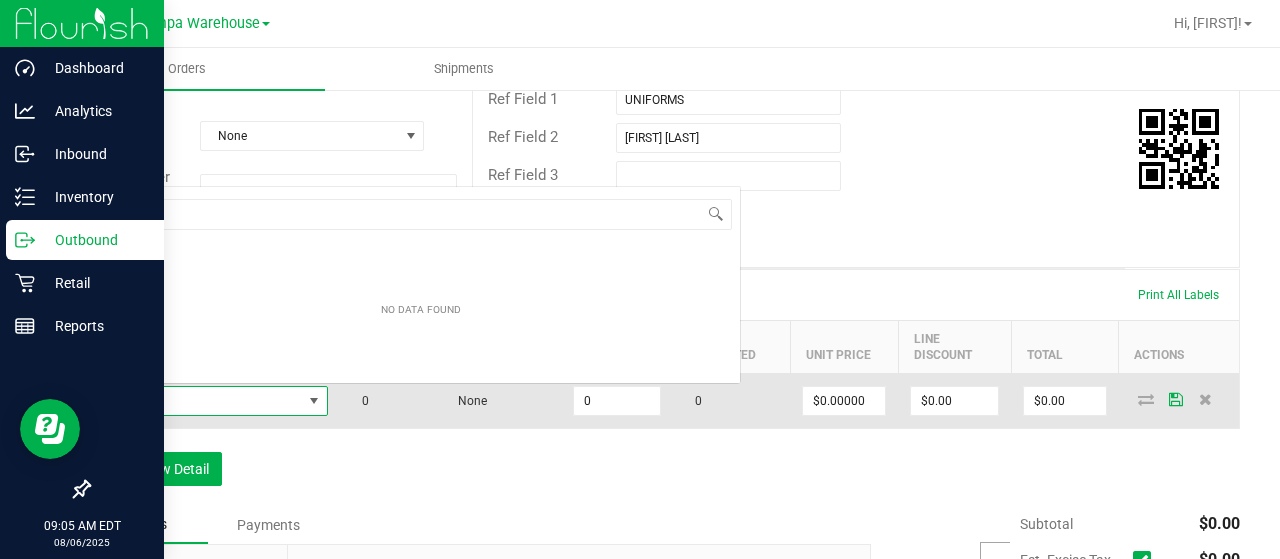 scroll, scrollTop: 0, scrollLeft: 0, axis: both 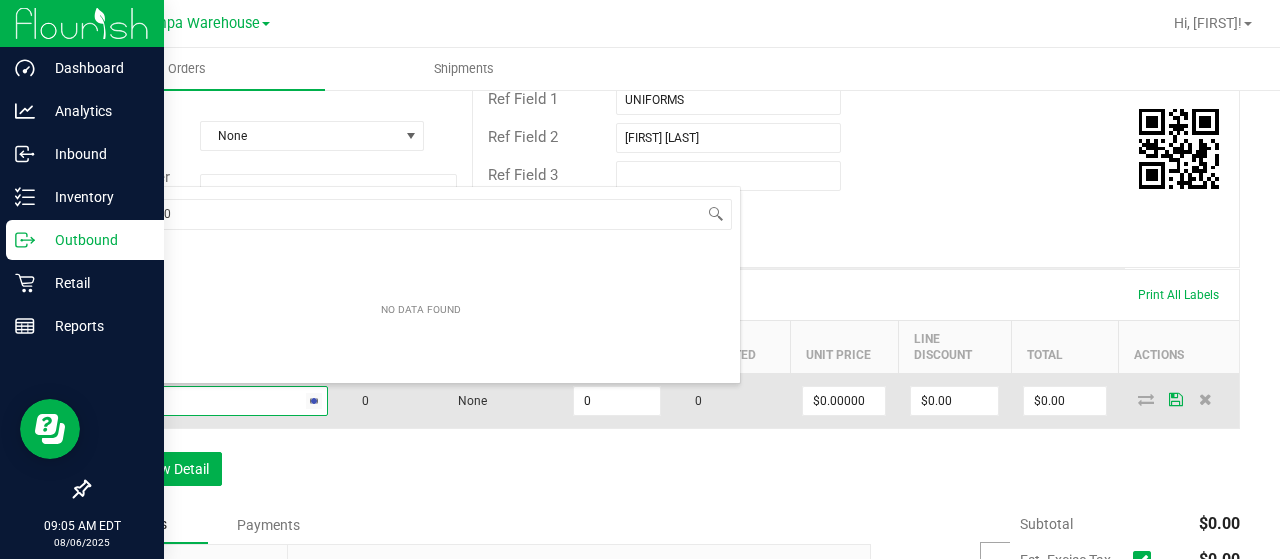 type on "1992303" 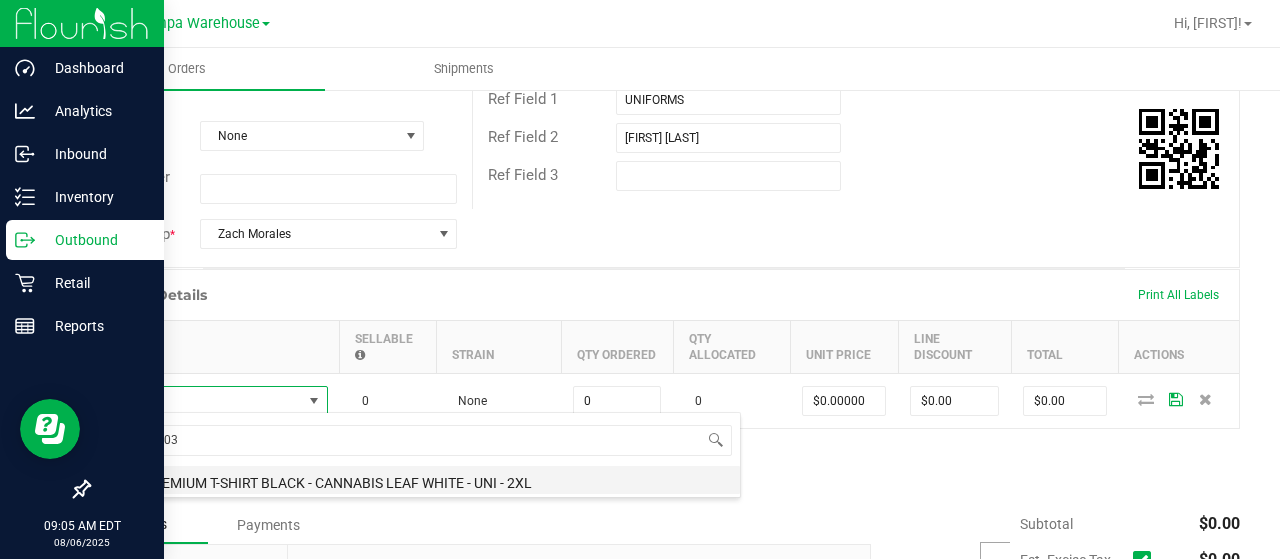 click on "SW - PREMIUM T-SHIRT BLACK - CANNABIS LEAF WHITE - UNI - 2XL" at bounding box center [421, 480] 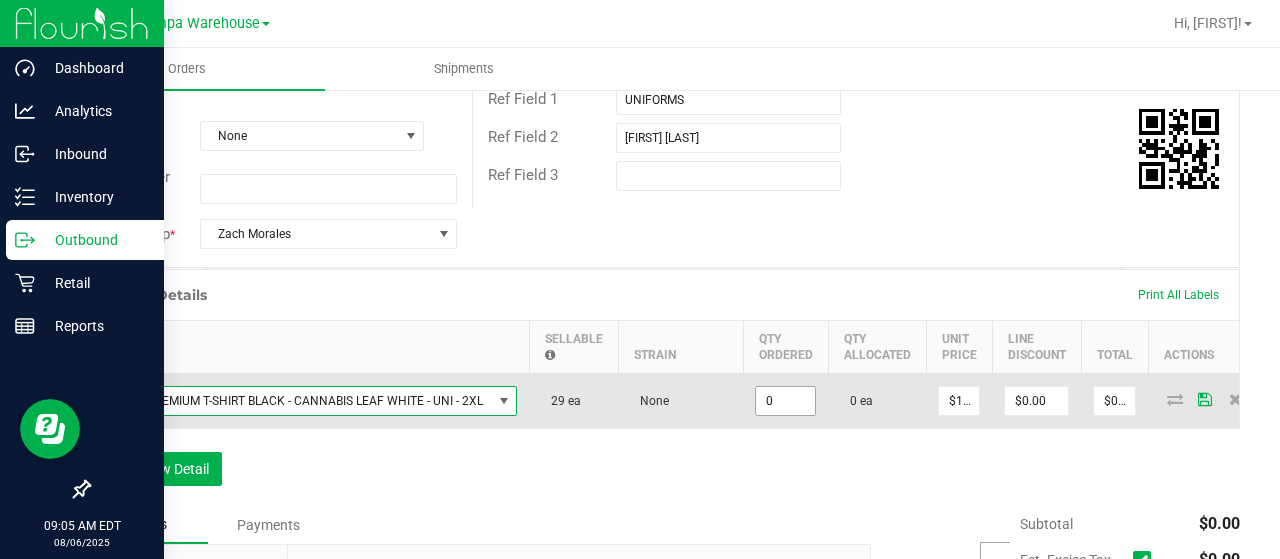 click on "0" at bounding box center (785, 401) 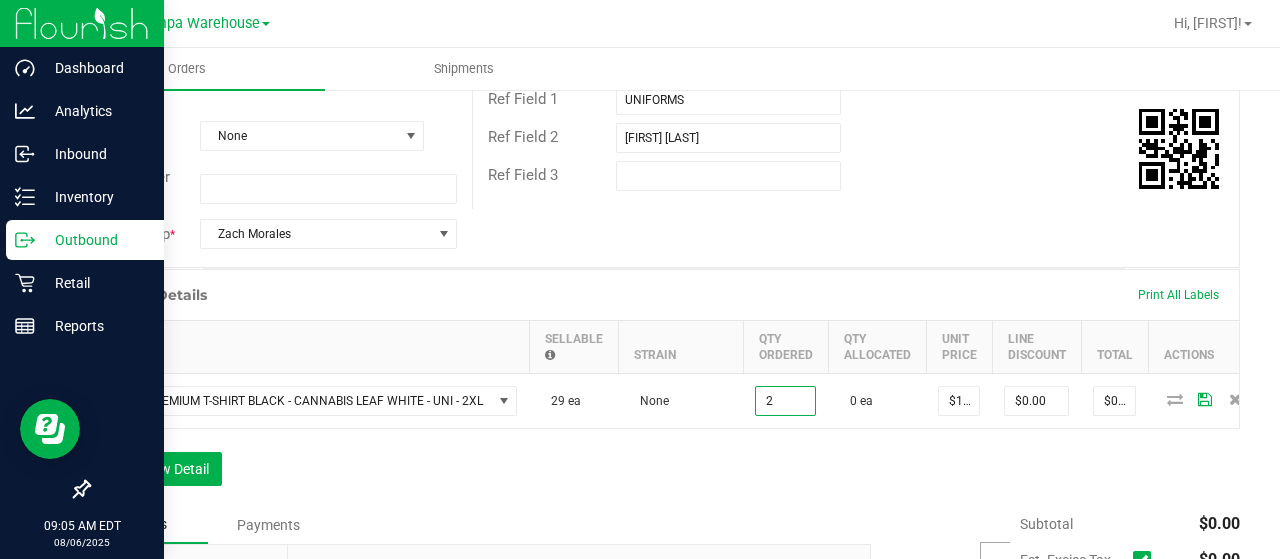 type on "2 ea" 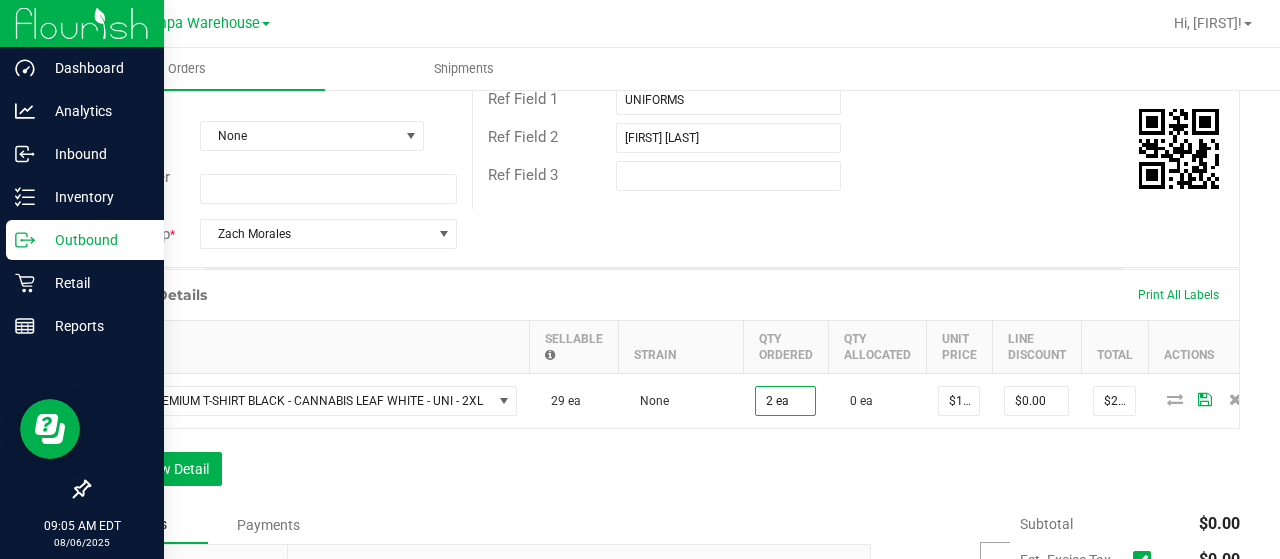 click on "Order Details Print All Labels Item Sellable Strain Qty Ordered Qty Allocated Unit Price Line Discount Total Actions SW - PREMIUM T-SHIRT BLACK - CANNABIS LEAF WHITE - UNI - 2XL 29 ea None 2 ea 0 ea $12.75000 $0.00 $25.50 Add New Detail" at bounding box center (664, 387) 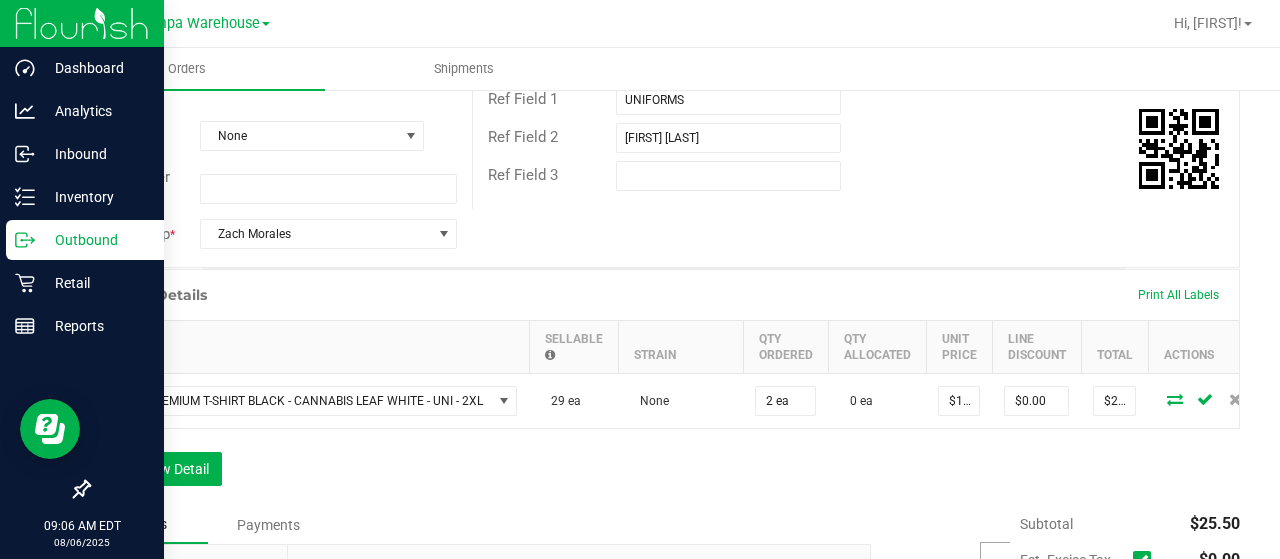 click at bounding box center [1175, 399] 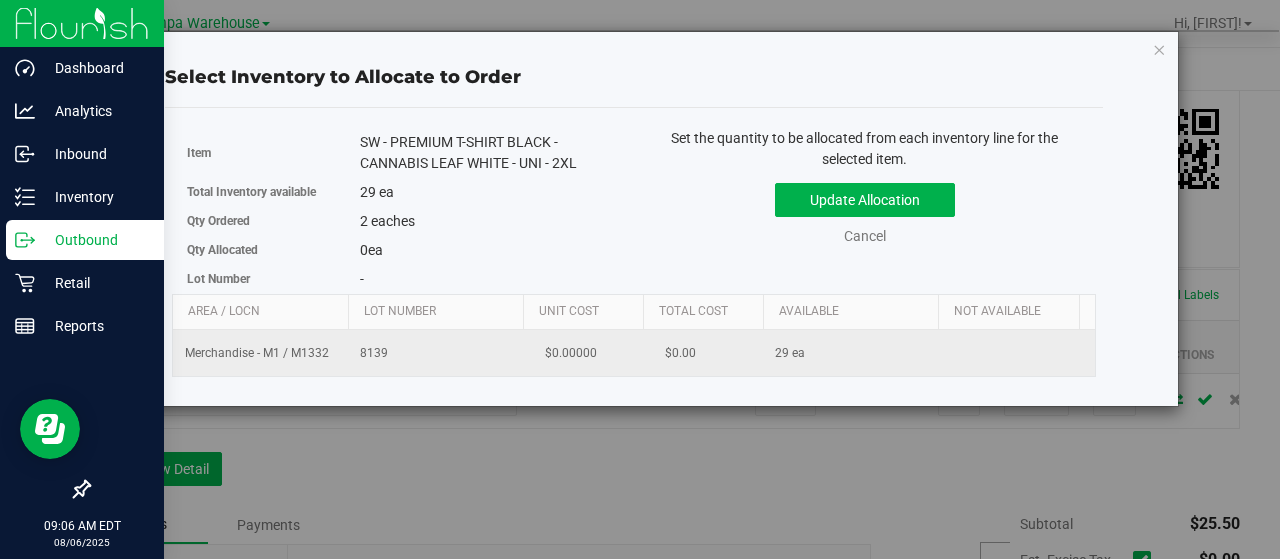 scroll, scrollTop: 0, scrollLeft: 206, axis: horizontal 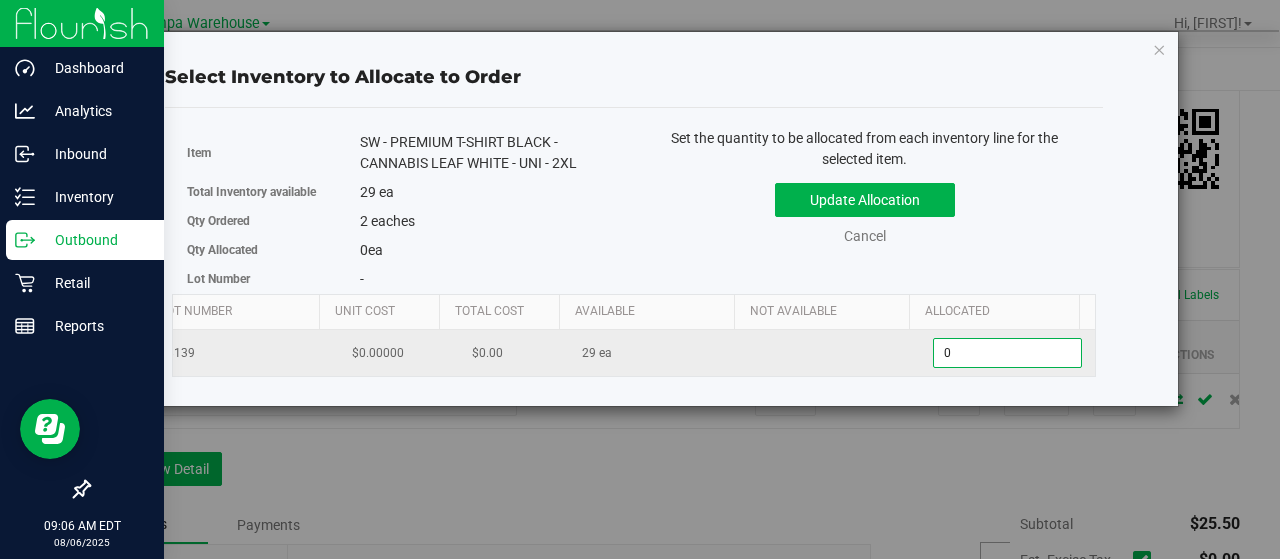 click on "0 0" at bounding box center (1007, 353) 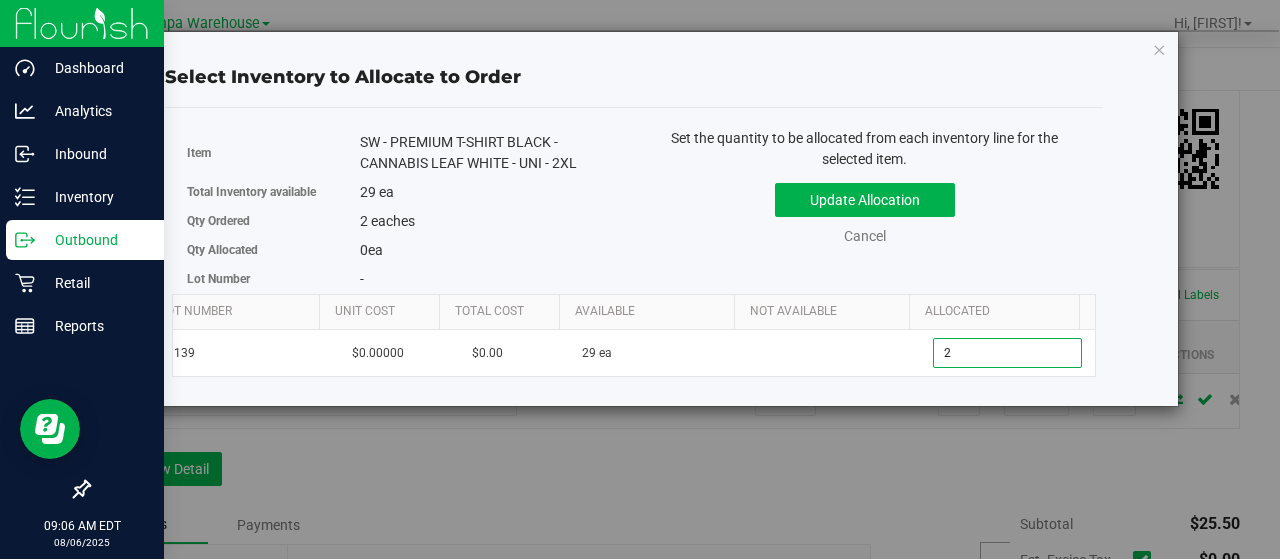 type on "2" 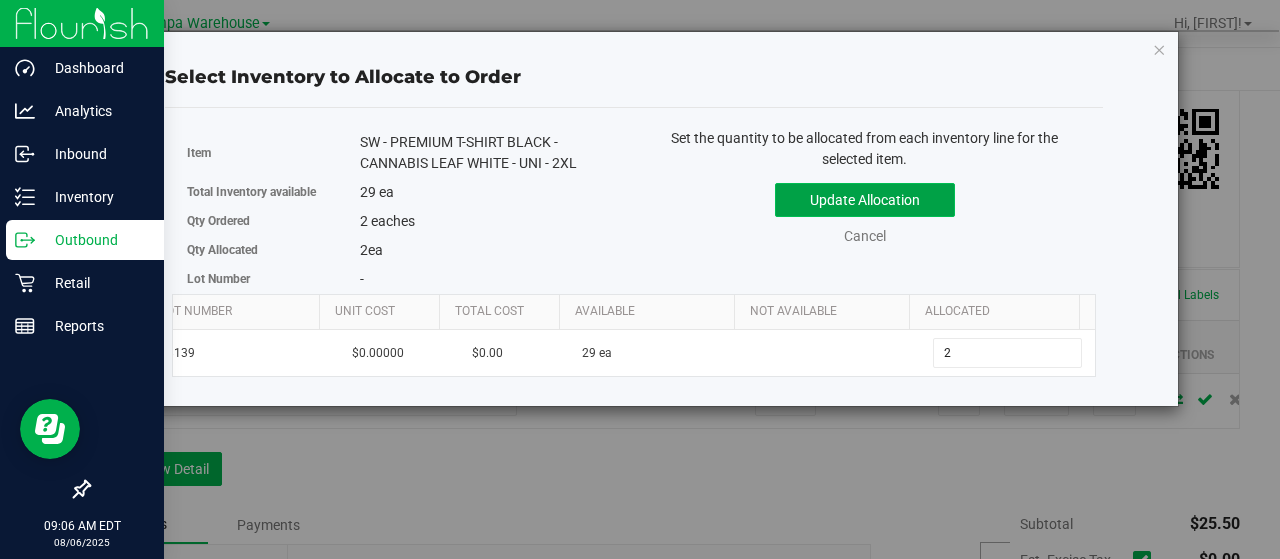click on "Update Allocation" at bounding box center (865, 200) 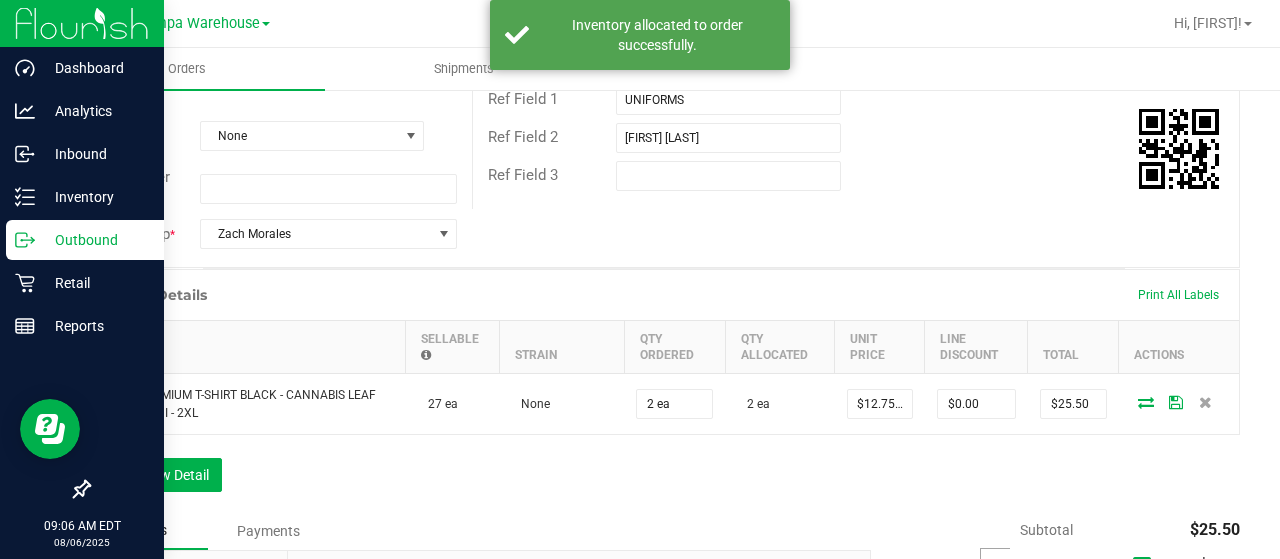 scroll, scrollTop: 0, scrollLeft: 0, axis: both 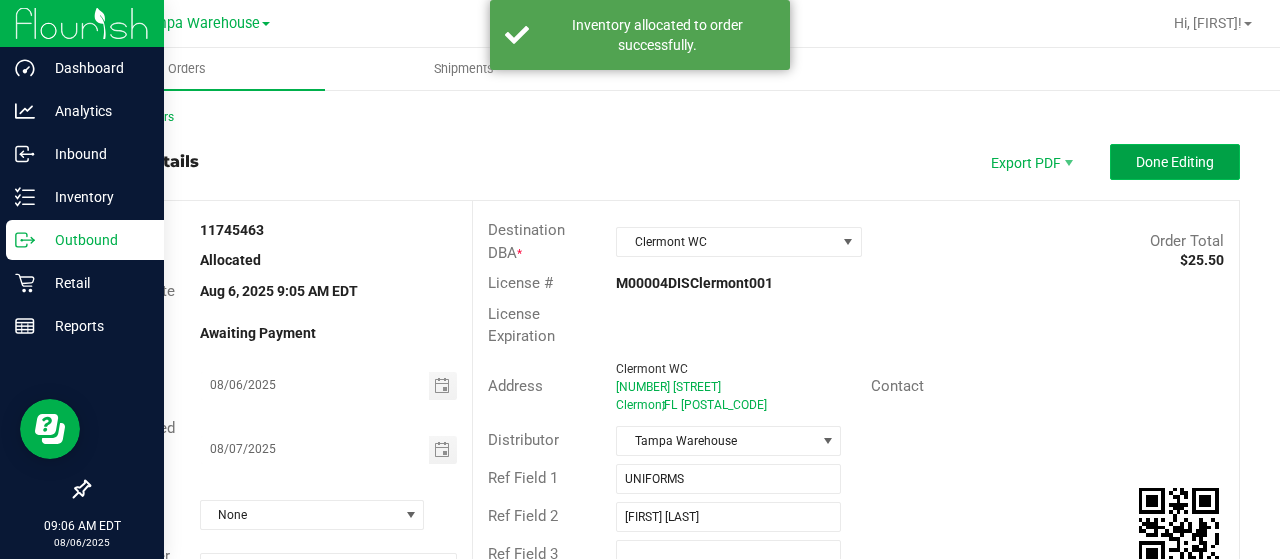 click on "Done Editing" at bounding box center [1175, 162] 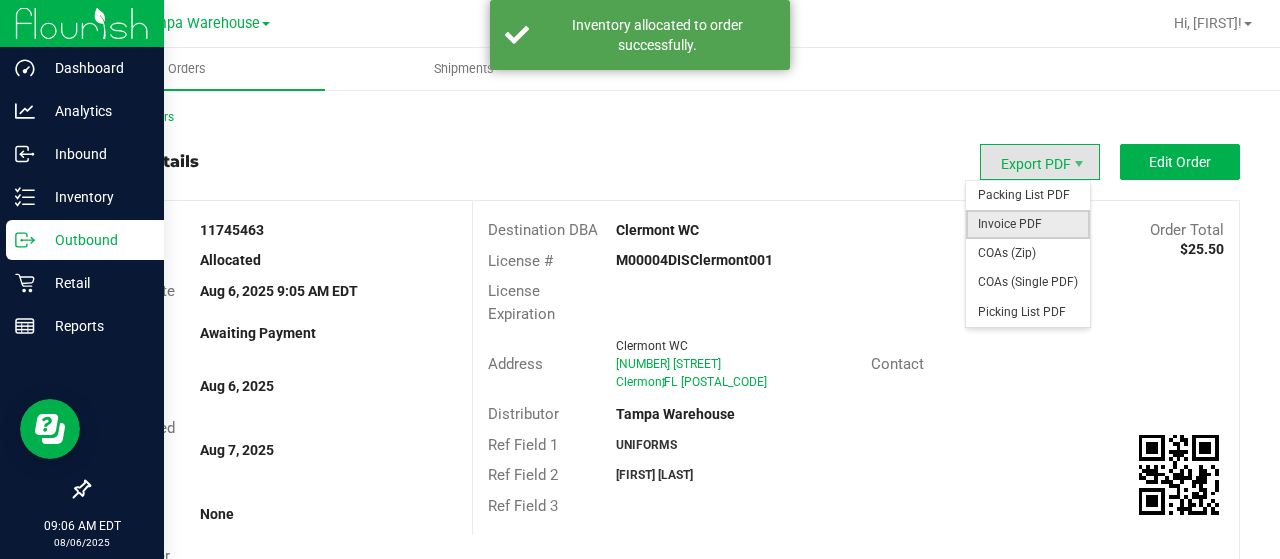 click on "Invoice PDF" at bounding box center (1028, 224) 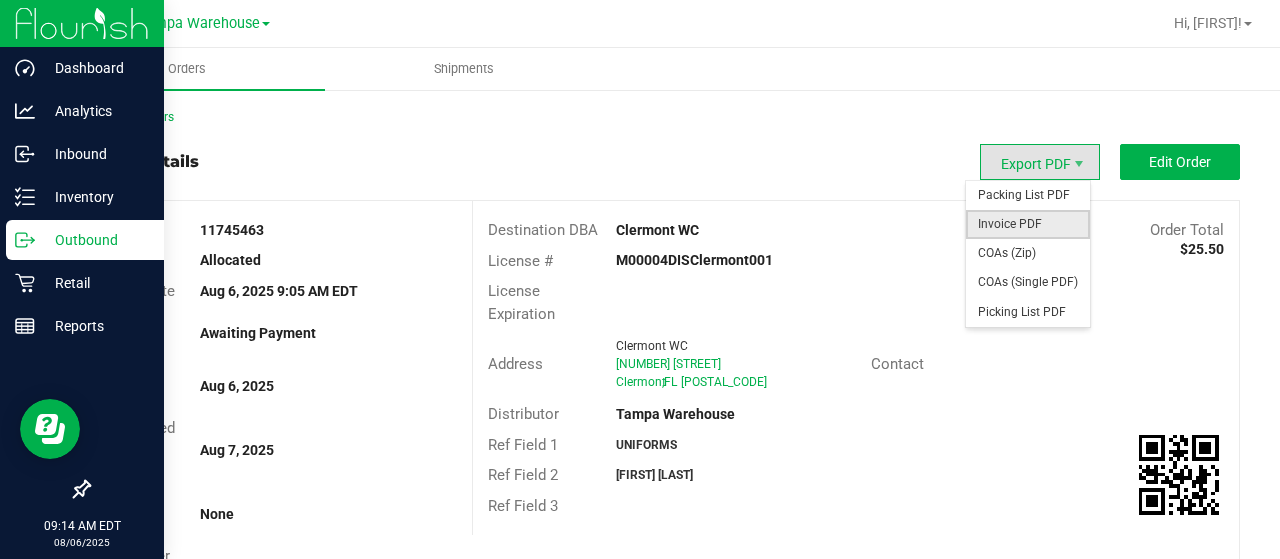 click on "Invoice PDF" at bounding box center [1028, 224] 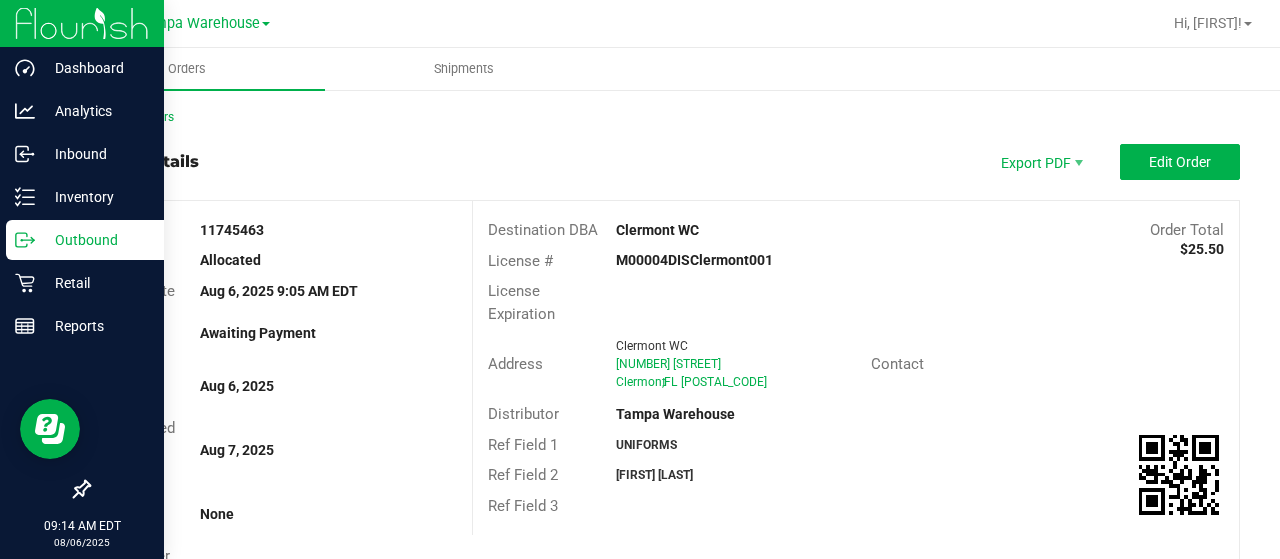 click on "Back to Orders
Order details   Export PDF   Edit Order   Order #   11745463   Status   Allocated   Order Date   Aug 6, 2025 9:05 AM EDT   Payment Status   Awaiting Payment   Invoice Date   Aug 6, 2025   Requested Delivery Date   Aug 7, 2025   Payment Terms   None   Customer PO      Sales Rep   [FIRST] [LAST]   Destination DBA   Clermont WC   Order Total   $25.50   License #   M00004DISClermont001   License Expiration   Address  Clermont WC 1495 SR 50 Clermont  ,  FL 34711  Contact   Distributor   Tampa Warehouse   Ref Field 1   UNIFORMS   Ref Field 2   [FIRST] [LAST]   Ref Field 3
Order Details Print All Labels Item  Sellable  Strain Qty Ordered Qty Allocated Unit Price Line Discount Total  SW - PREMIUM T-SHIRT BLACK - CANNABIS LEAF WHITE - UNI - 2XL   27 ea   None   2 ea   2 ea   $12.75   $0.00   $25.50" at bounding box center (664, 604) 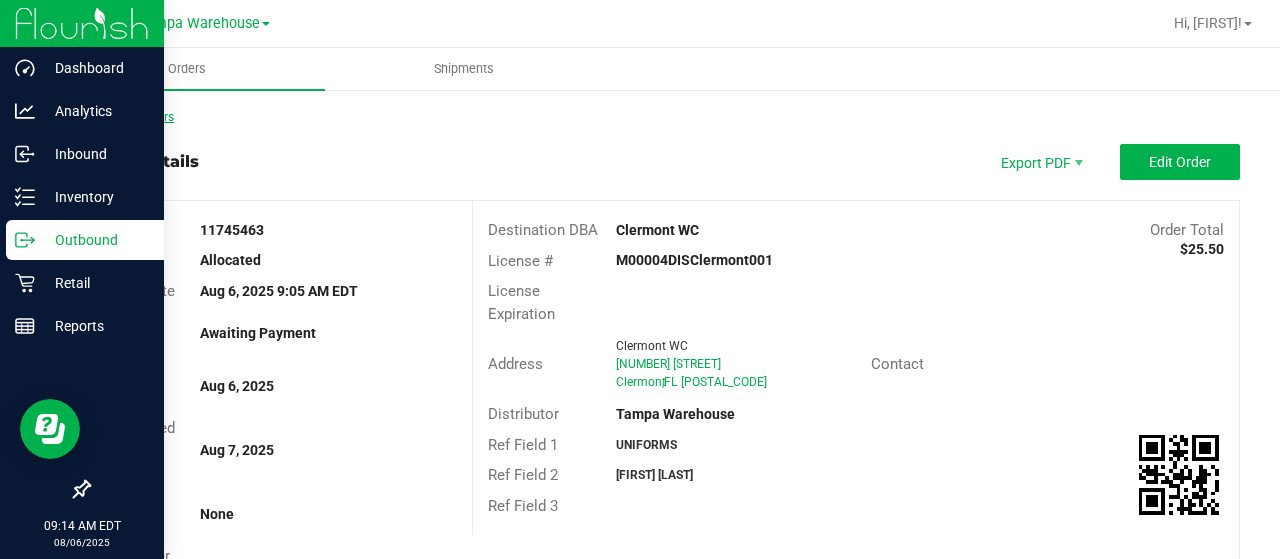 click on "Back to Orders" at bounding box center (131, 117) 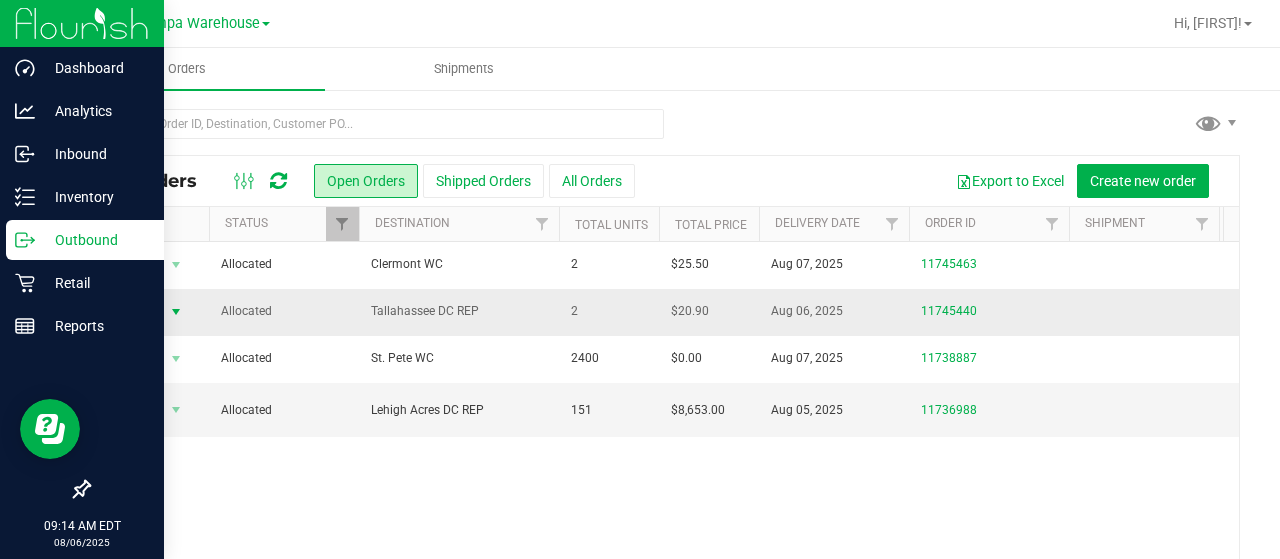 click at bounding box center [176, 312] 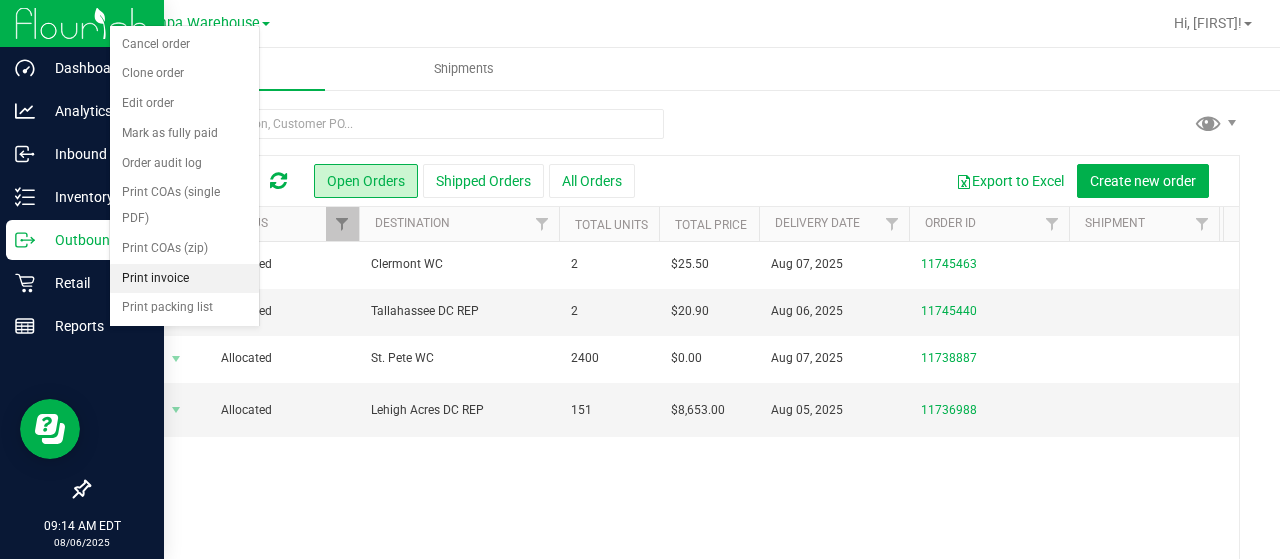 click on "Print invoice" at bounding box center [184, 279] 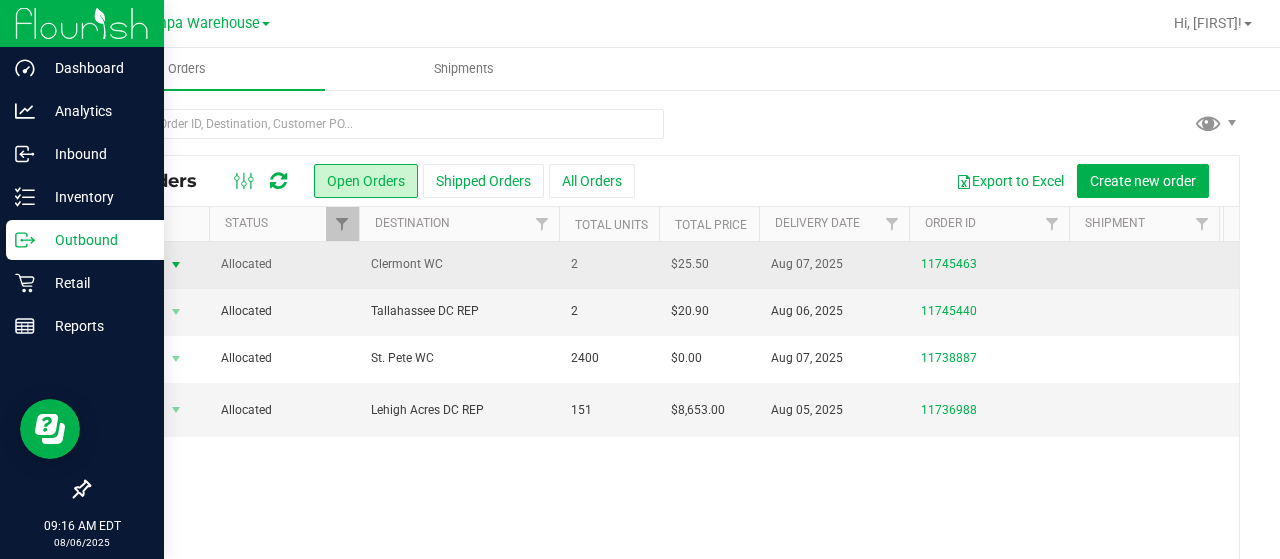 click on "Action" at bounding box center (136, 265) 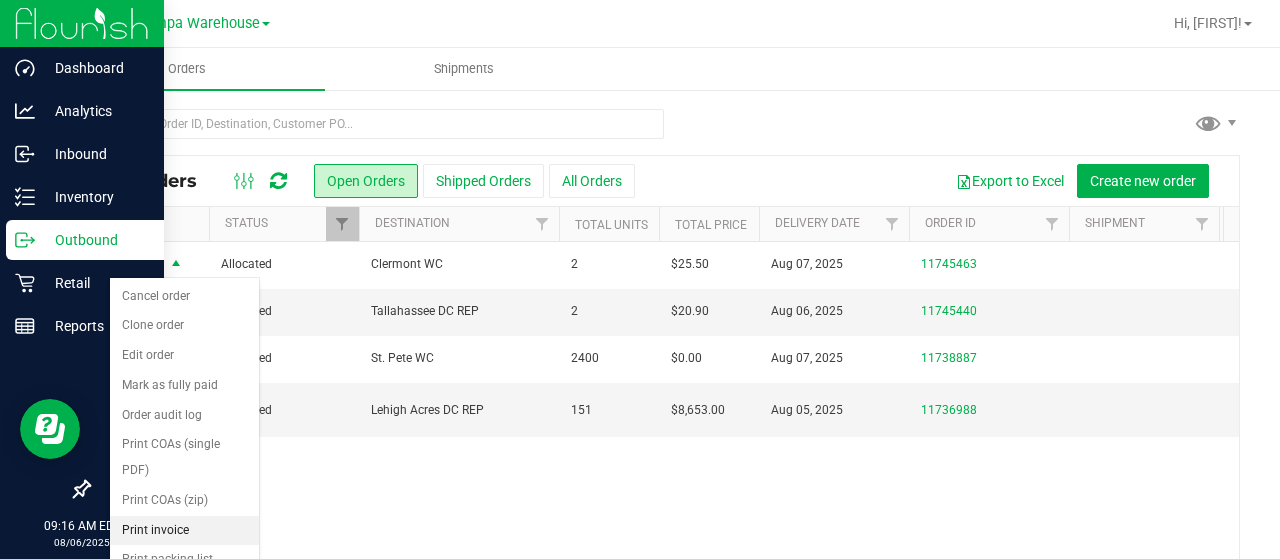 click on "Print invoice" at bounding box center (184, 531) 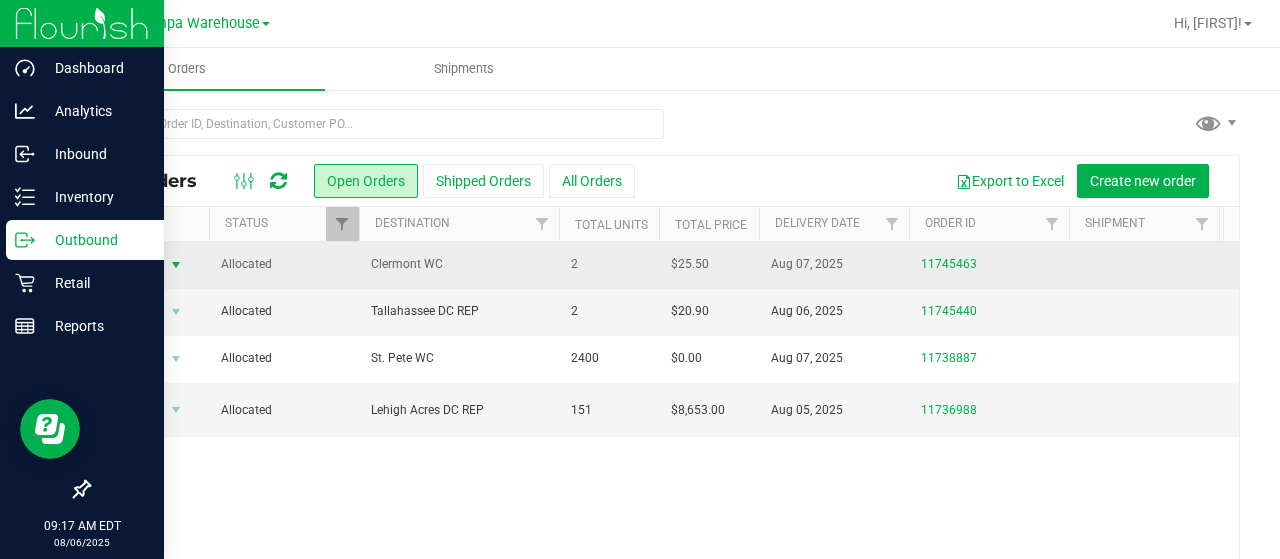 click on "Clermont WC" at bounding box center (459, 265) 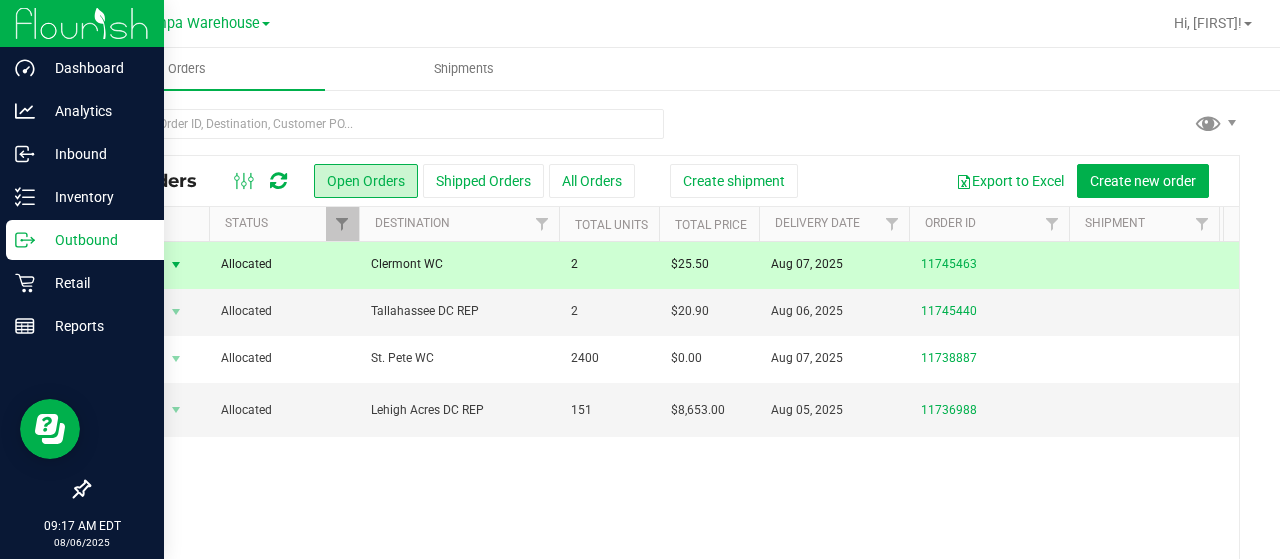 scroll, scrollTop: 0, scrollLeft: 424, axis: horizontal 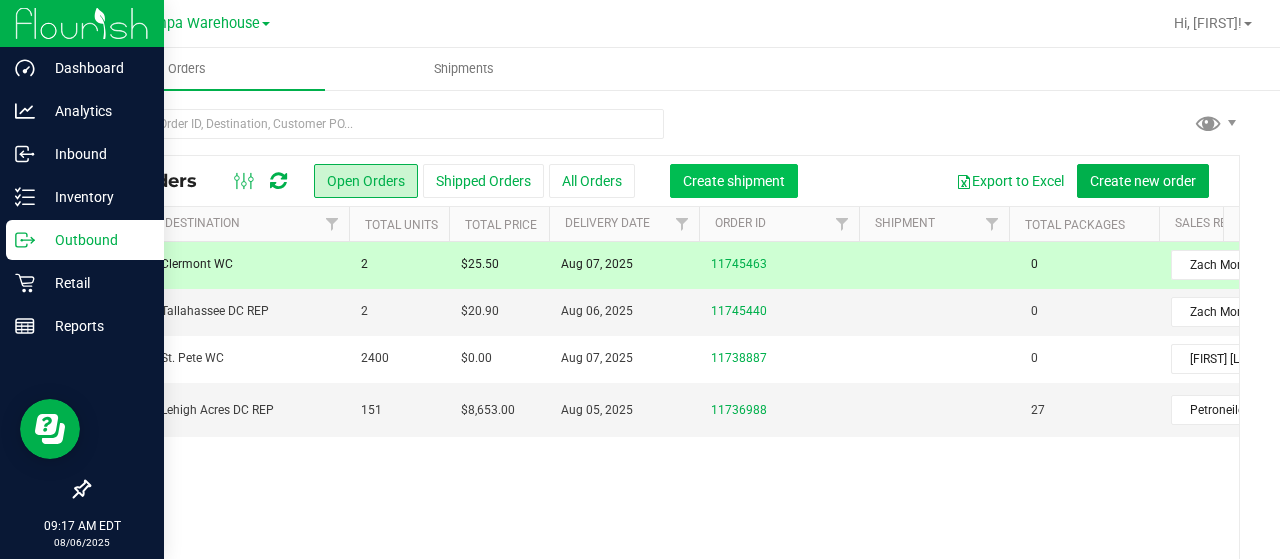 click on "Create shipment" at bounding box center (734, 181) 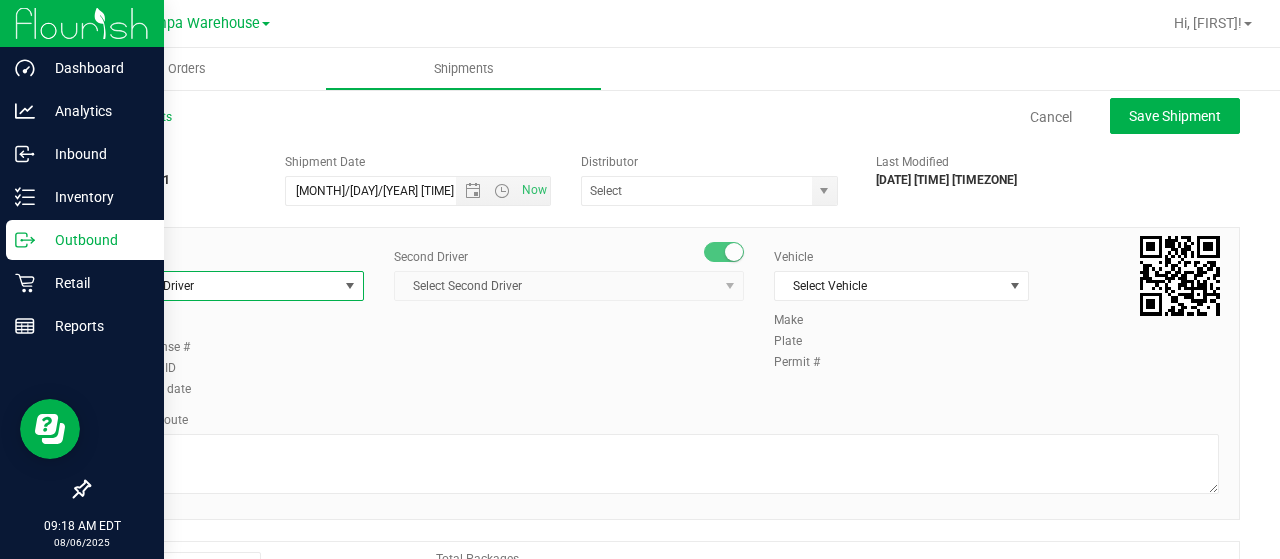 click on "Select Driver" at bounding box center [224, 286] 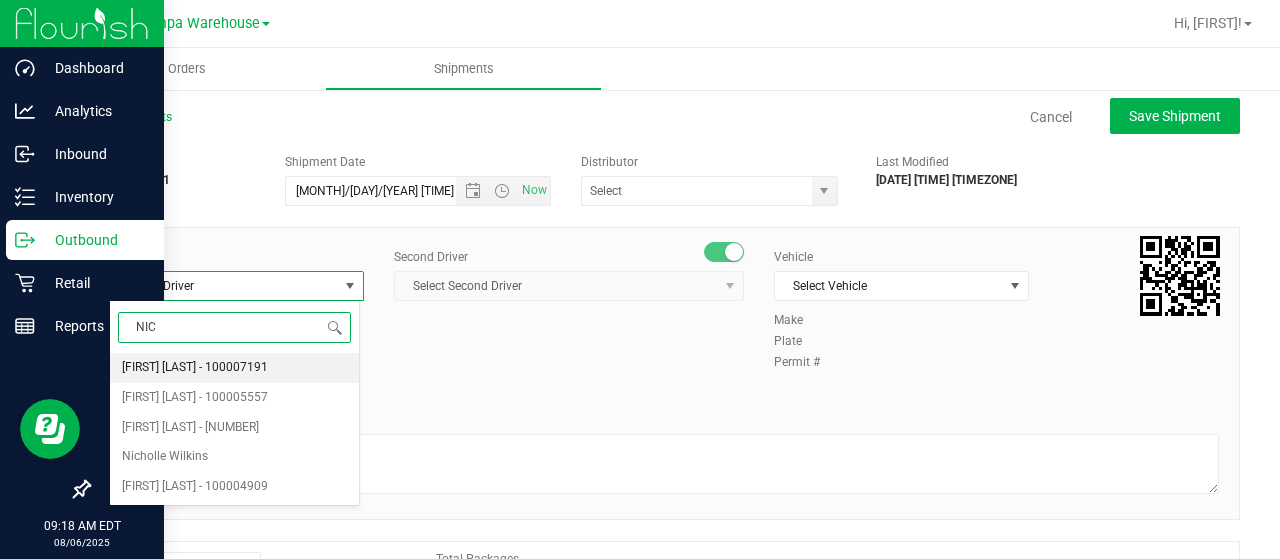 click on "[FIRST] [LAST] - 100007191" at bounding box center (195, 368) 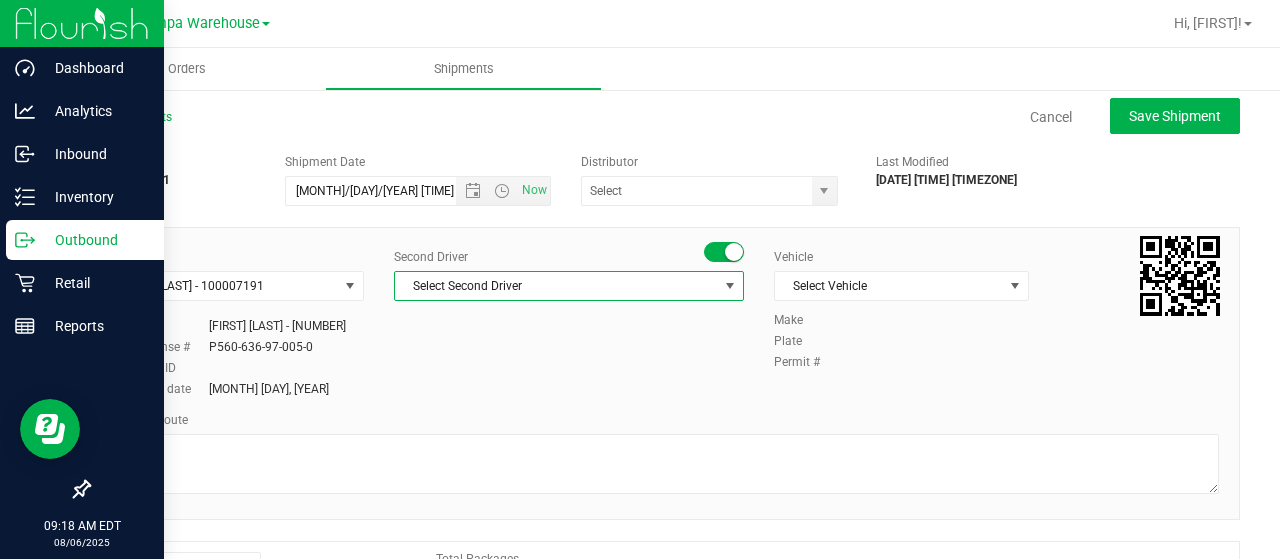 click on "Select Second Driver" at bounding box center (556, 286) 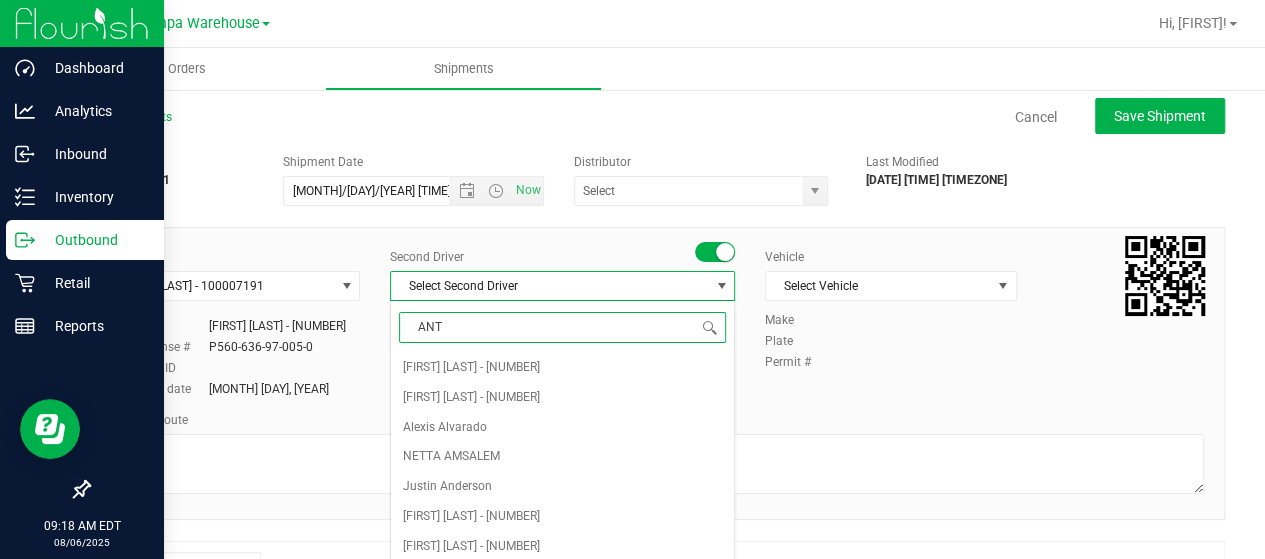 type on "ANTH" 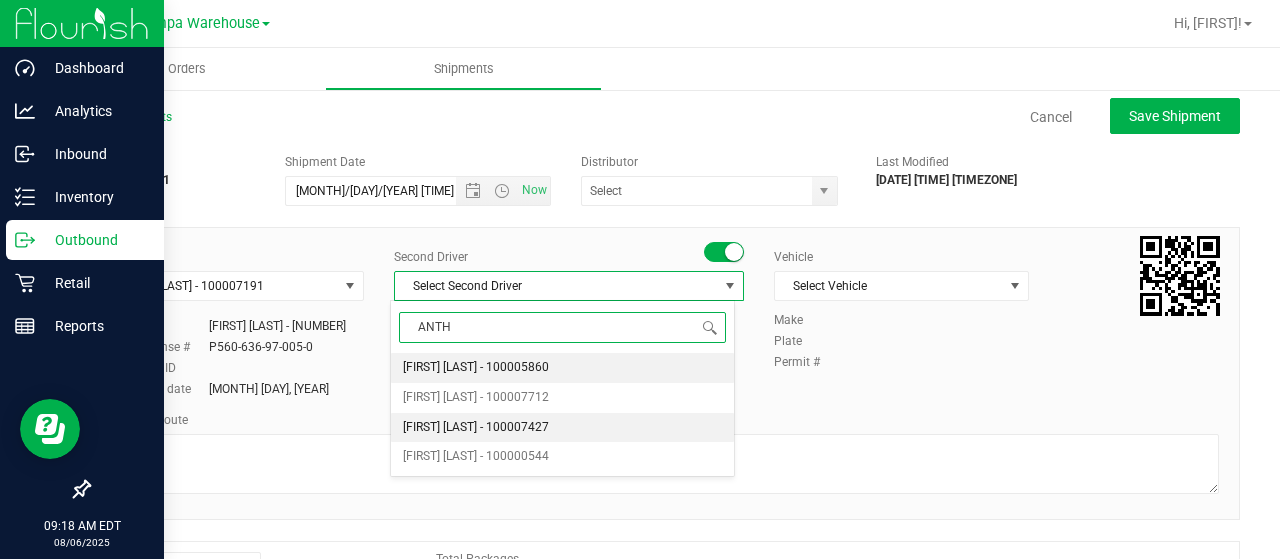click on "[FIRST] [LAST] - 100007427" at bounding box center (476, 428) 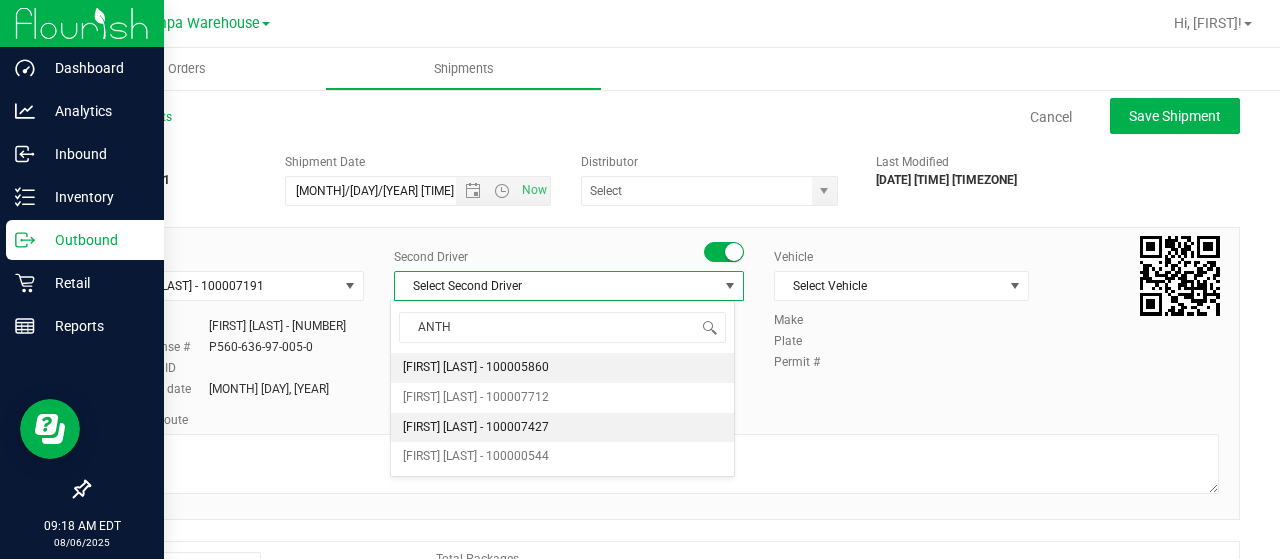 type 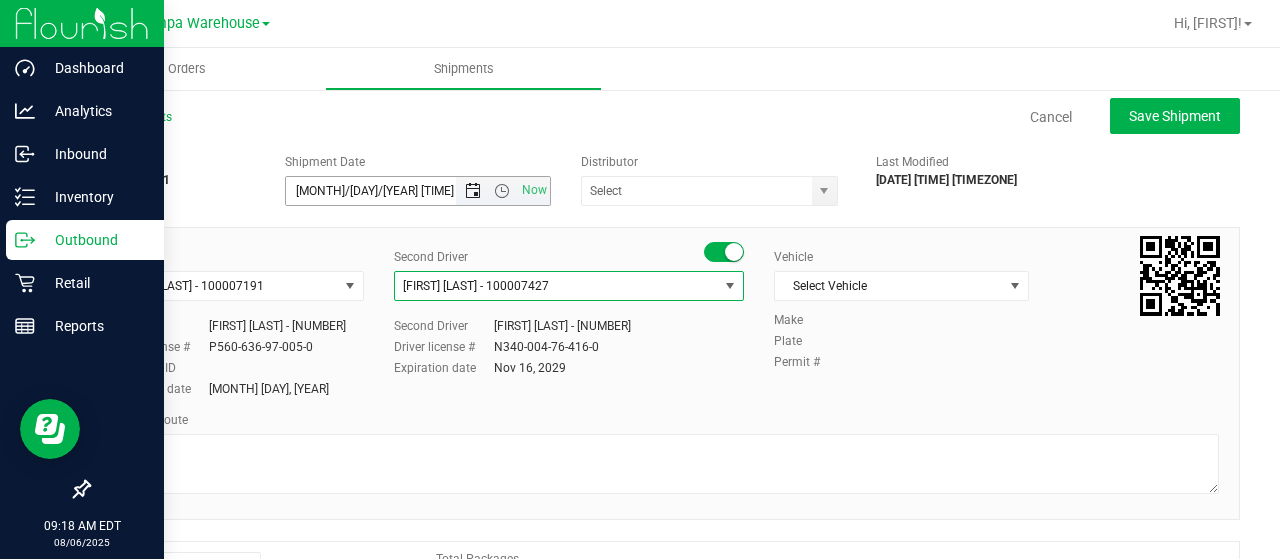 click at bounding box center [473, 191] 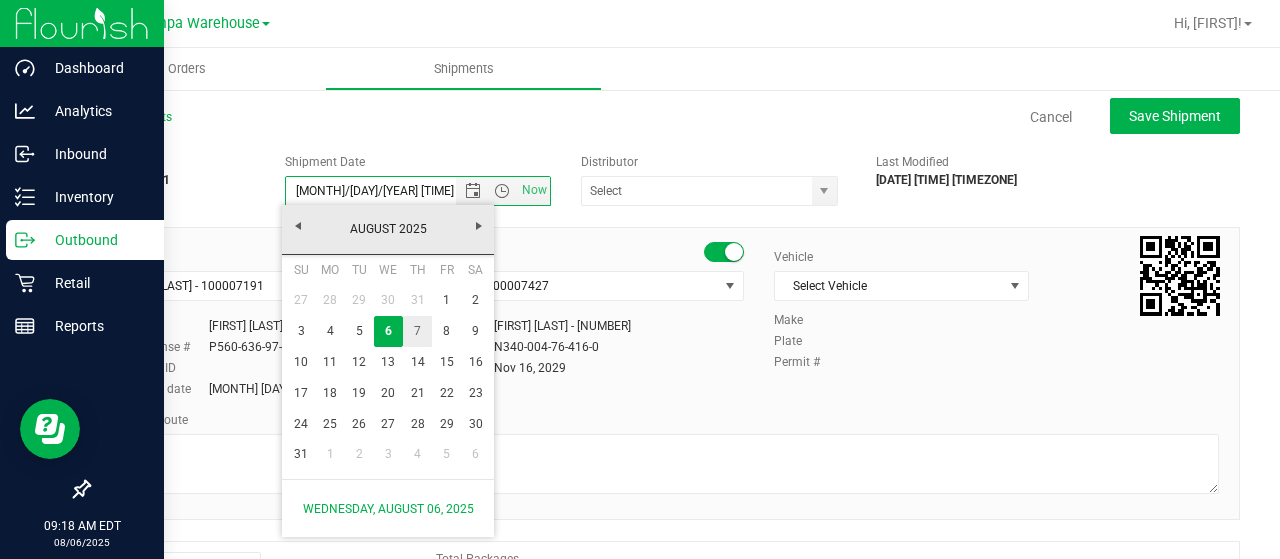 click on "7" at bounding box center (417, 331) 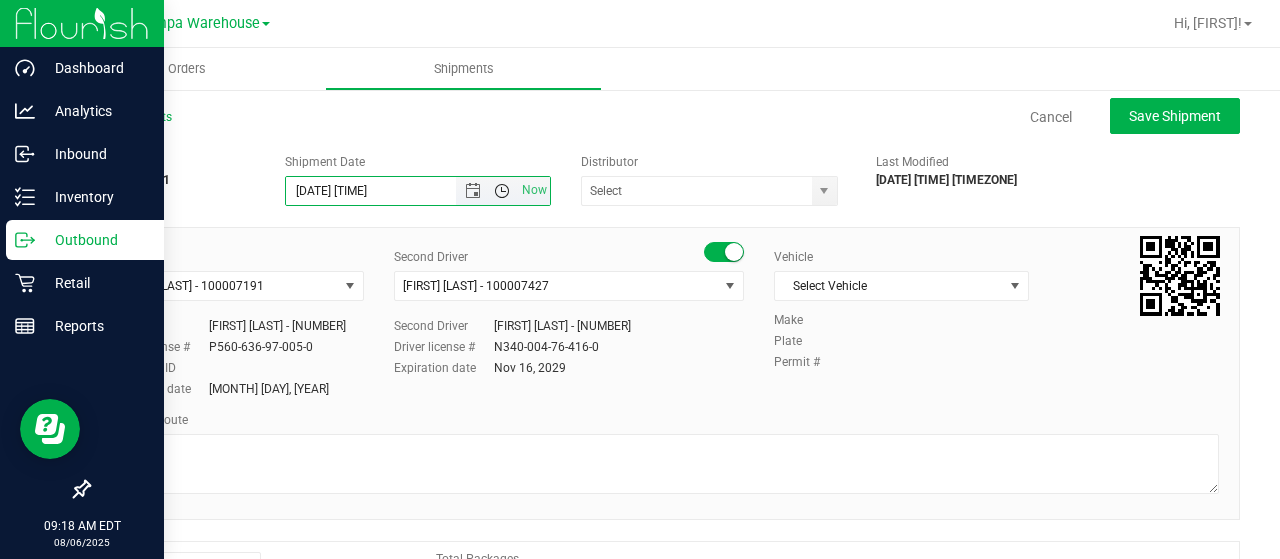 click at bounding box center [502, 191] 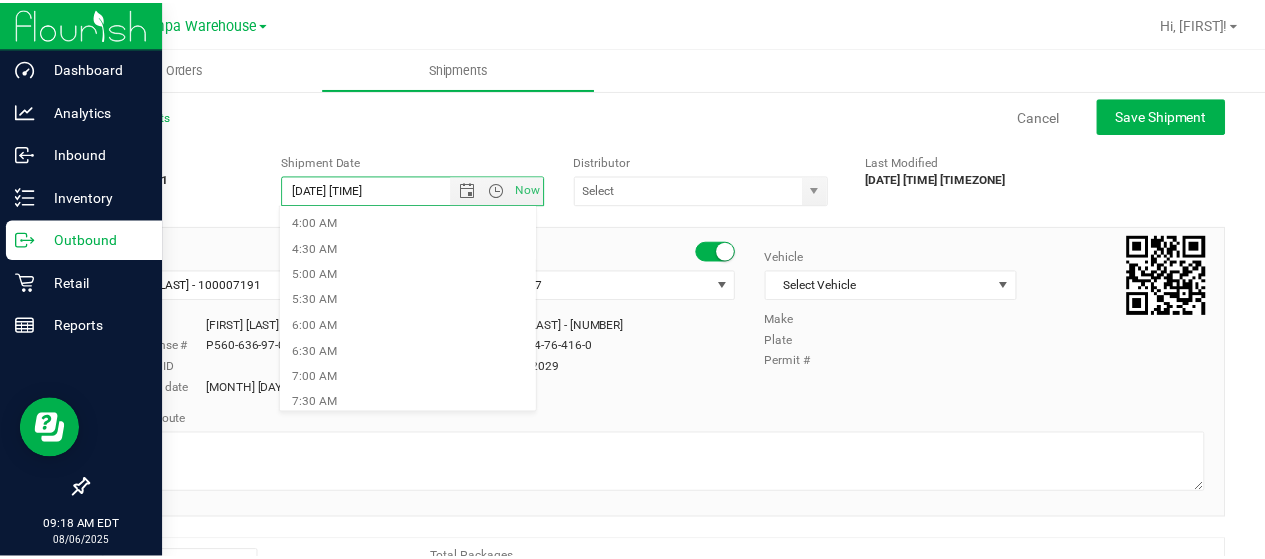 scroll, scrollTop: 205, scrollLeft: 0, axis: vertical 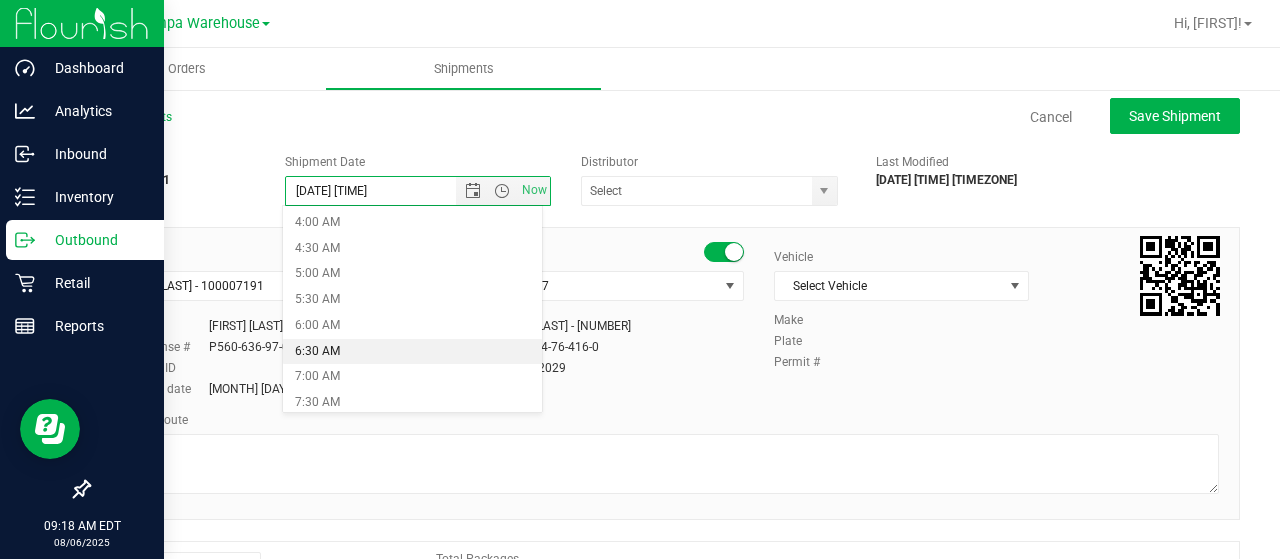 click on "6:30 AM" at bounding box center [412, 352] 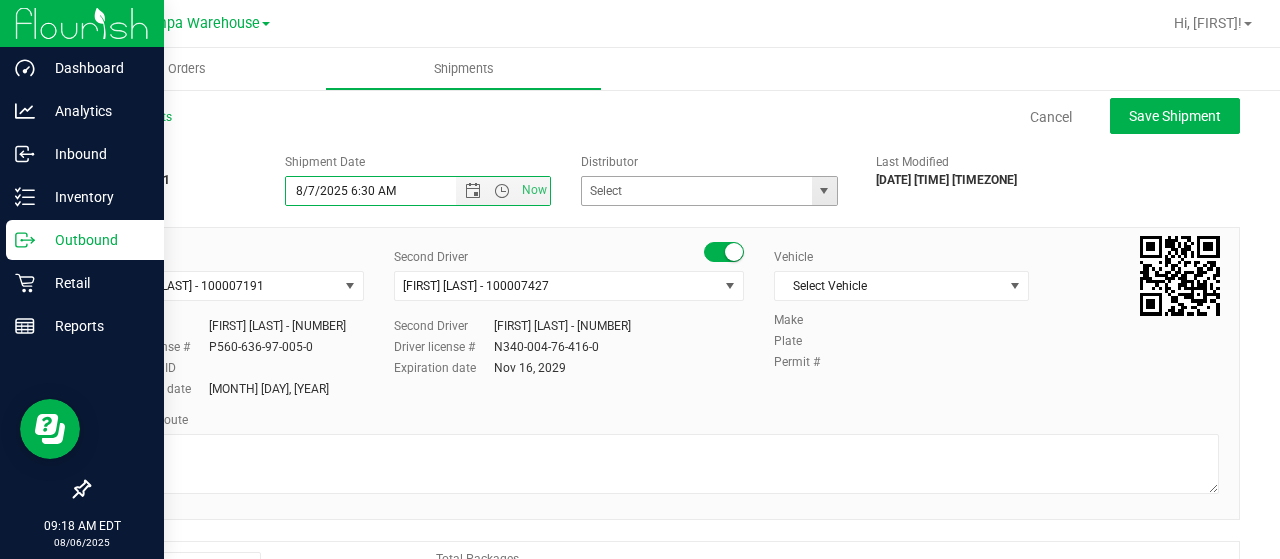click at bounding box center (824, 191) 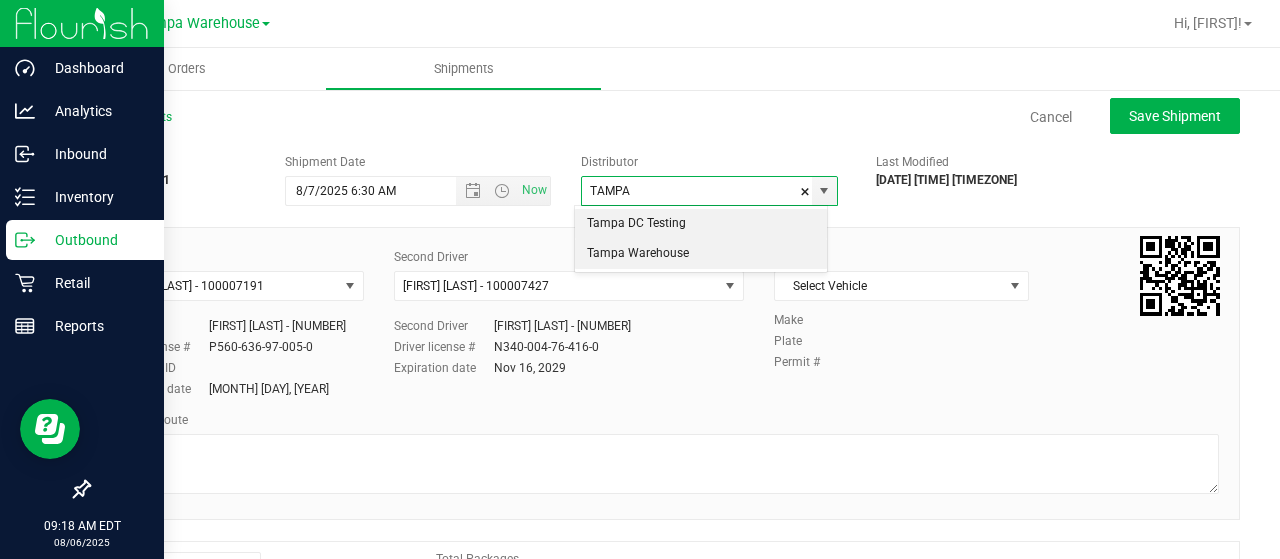 click on "Tampa Warehouse" at bounding box center (701, 254) 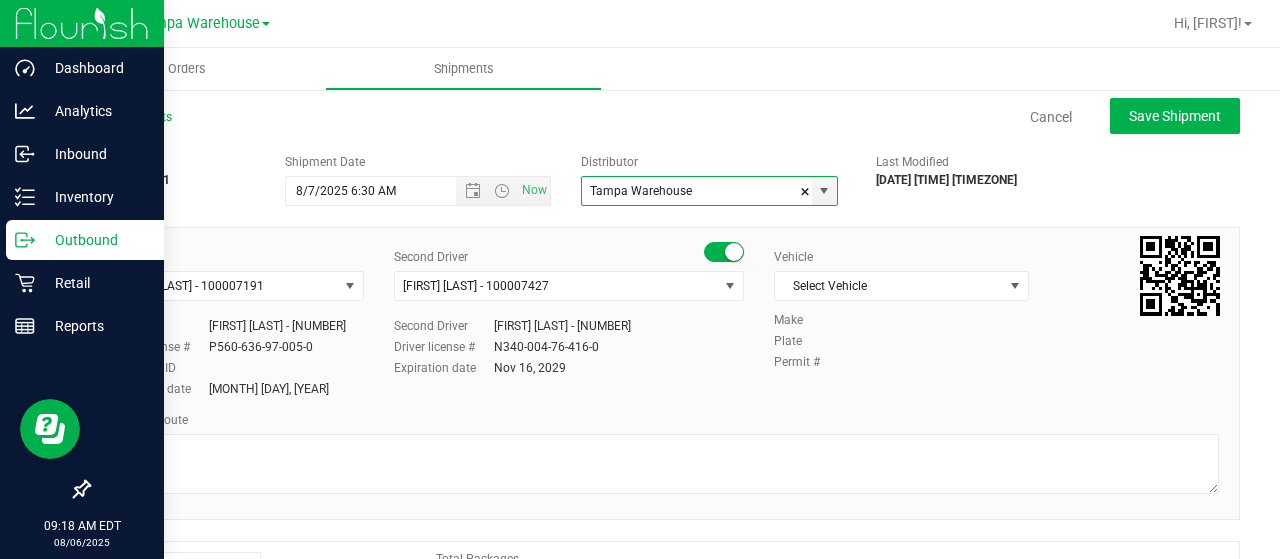 type on "Tampa Warehouse" 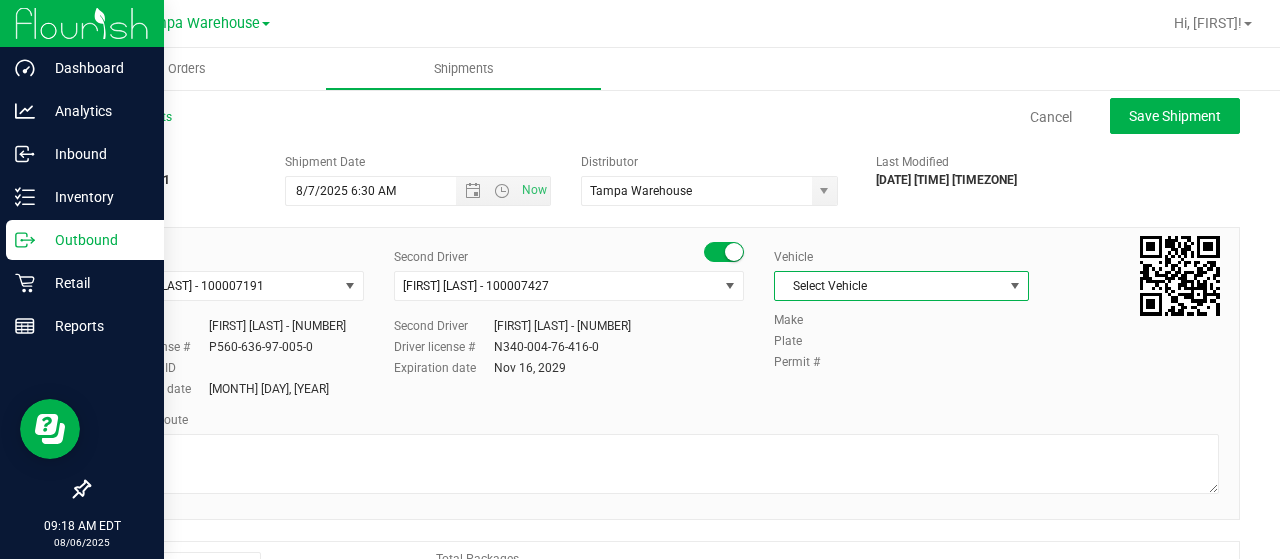 click on "Select Vehicle" at bounding box center (889, 286) 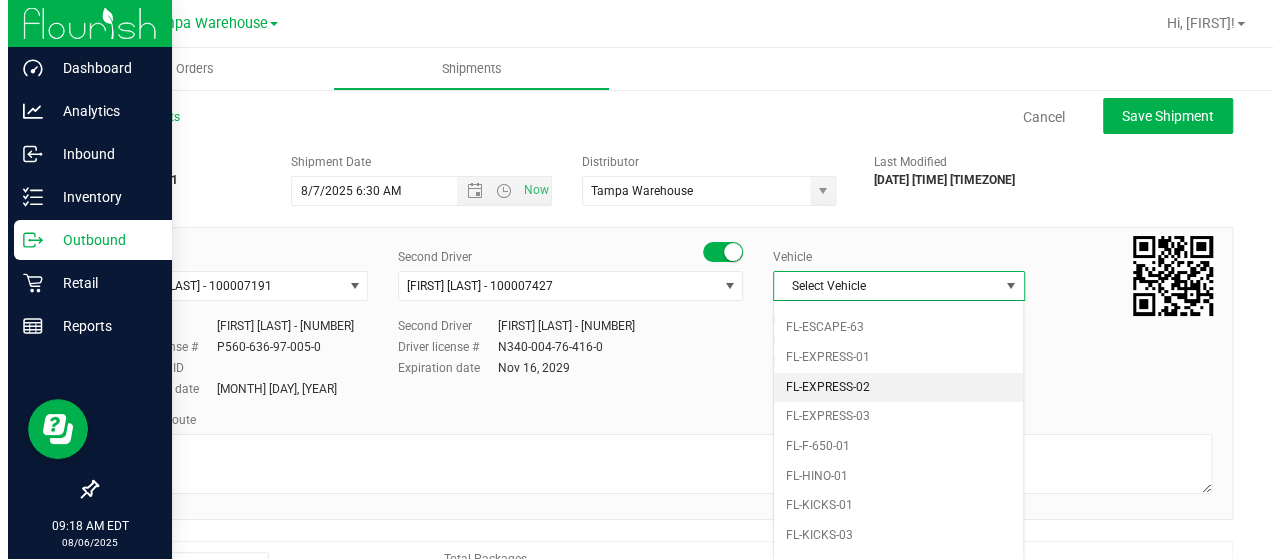scroll, scrollTop: 425, scrollLeft: 0, axis: vertical 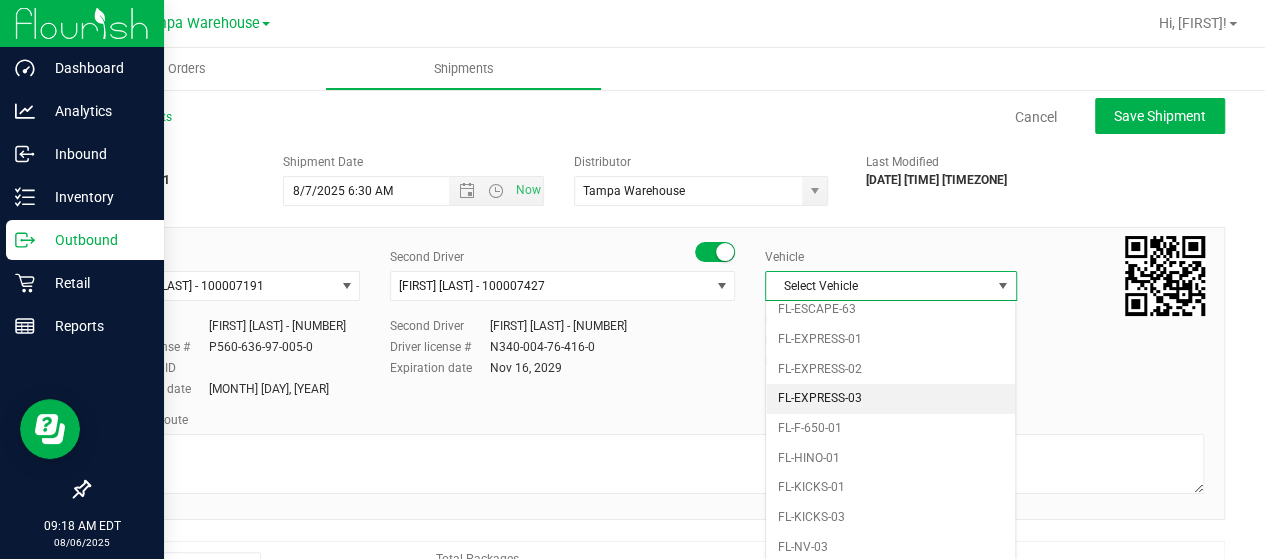 click on "FL-EXPRESS-03" at bounding box center [890, 399] 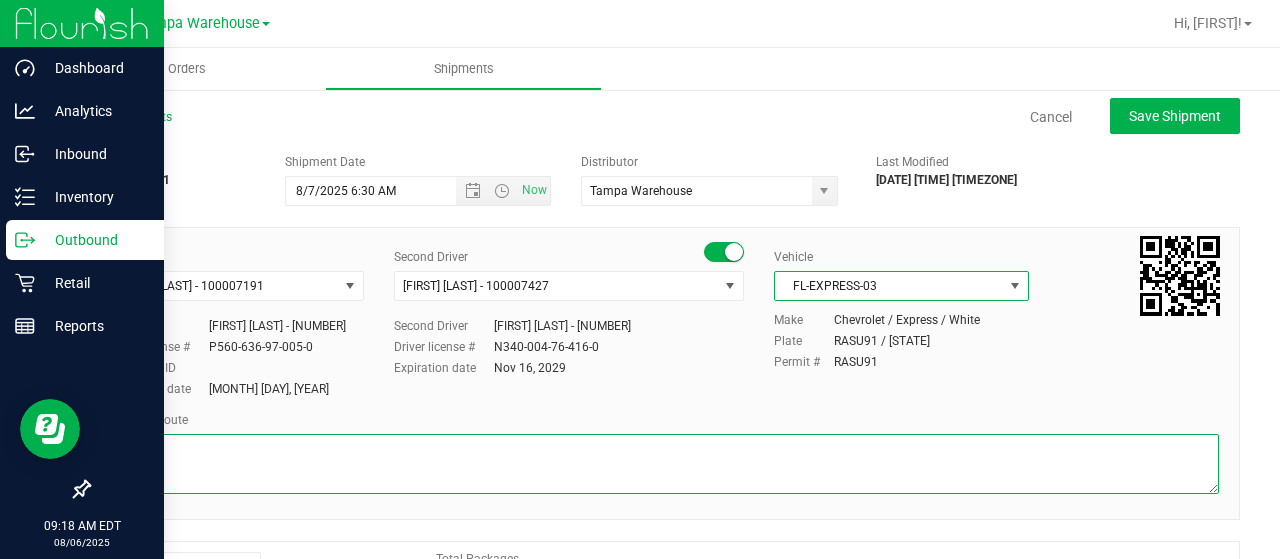 click at bounding box center [664, 464] 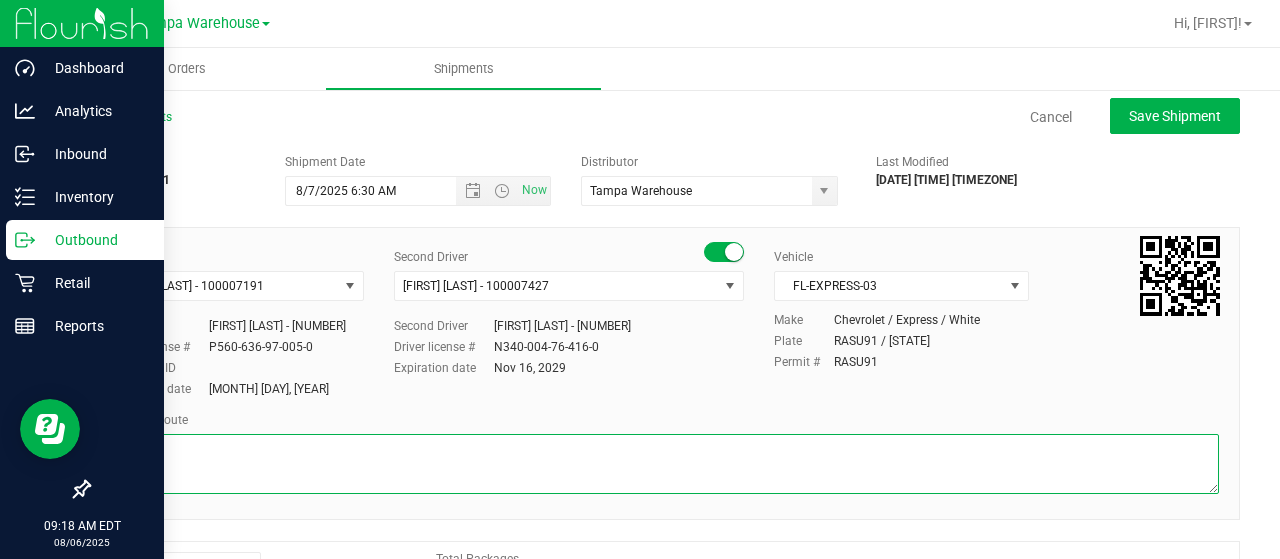 type on "U" 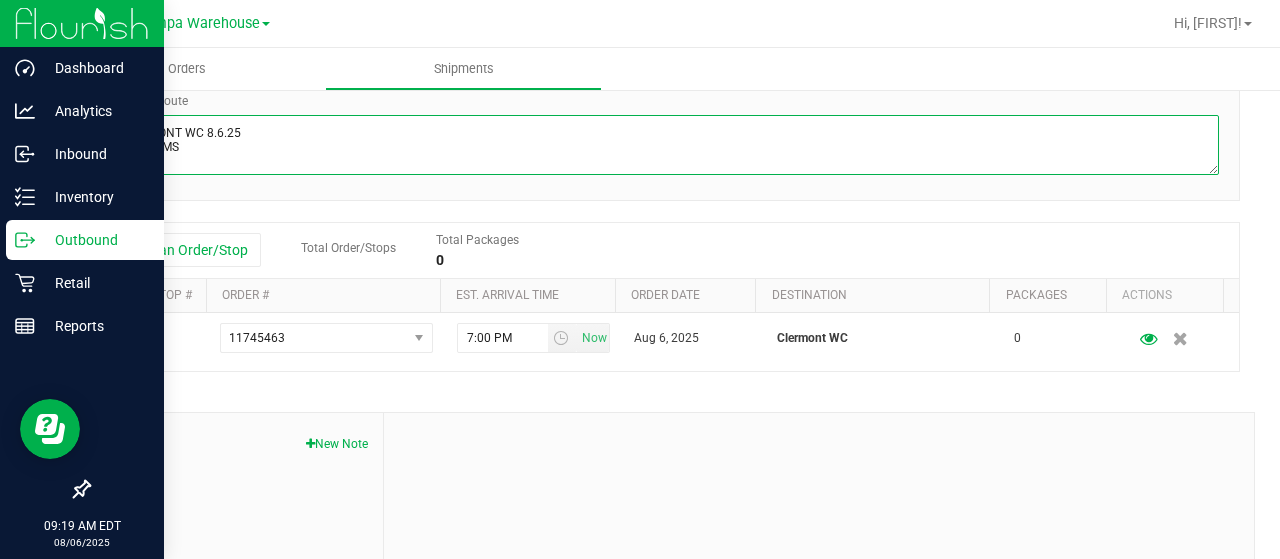scroll, scrollTop: 322, scrollLeft: 0, axis: vertical 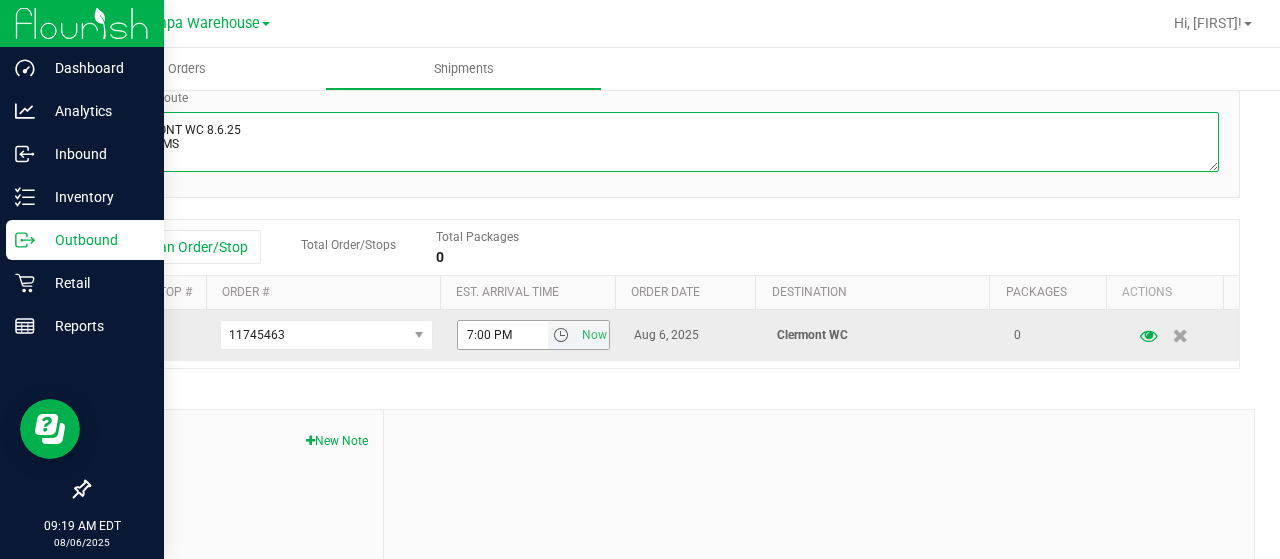 click at bounding box center [561, 335] 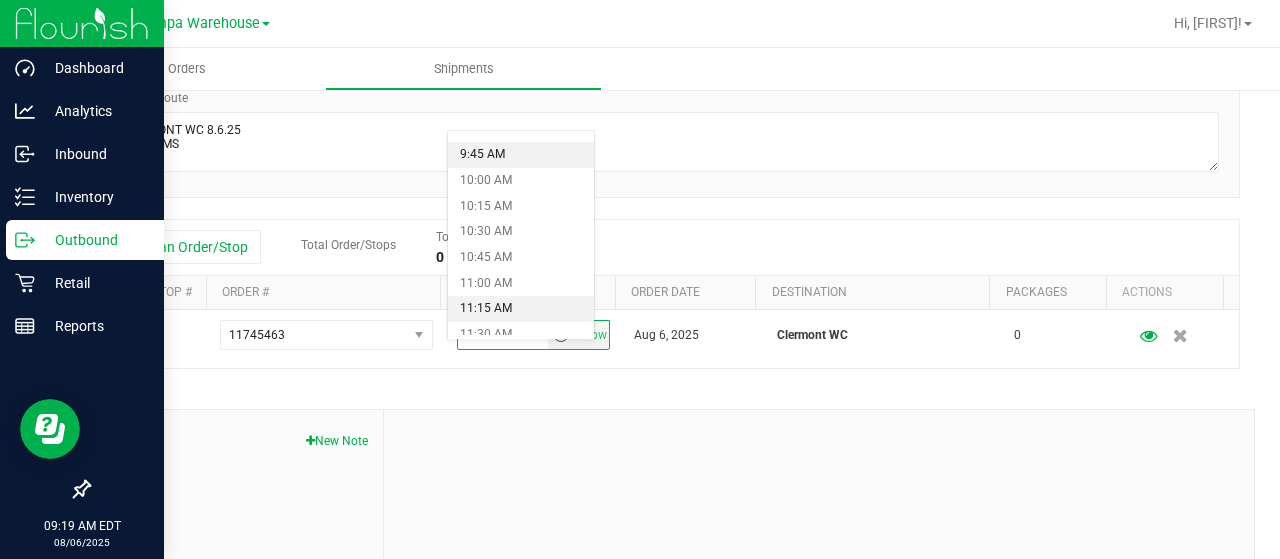 scroll, scrollTop: 996, scrollLeft: 0, axis: vertical 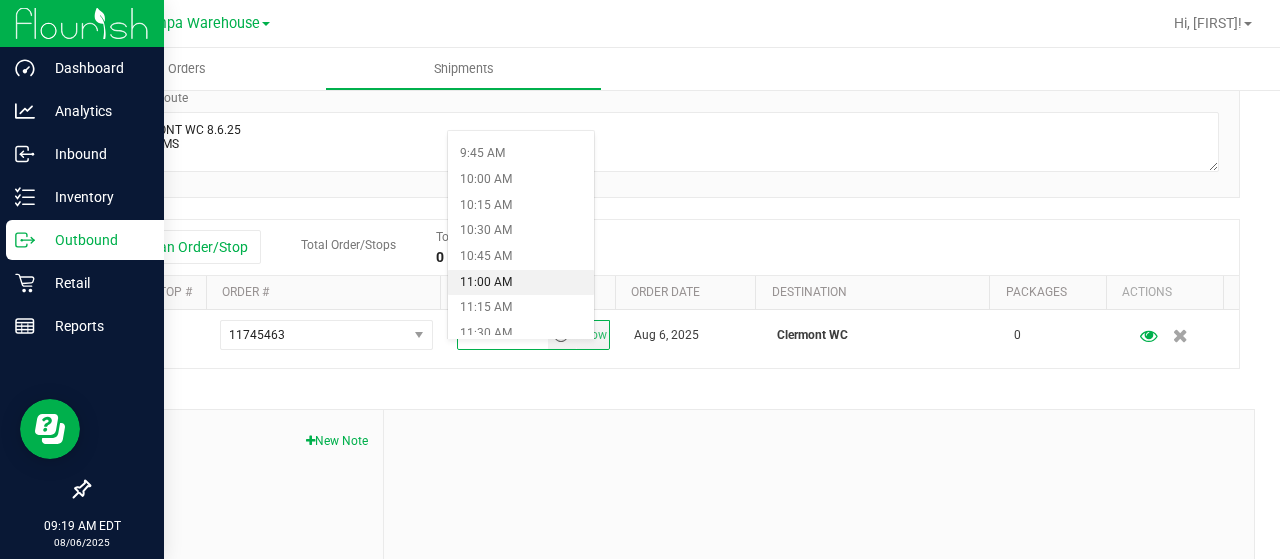 click on "11:00 AM" at bounding box center (521, 283) 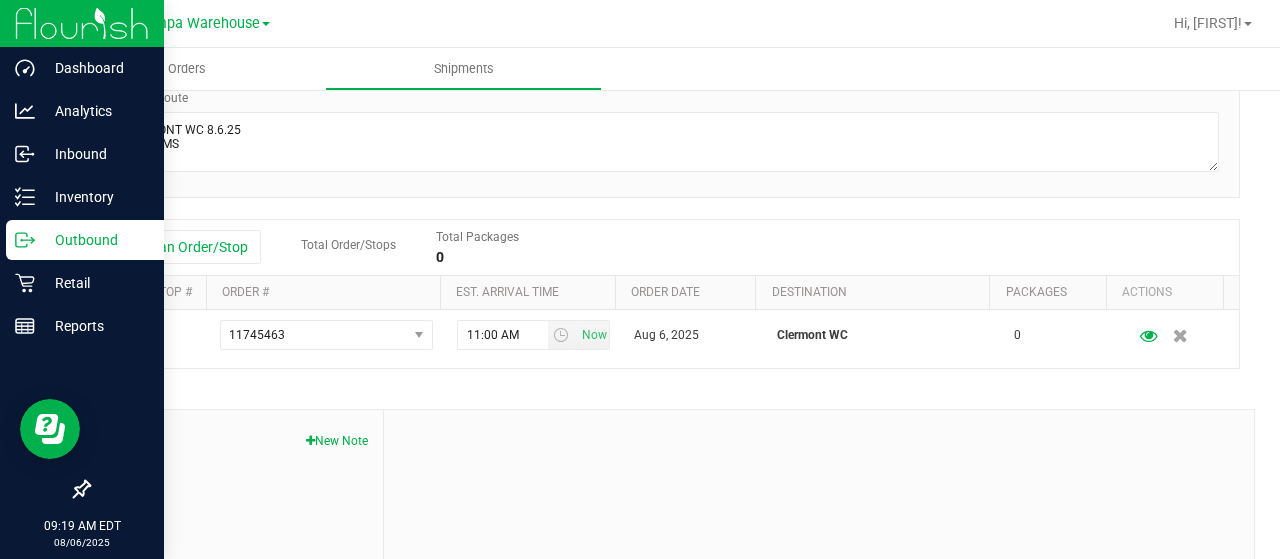 click on "Add an Order/Stop
Total Order/Stops
Total Packages
0" at bounding box center (664, 247) 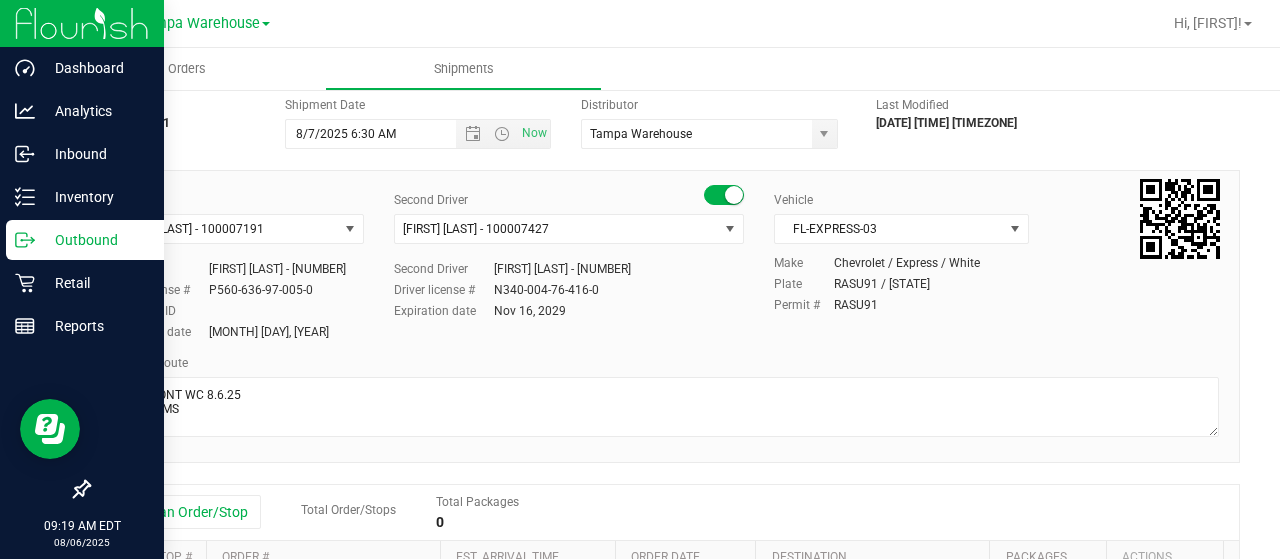 scroll, scrollTop: 0, scrollLeft: 0, axis: both 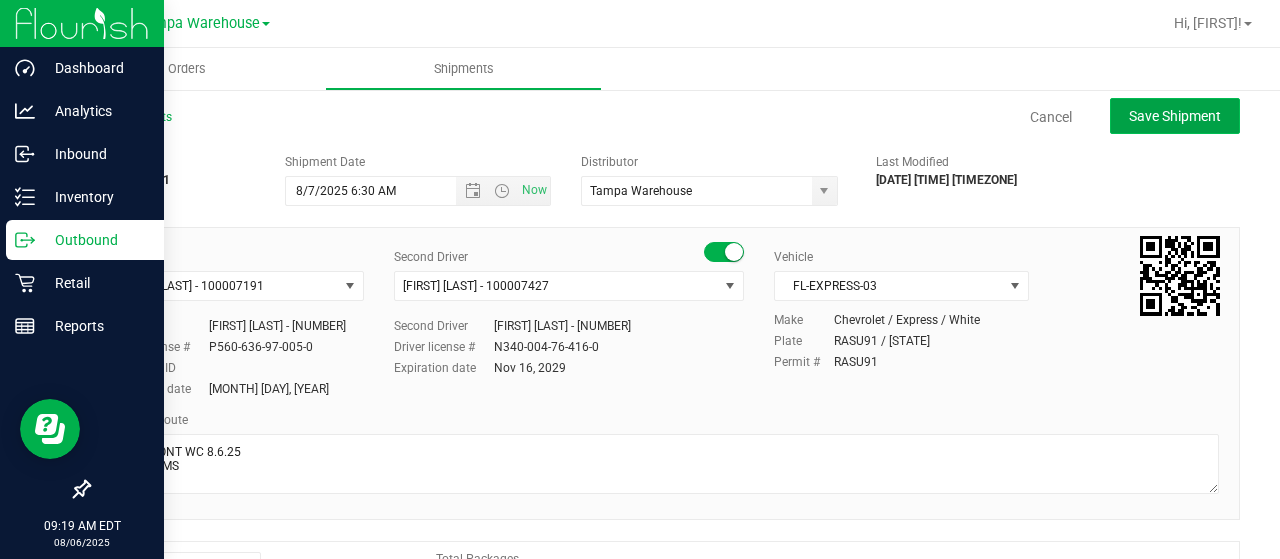 click on "Save Shipment" 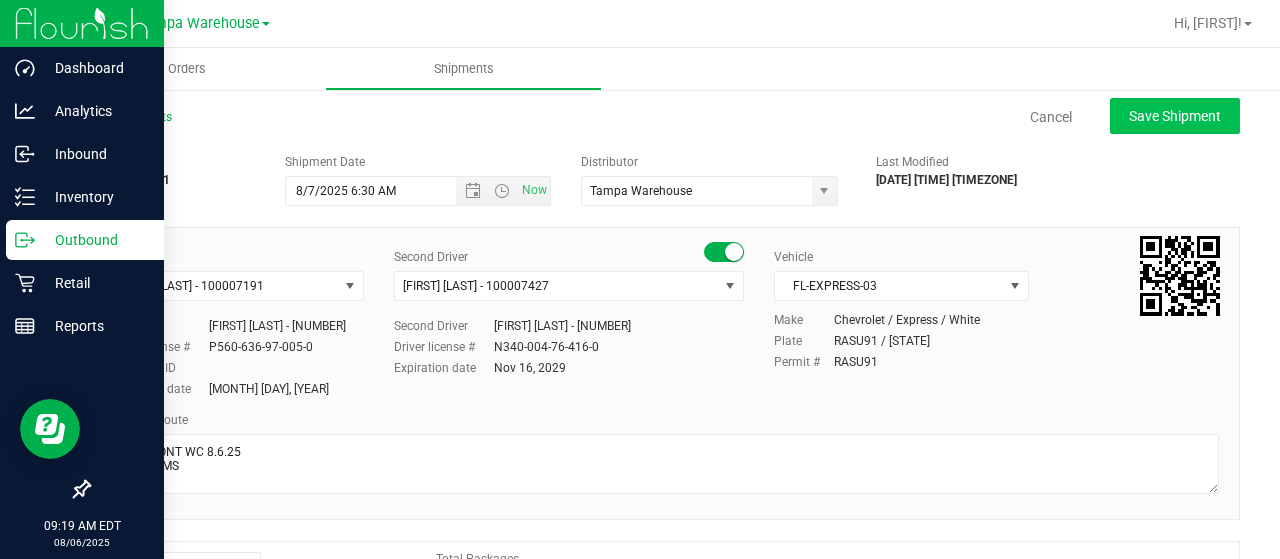 type on "8/7/2025 10:30 AM" 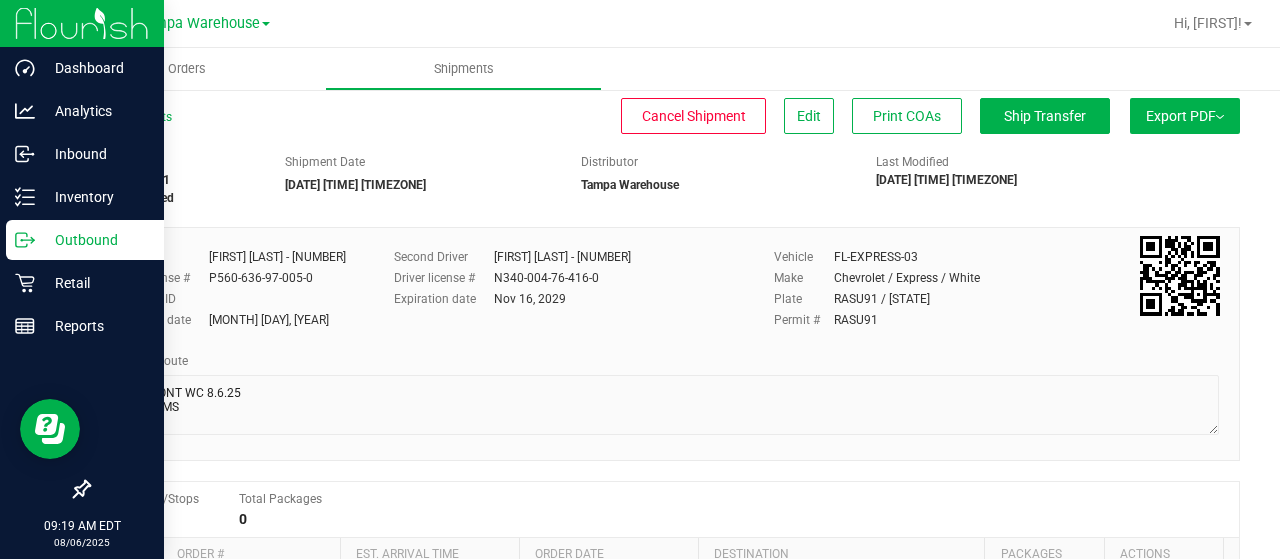 click on "Export PDF" at bounding box center (1185, 116) 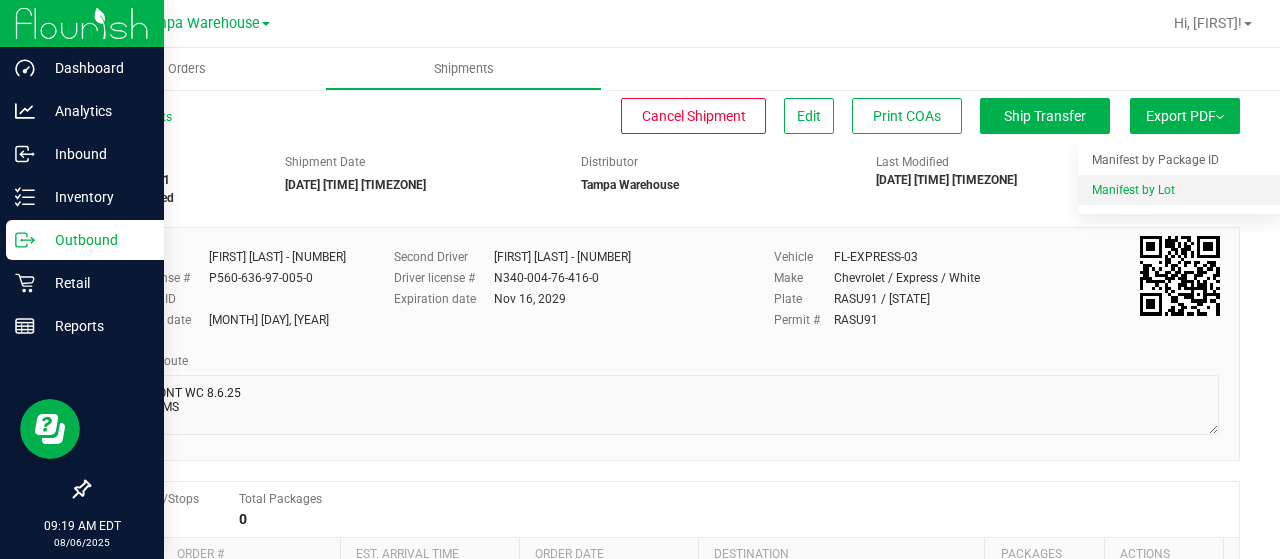 click on "Manifest by Lot" at bounding box center [1133, 190] 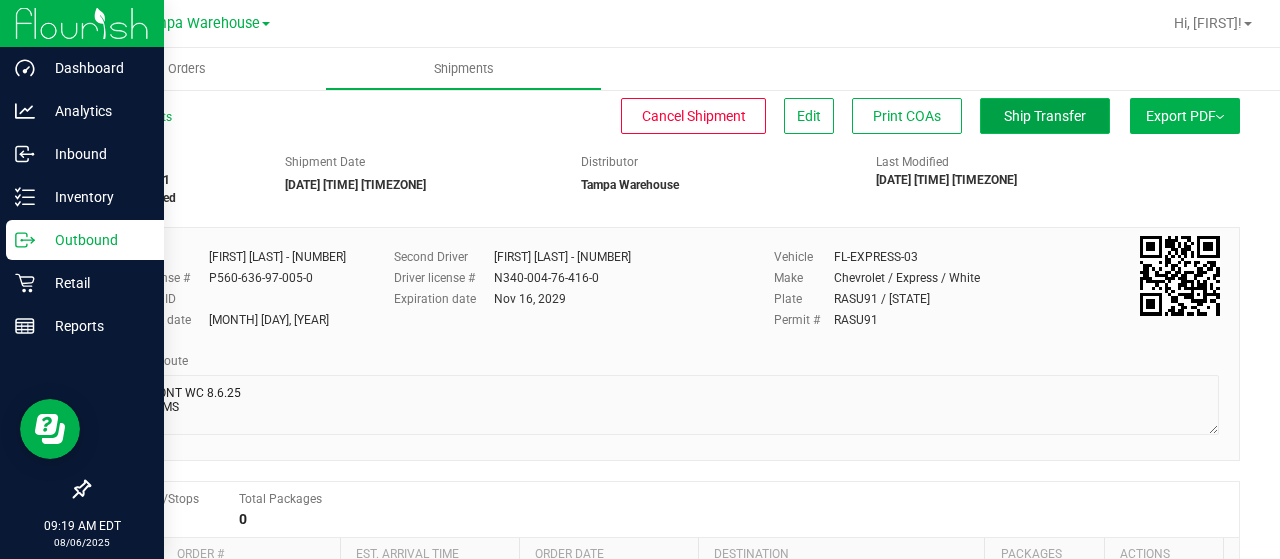 click on "Ship Transfer" at bounding box center [1045, 116] 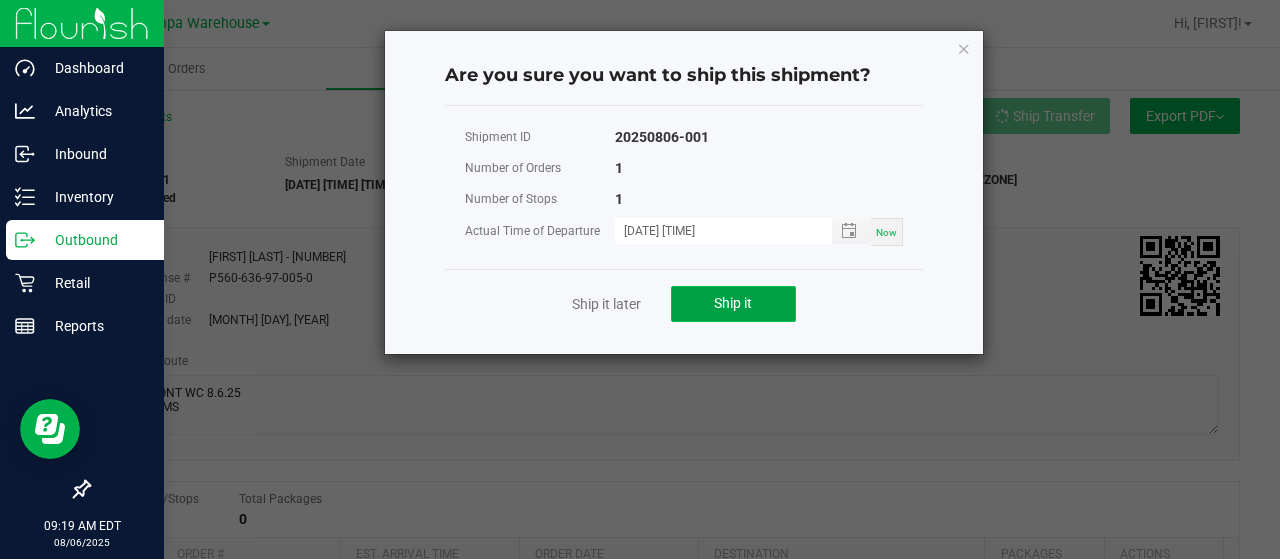 click on "Ship it" 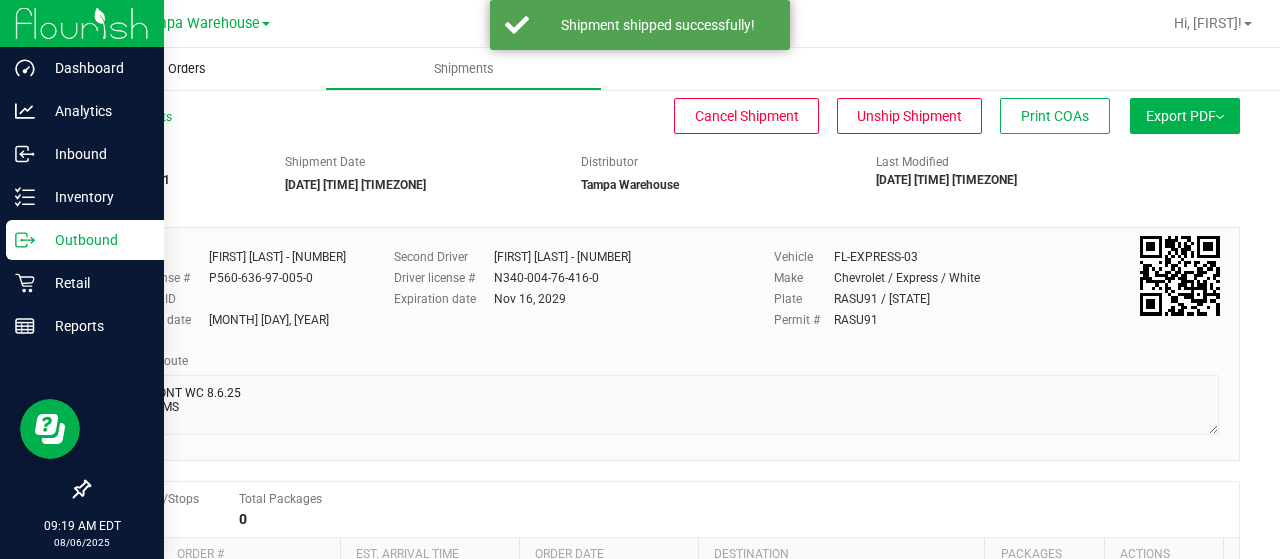 click on "Orders" at bounding box center [187, 69] 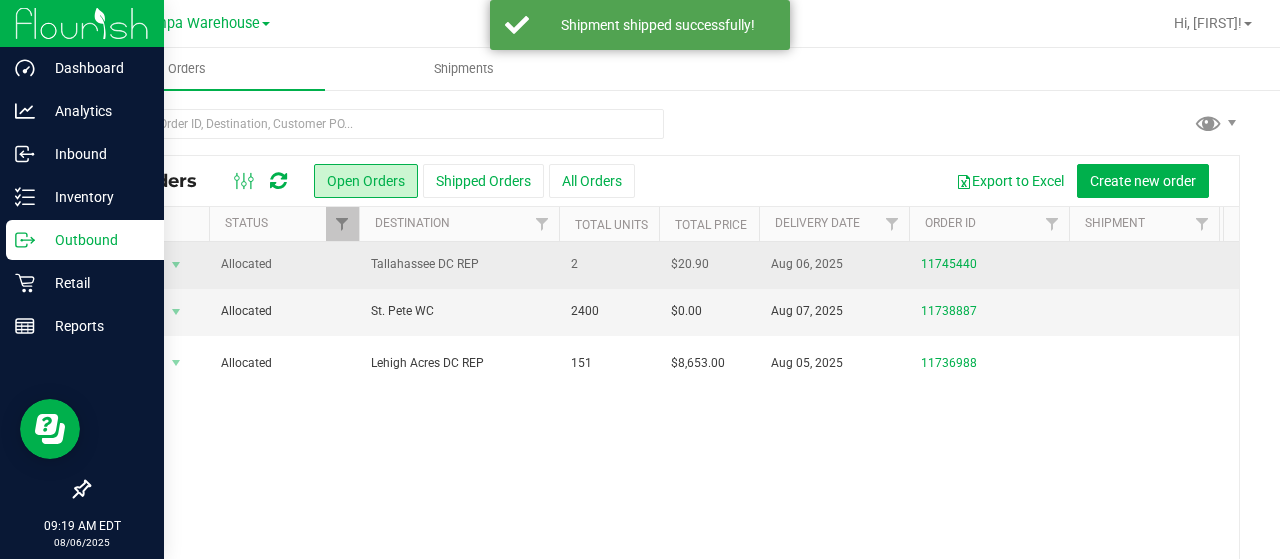 click on "Tallahassee DC REP" at bounding box center (459, 264) 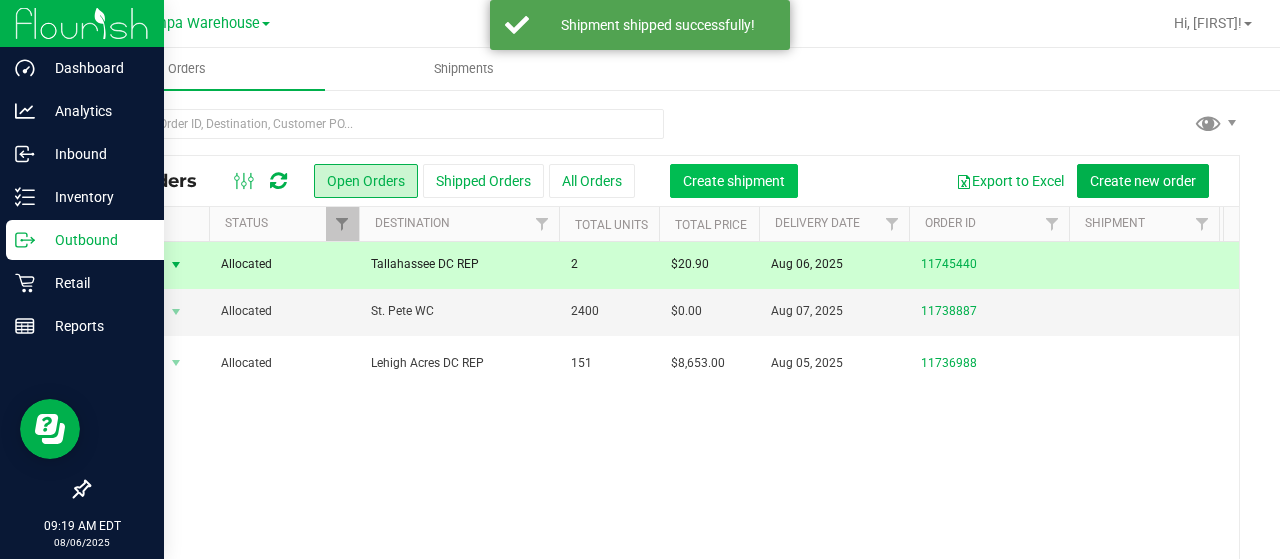 click on "Create shipment" at bounding box center [734, 181] 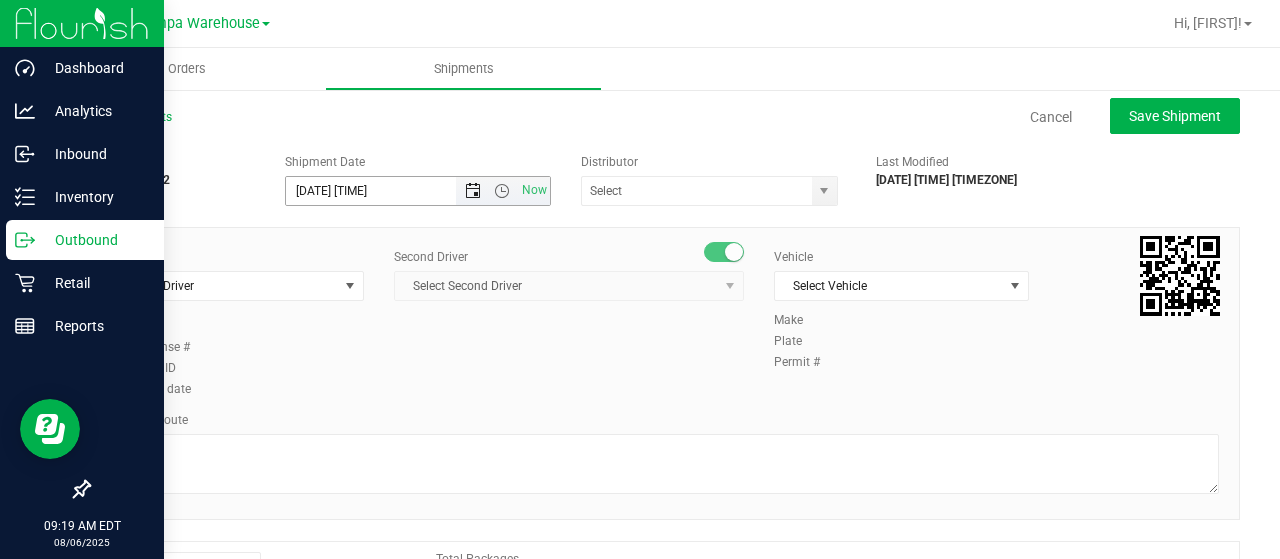 click at bounding box center (473, 191) 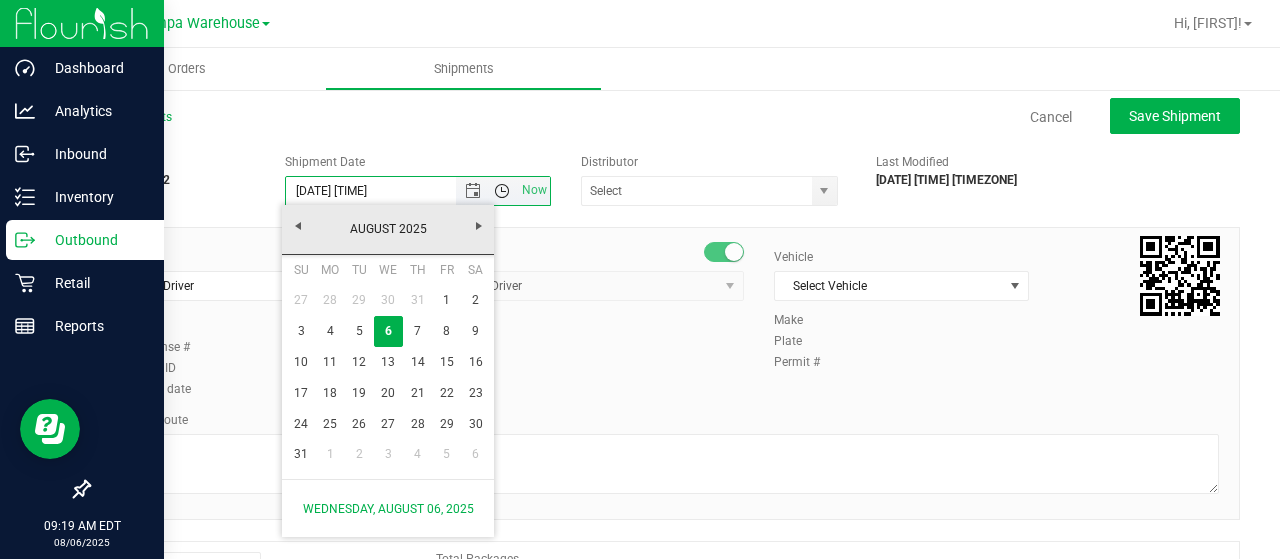 click at bounding box center [502, 191] 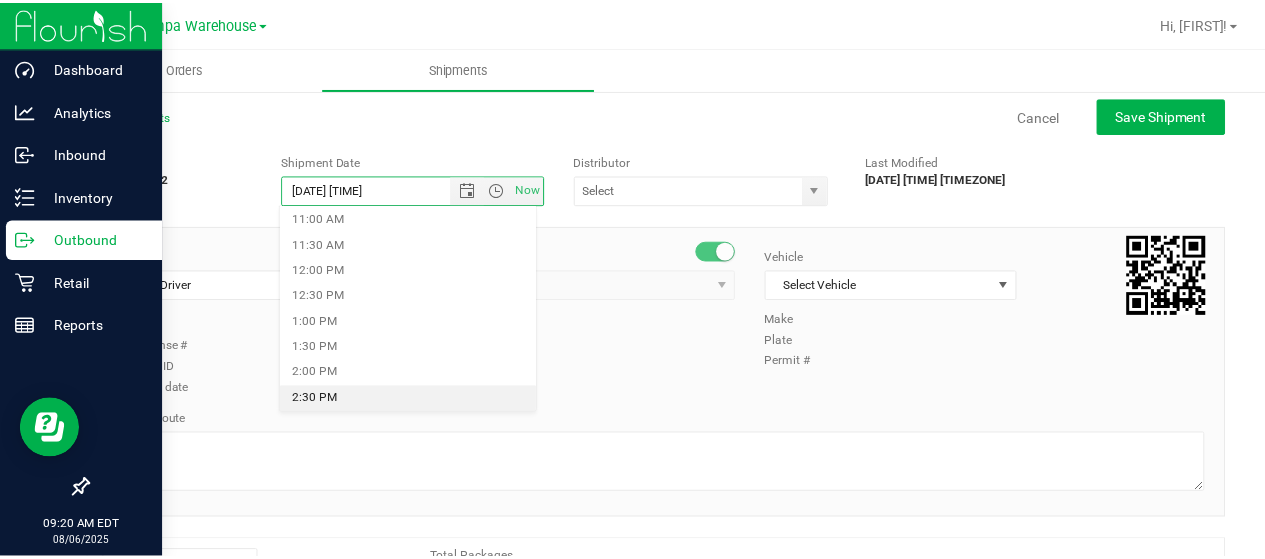 scroll, scrollTop: 566, scrollLeft: 0, axis: vertical 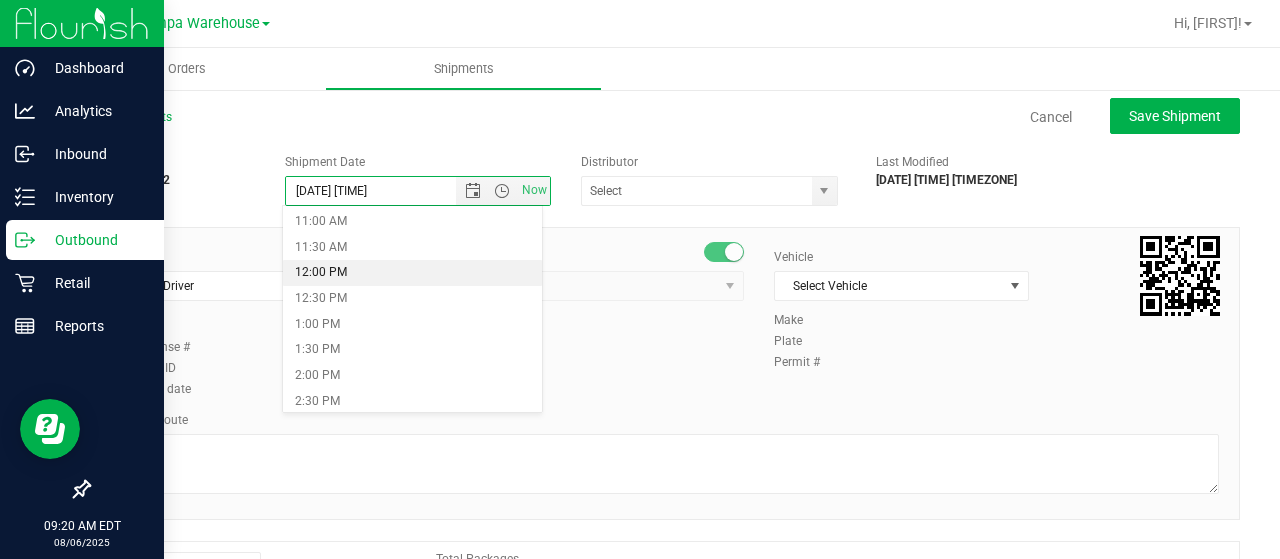 click on "12:00 PM" at bounding box center [412, 273] 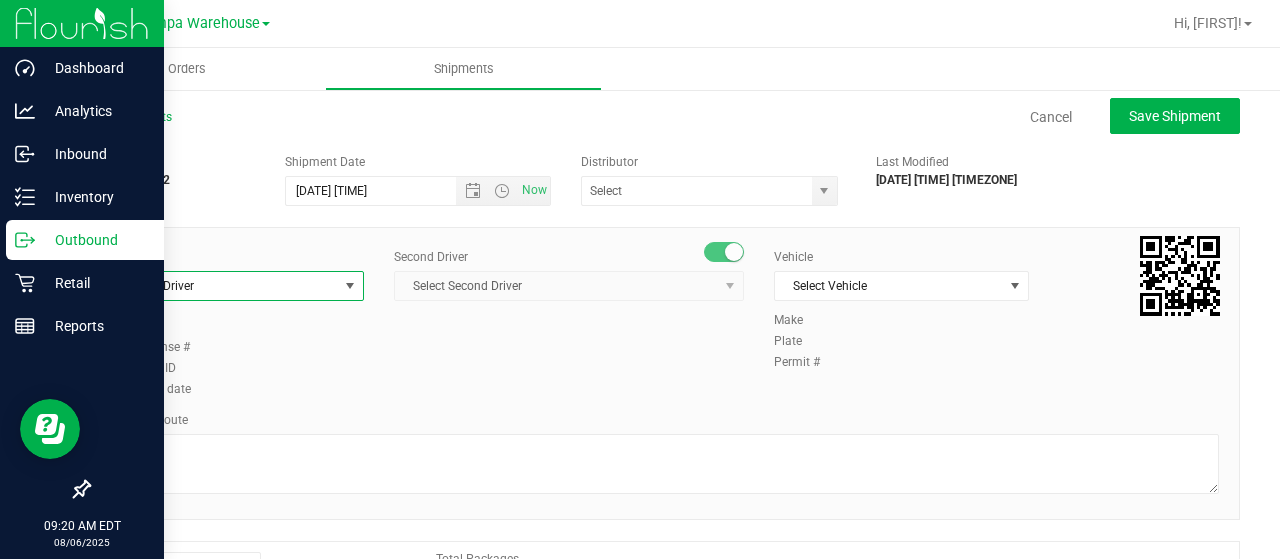 click on "Select Driver" at bounding box center (224, 286) 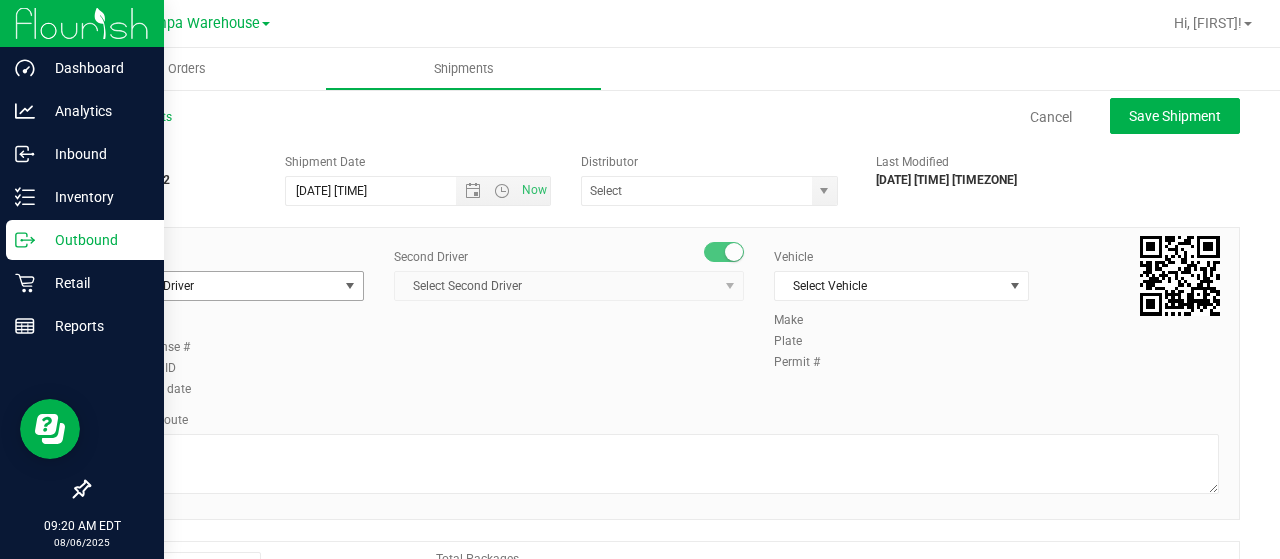 click on "Select Driver" at bounding box center [224, 286] 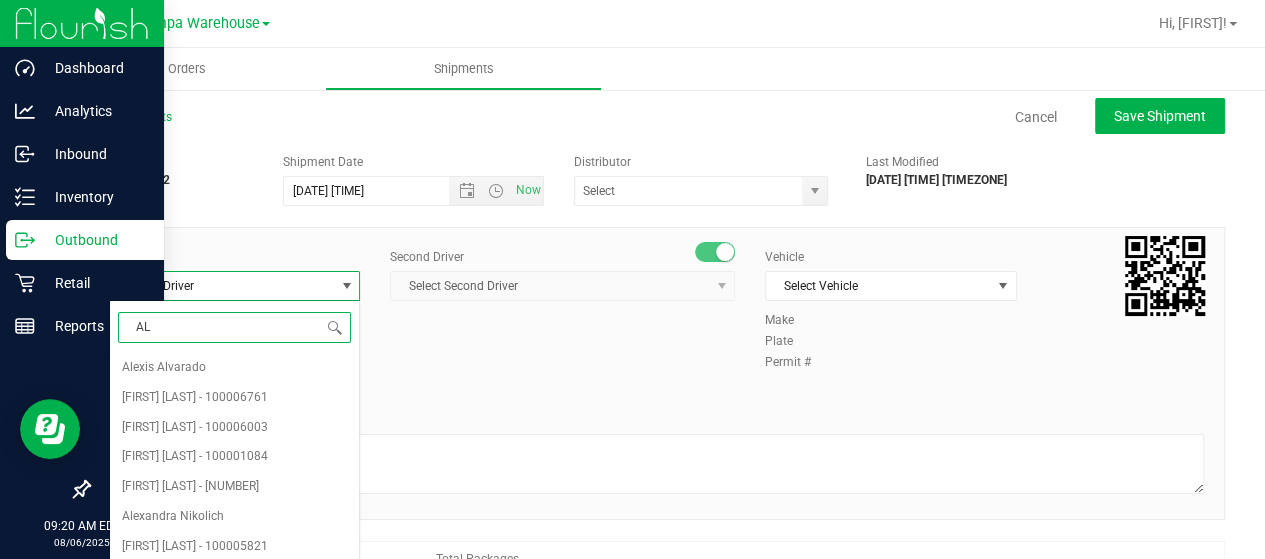 type on "A" 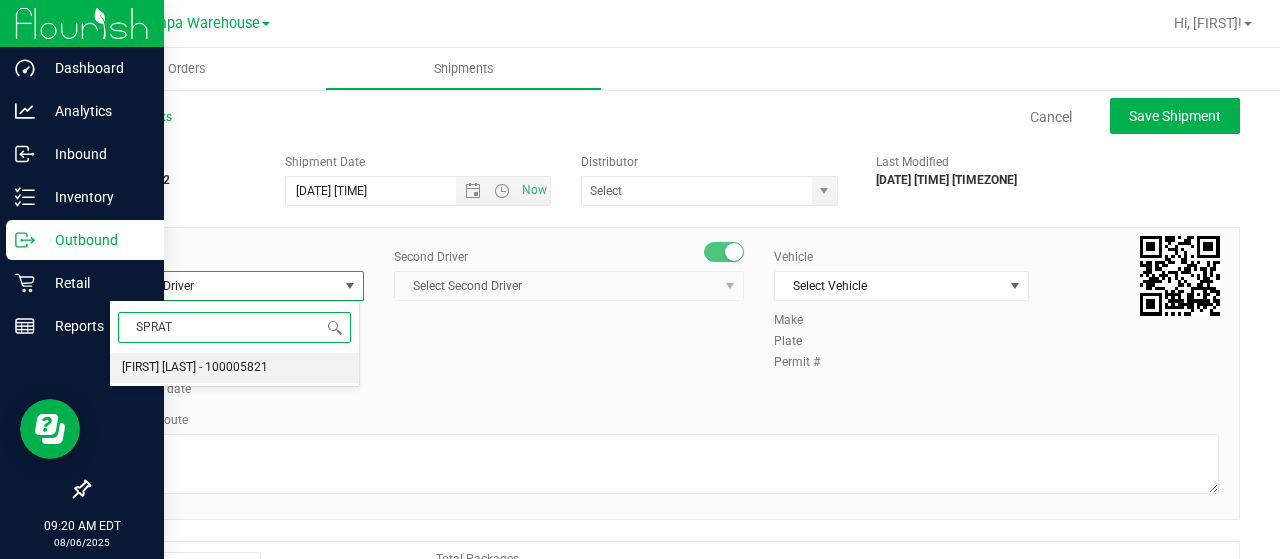 click on "SPRAT Select Driver [FIRST] [LAST] - [NUMBER] No data found." at bounding box center (234, 344) 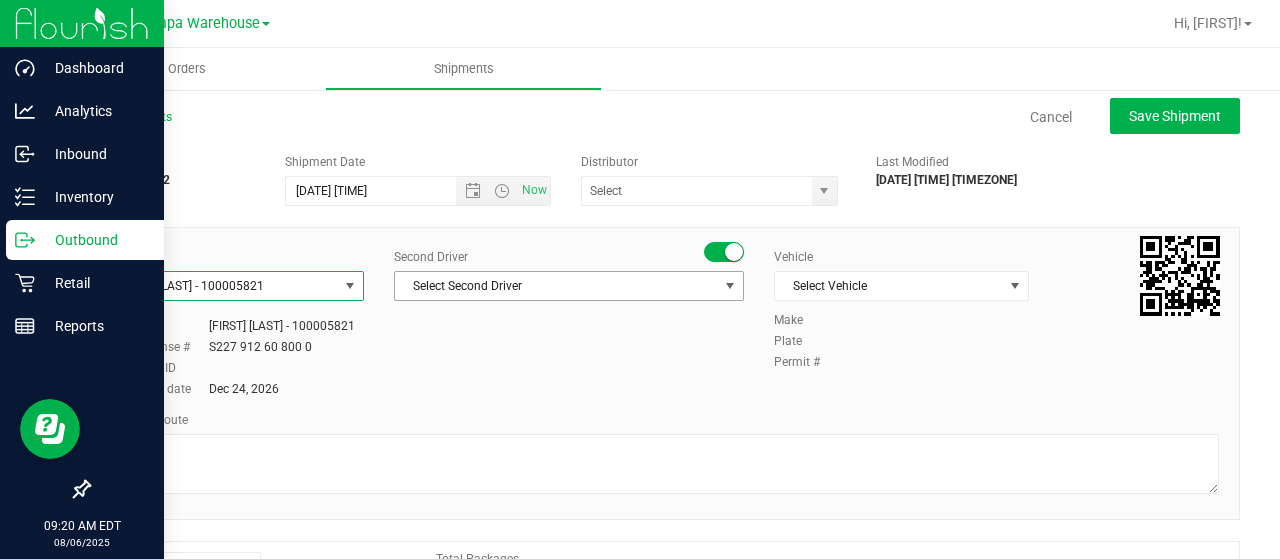 click on "Select Second Driver" at bounding box center (556, 286) 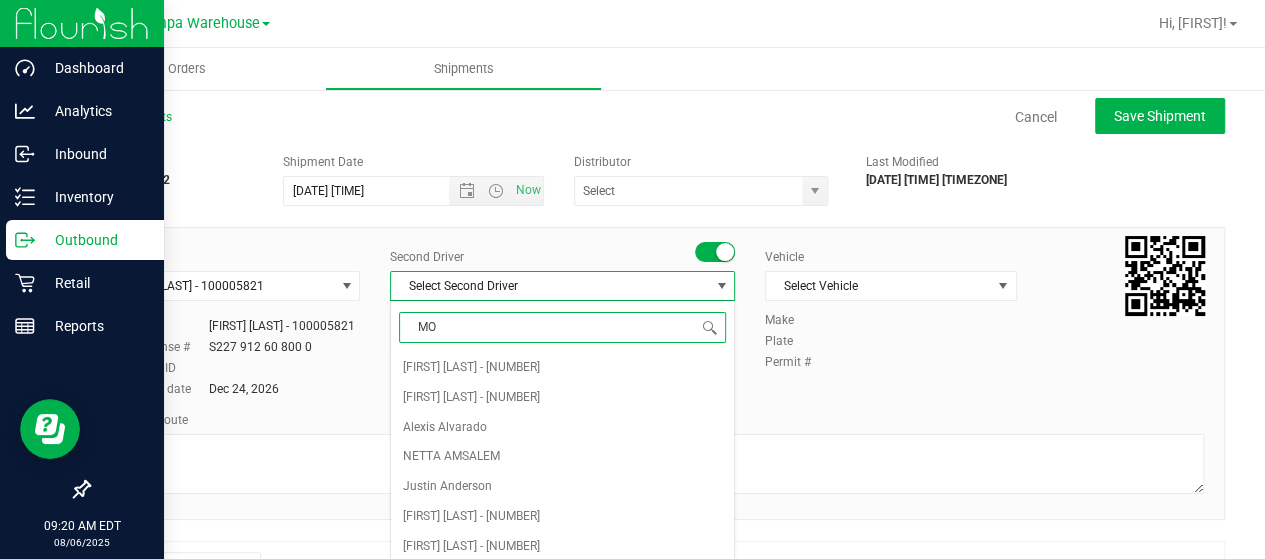 type on "MOS" 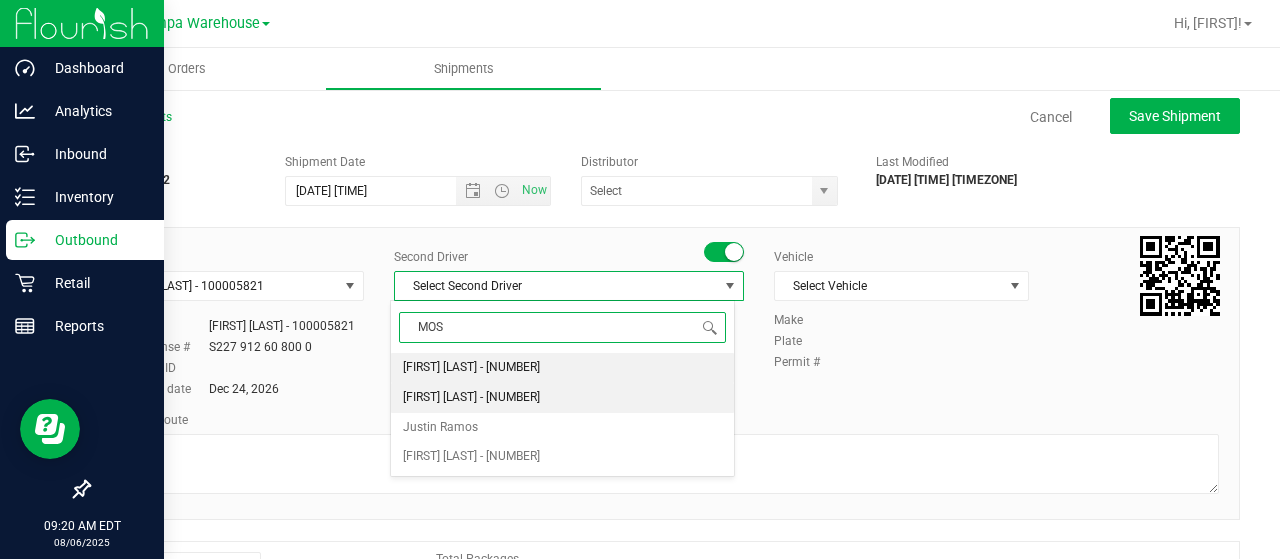 click on "[FIRST] [LAST] - [NUMBER]" at bounding box center (471, 398) 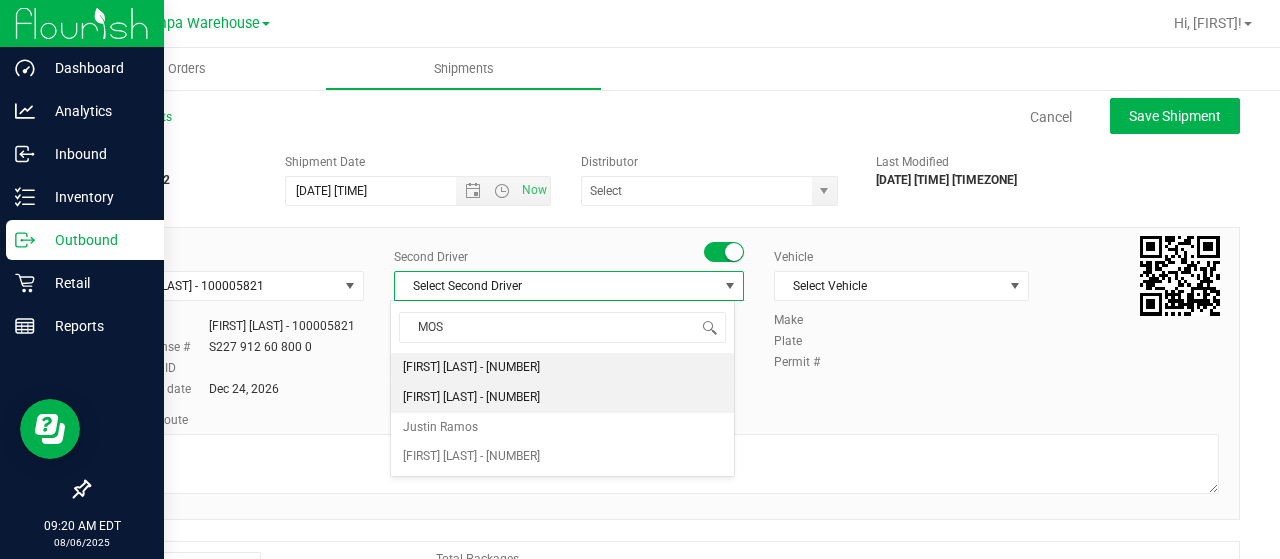 type 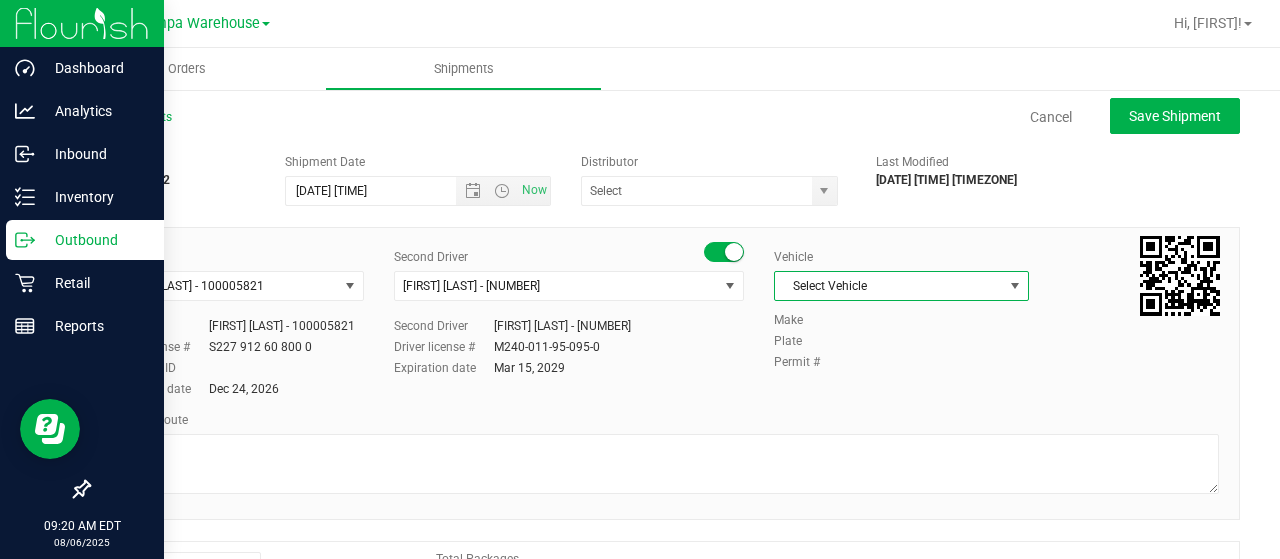 click on "Select Vehicle" at bounding box center [889, 286] 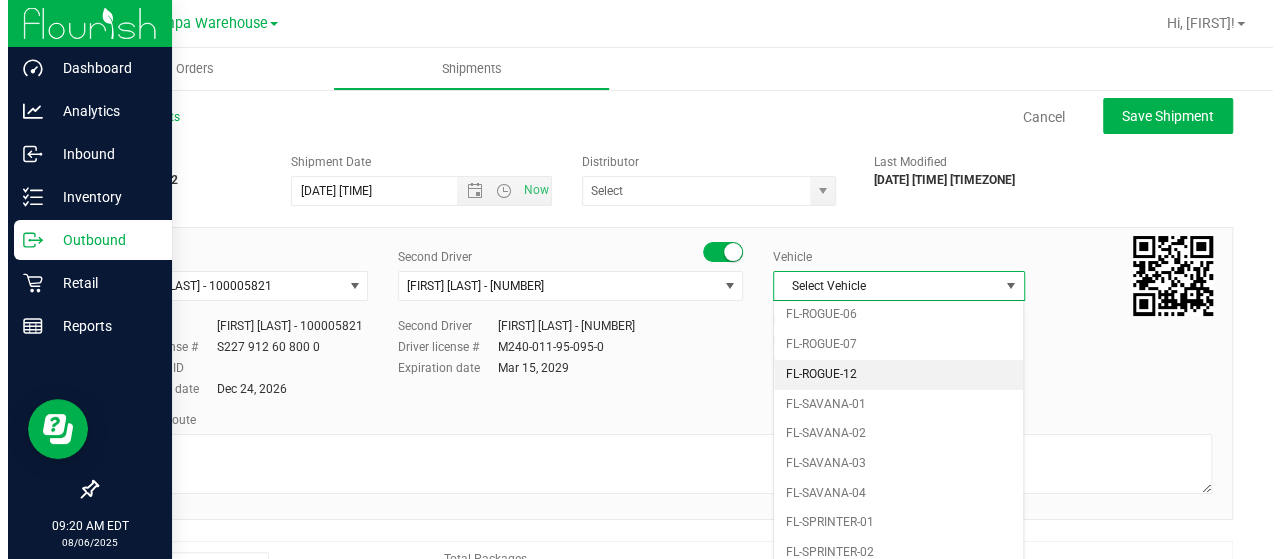 scroll, scrollTop: 936, scrollLeft: 0, axis: vertical 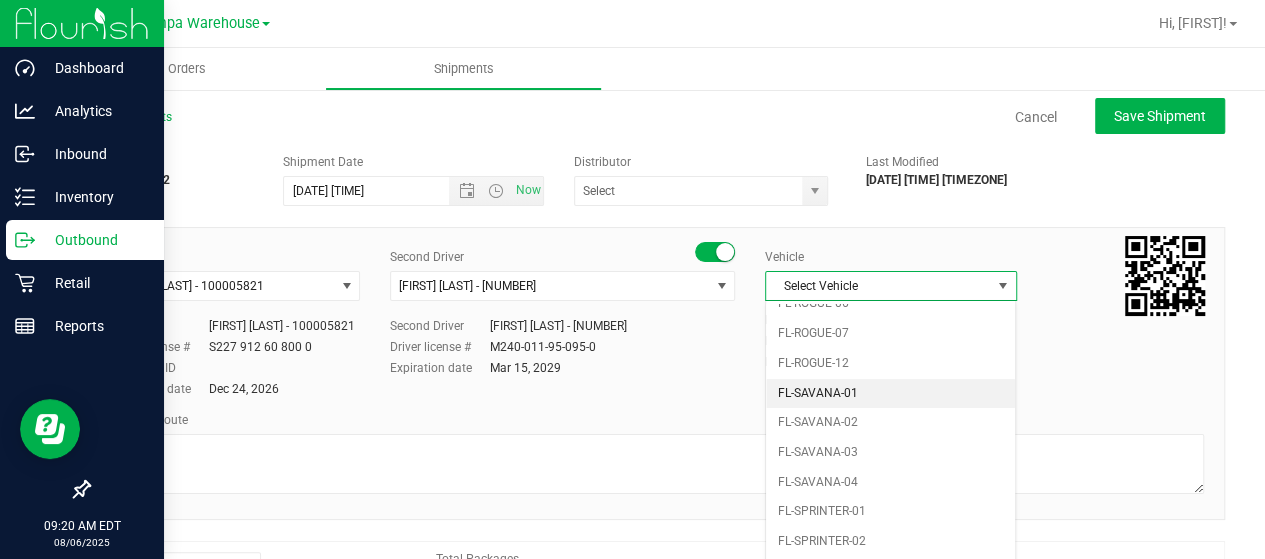 click on "FL-SAVANA-01" at bounding box center (890, 394) 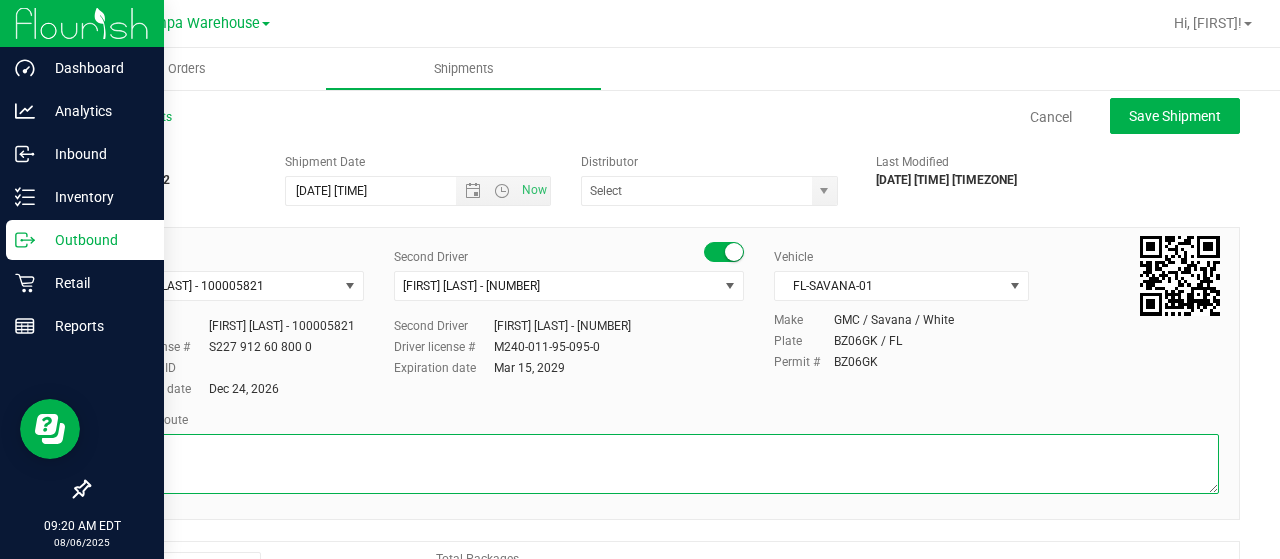 click at bounding box center (664, 464) 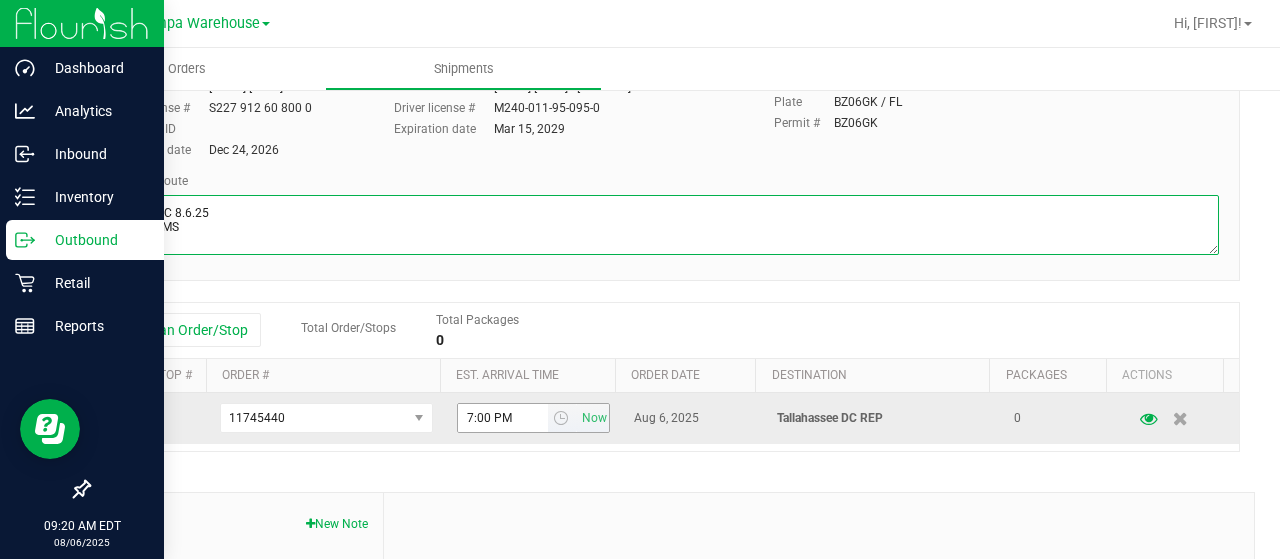 scroll, scrollTop: 249, scrollLeft: 0, axis: vertical 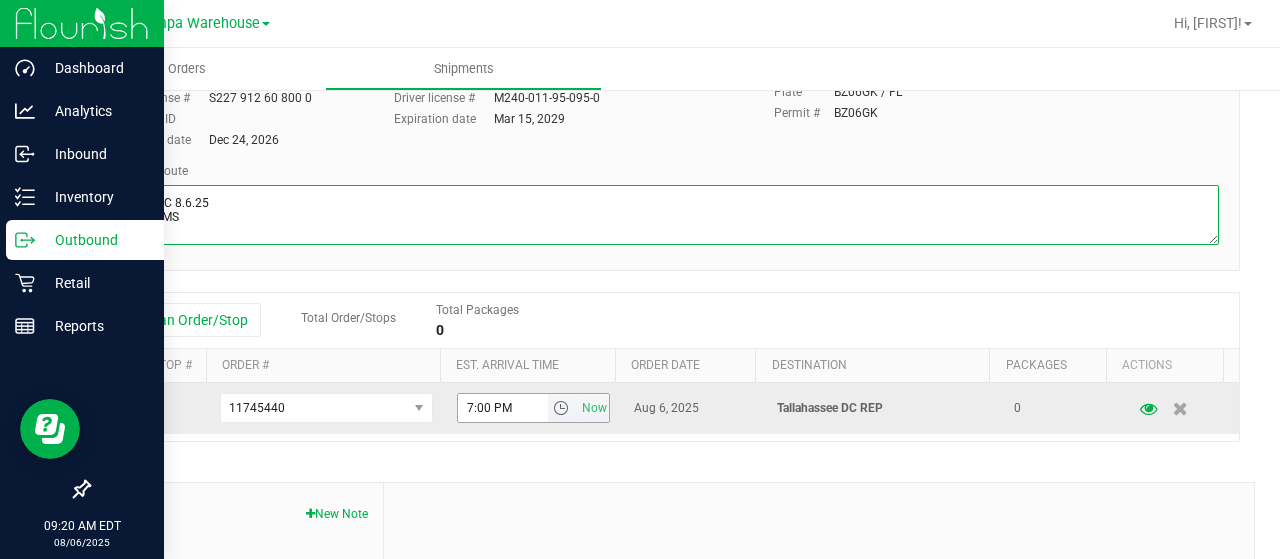 click at bounding box center [561, 408] 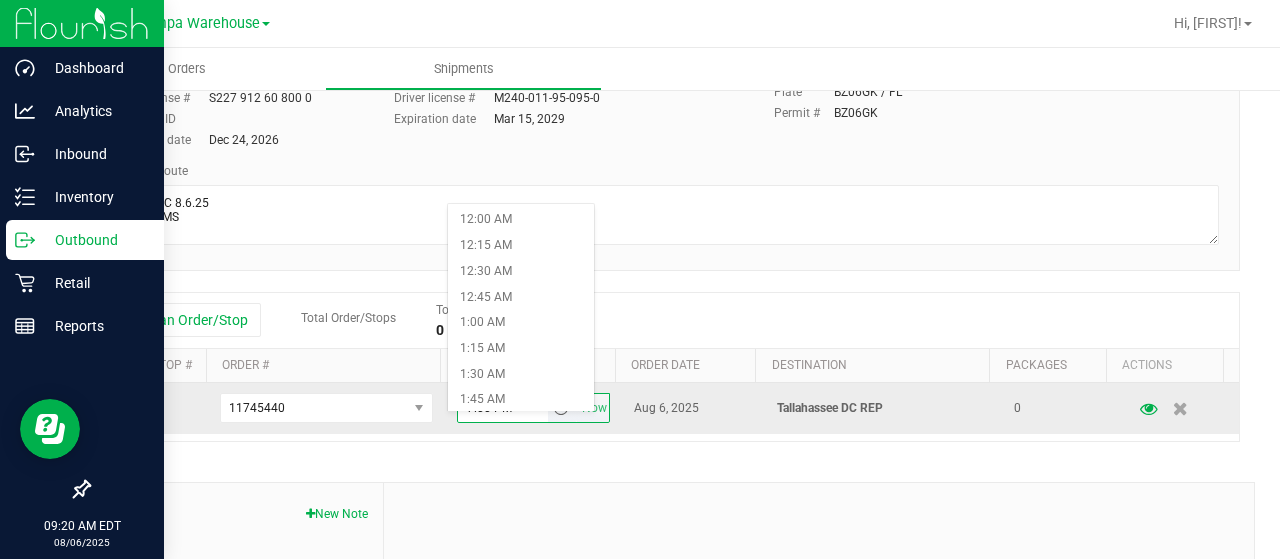click at bounding box center (561, 408) 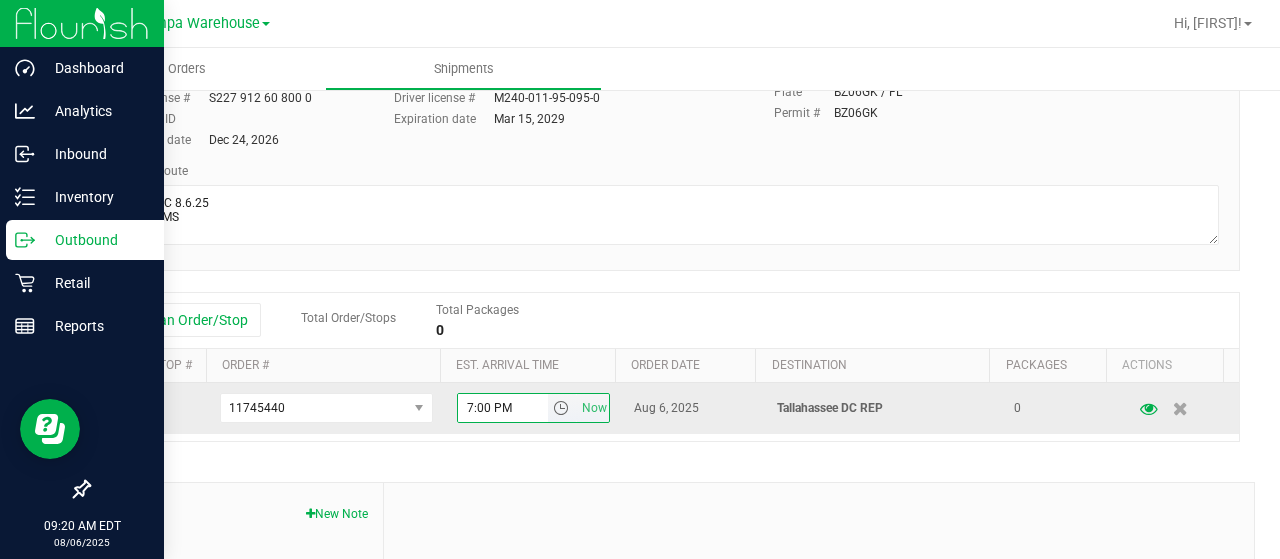 click at bounding box center (562, 408) 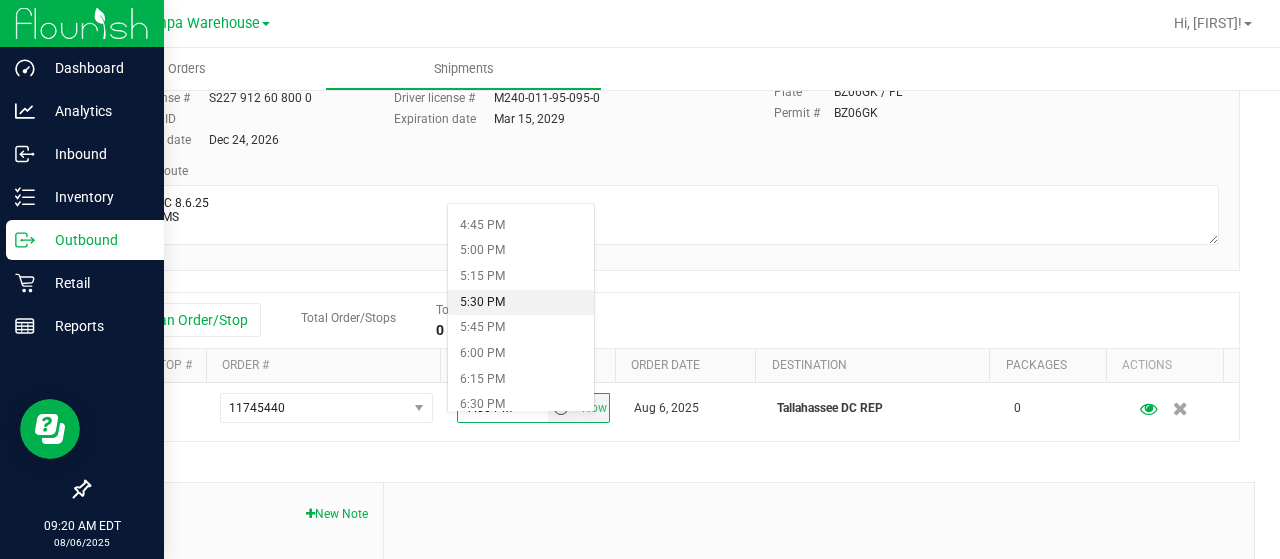 scroll, scrollTop: 1721, scrollLeft: 0, axis: vertical 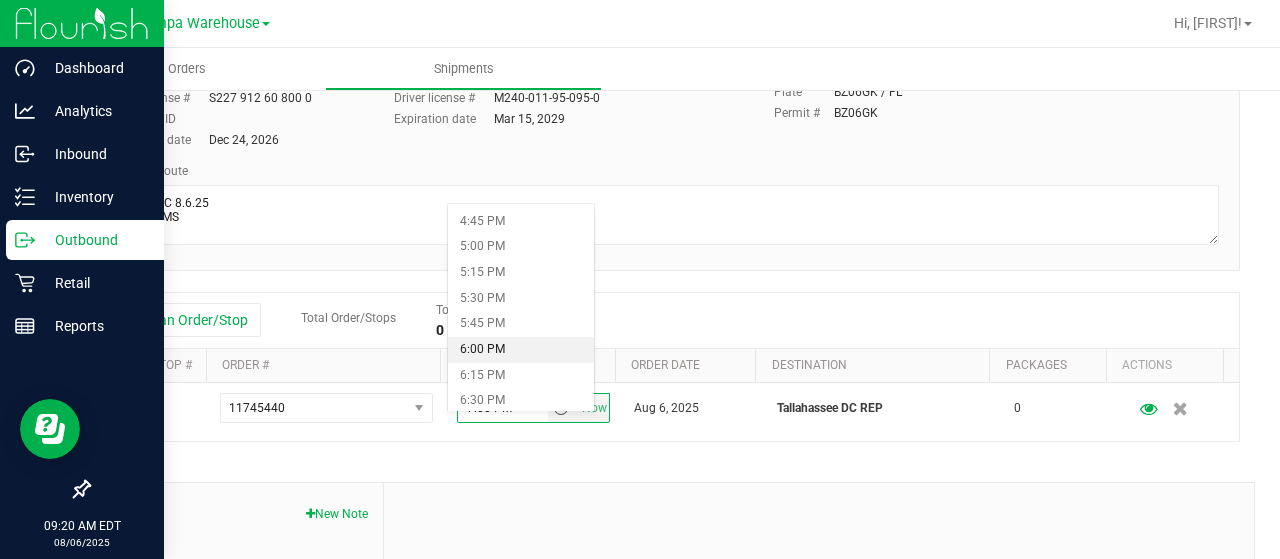 click on "6:00 PM" at bounding box center [521, 350] 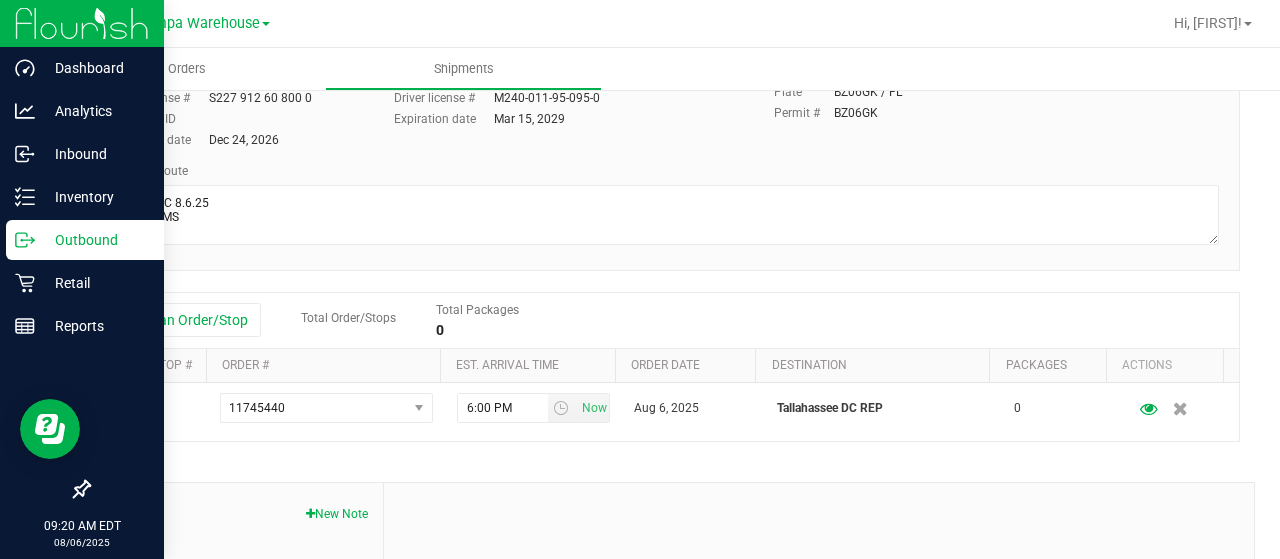 click on "Shipment #
[DATE]-[NUMBER]
Created
Shipment Date
[DATE] [TIME]
Now
Distributor
374 LABS LLC AccuScience  Laboratories ACS Laboratory (900003) ACTLAB – ACT Laboratories, Inc. Apothecary Distribution Austin DC CANALYSIS NEVADA LLC CERTIFIED AG LAB LLC Crestview Retail DB Labs DB LABS LLC DIGIPATH LABS INC ERP LLC G3 Labs Green Scientific Labs Hanlon Graphics JAX DC REP Kaycha Labs - Davie (900002) Lehigh Acres DC REP LETTUCETEST LLC WPB DC" at bounding box center [664, 323] 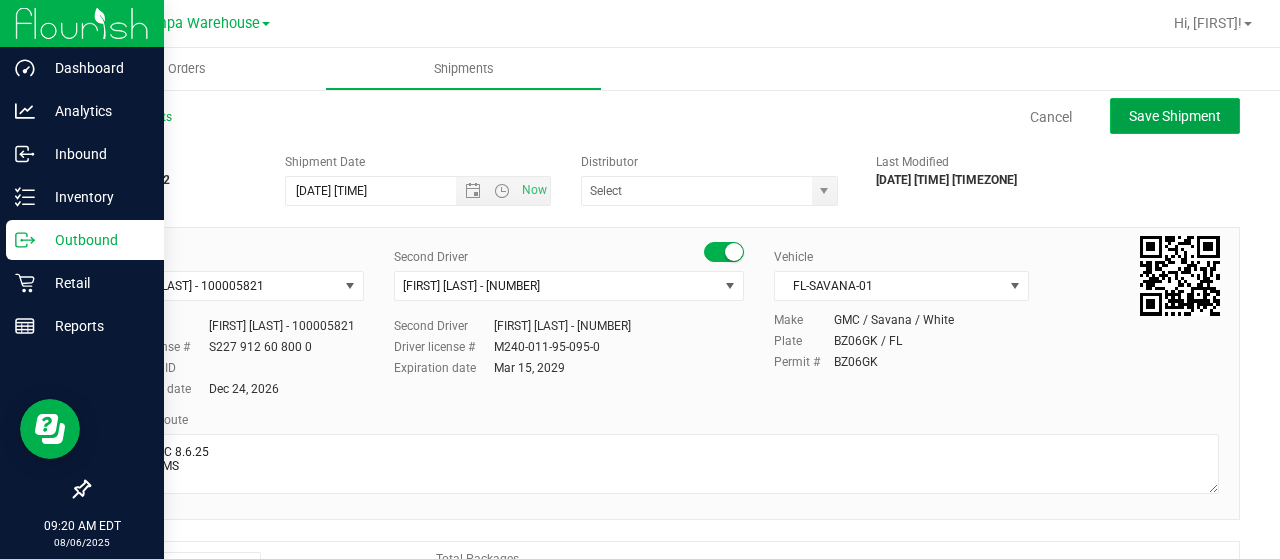 click on "Save Shipment" 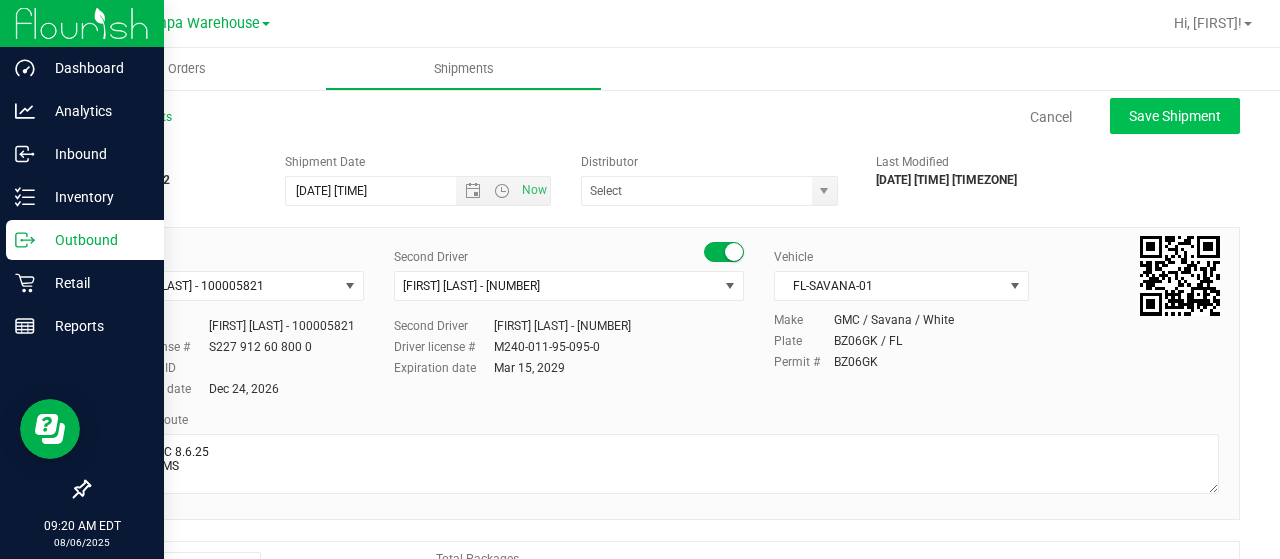type on "8/6/2025 4:00 PM" 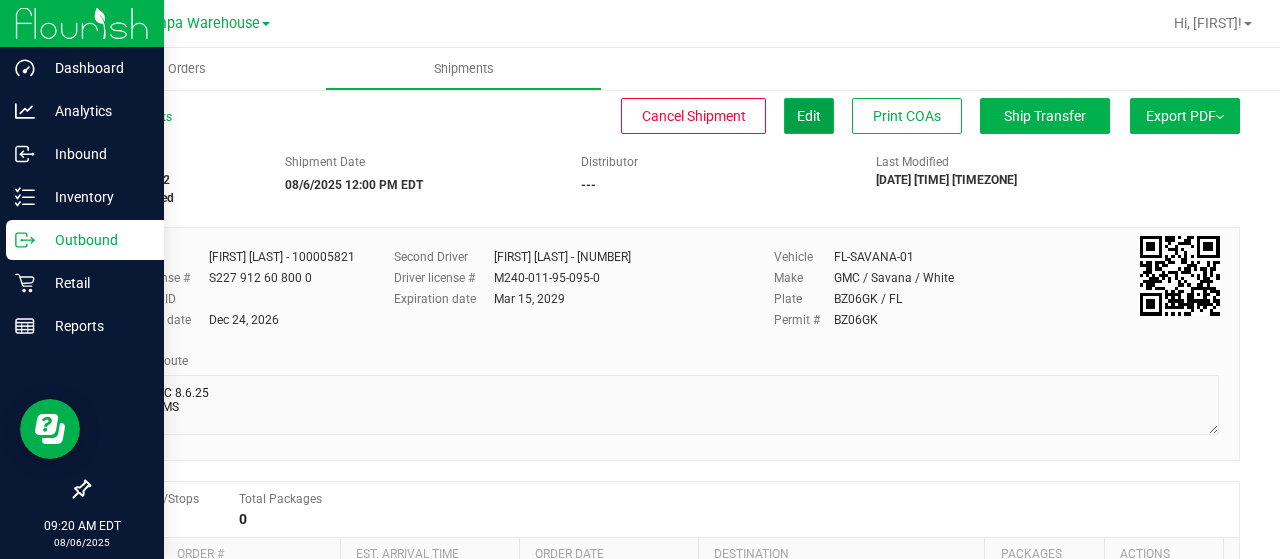 click on "Edit" at bounding box center [809, 116] 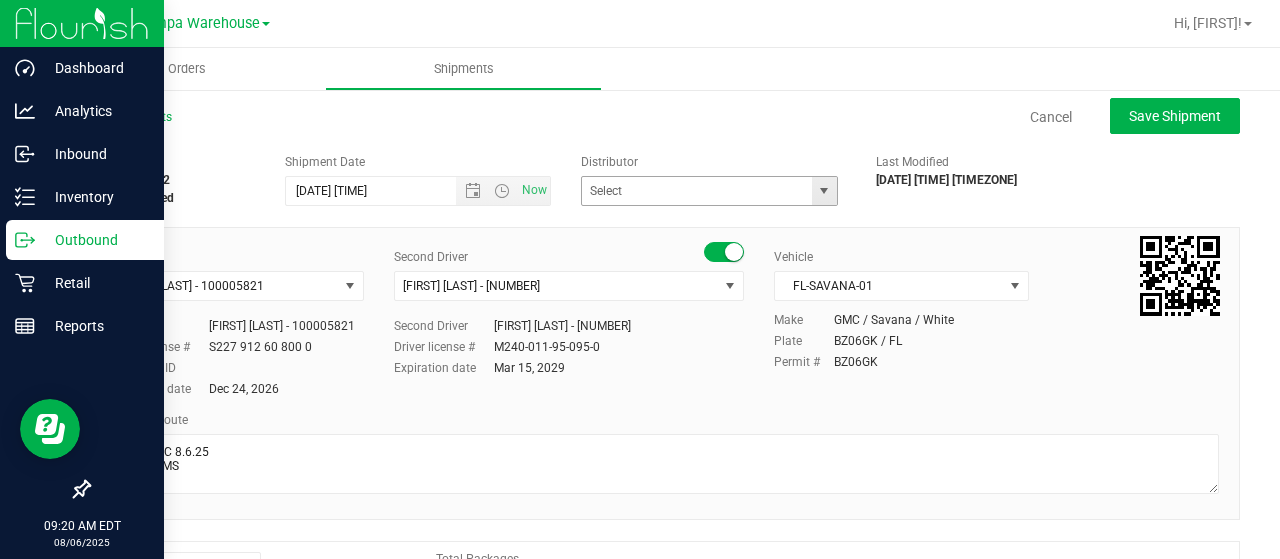click at bounding box center (824, 191) 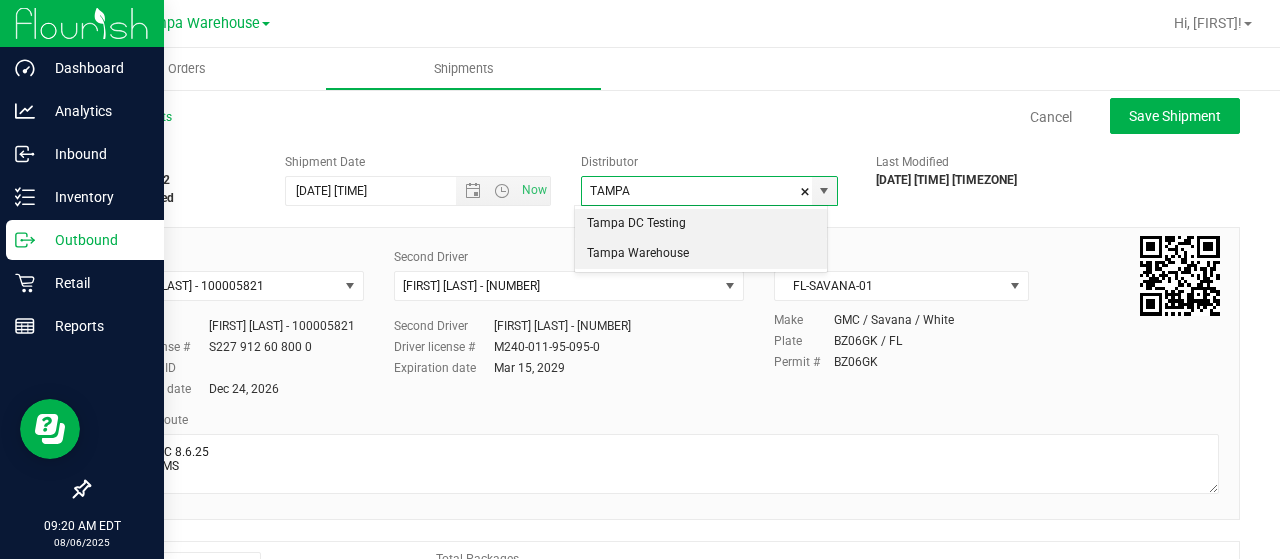 click on "Tampa Warehouse" at bounding box center [701, 254] 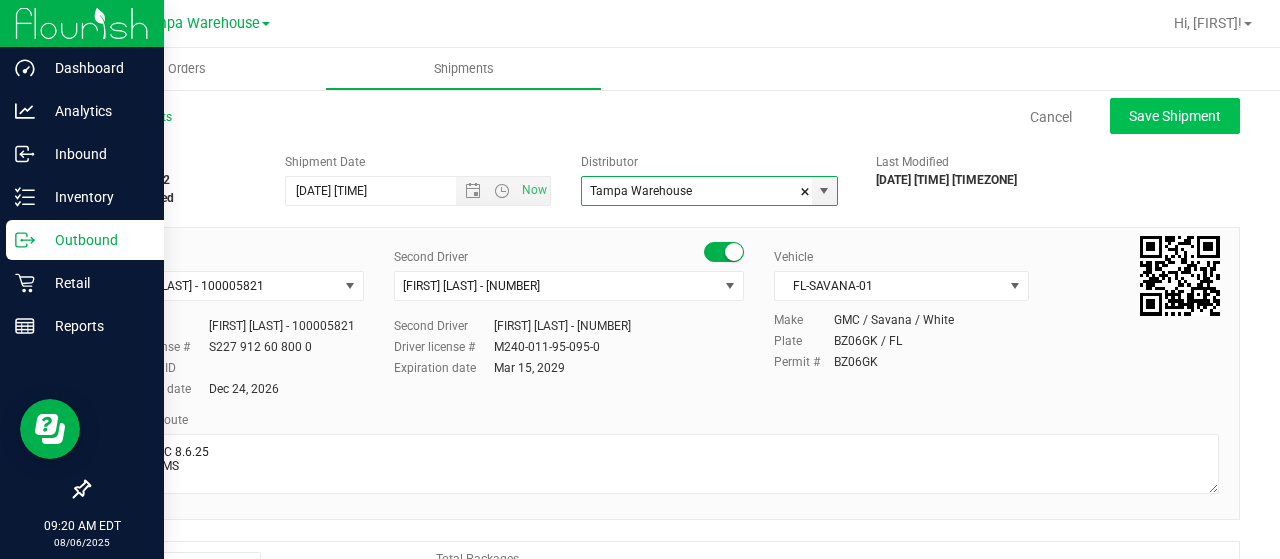 type on "Tampa Warehouse" 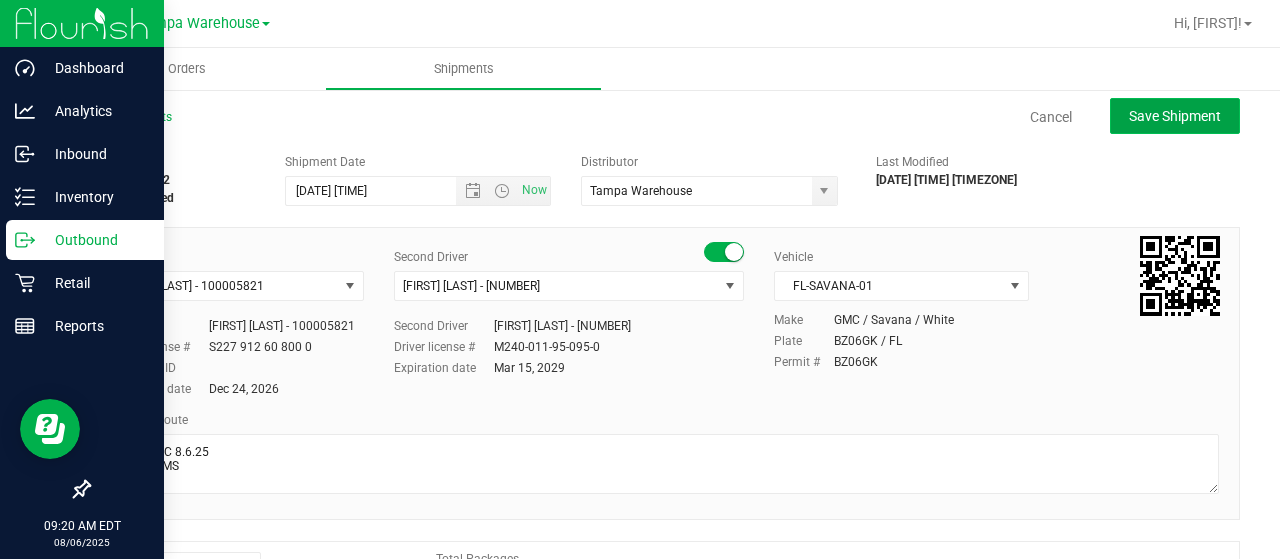 click on "Save Shipment" 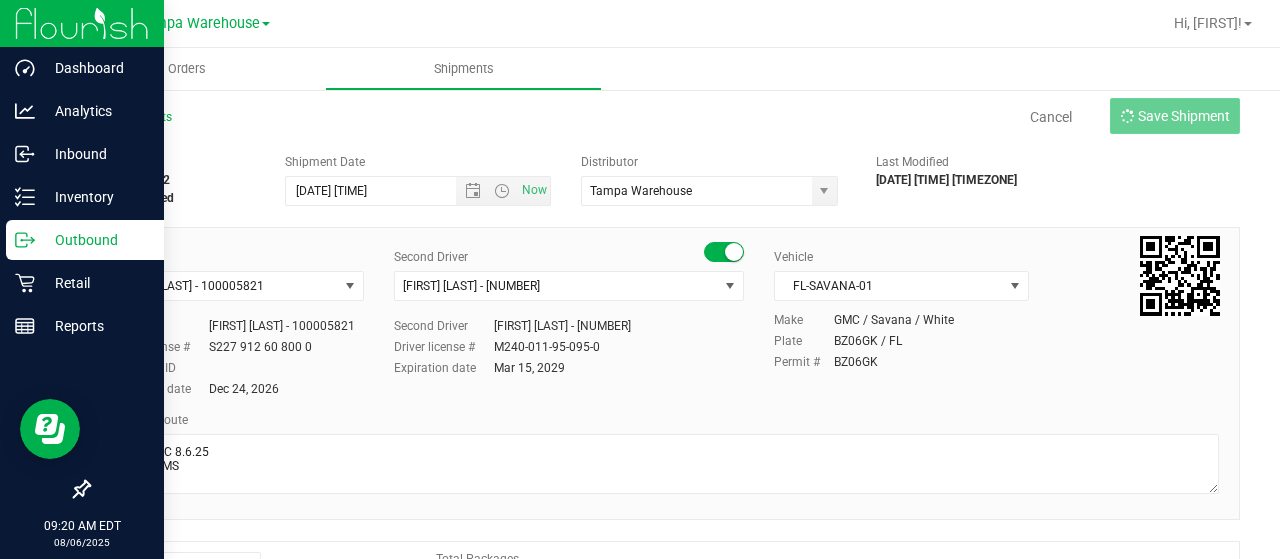 type on "8/6/2025 4:00 PM" 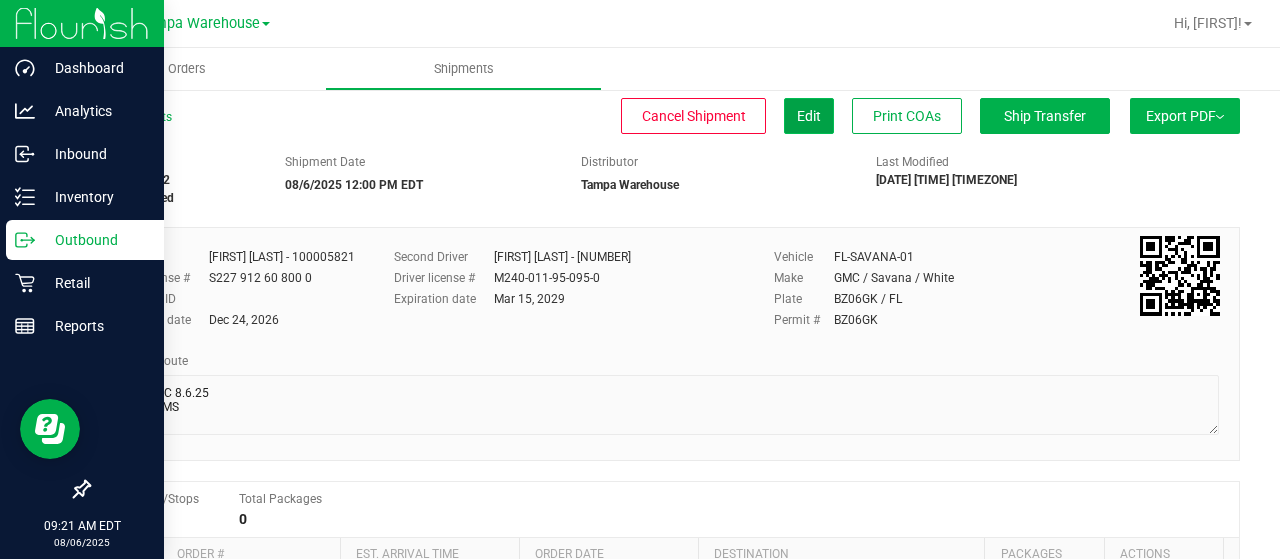 click on "Edit" at bounding box center [809, 116] 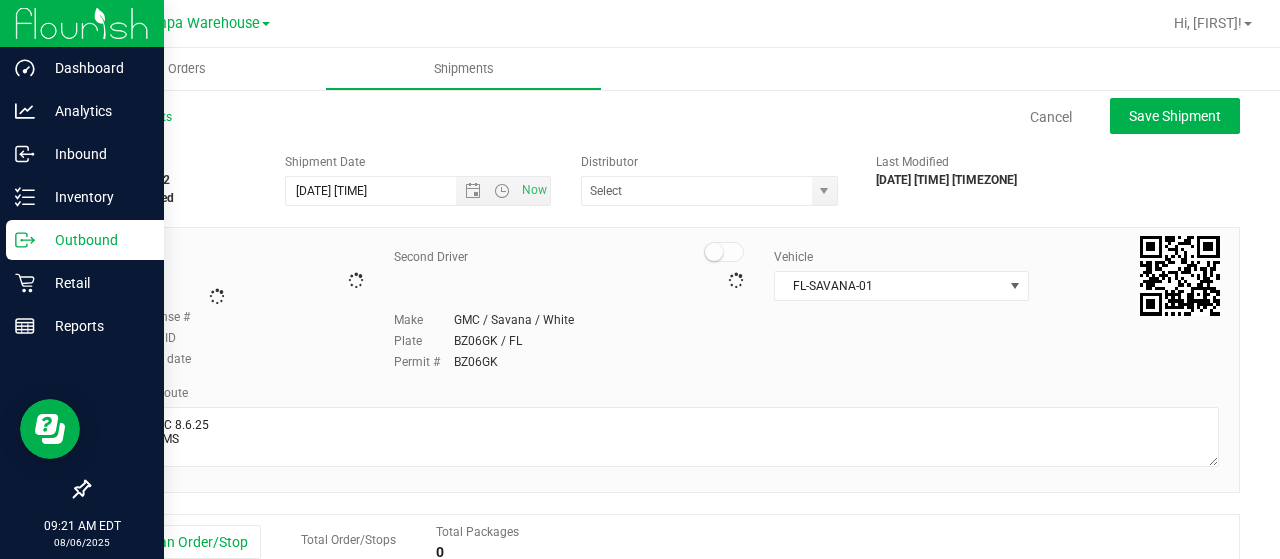 type on "Tampa Warehouse" 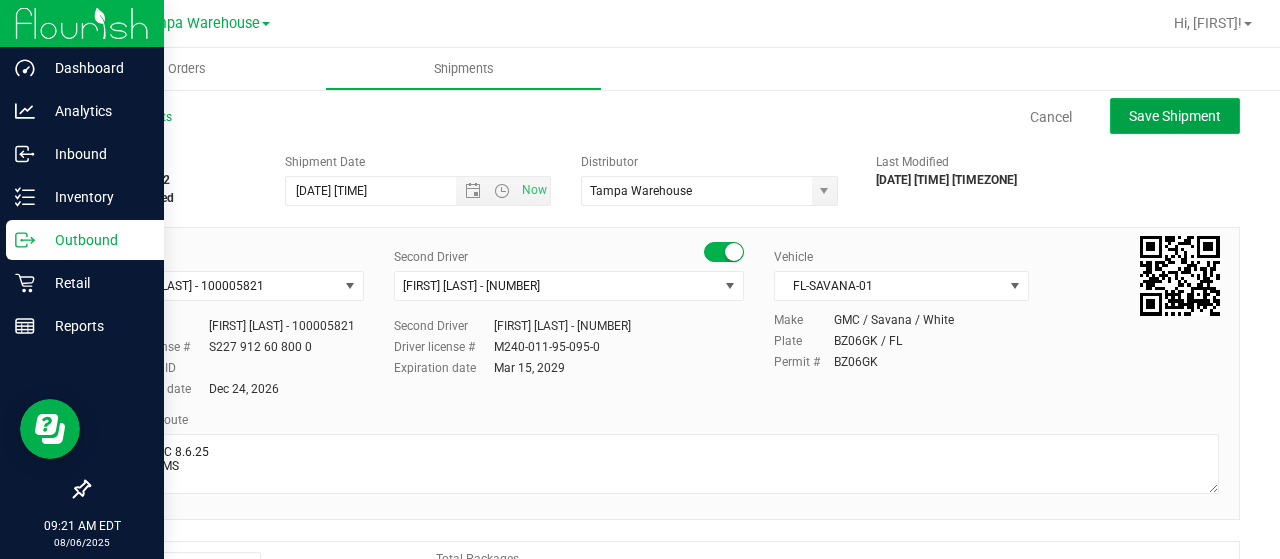 click on "Save Shipment" 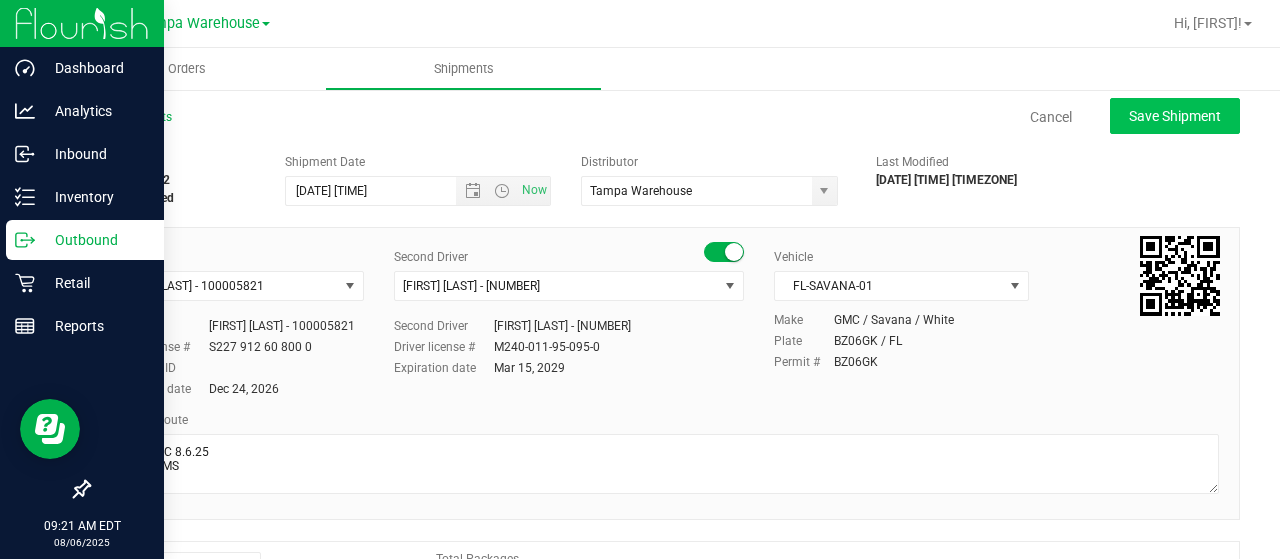 type on "8/6/2025 4:00 PM" 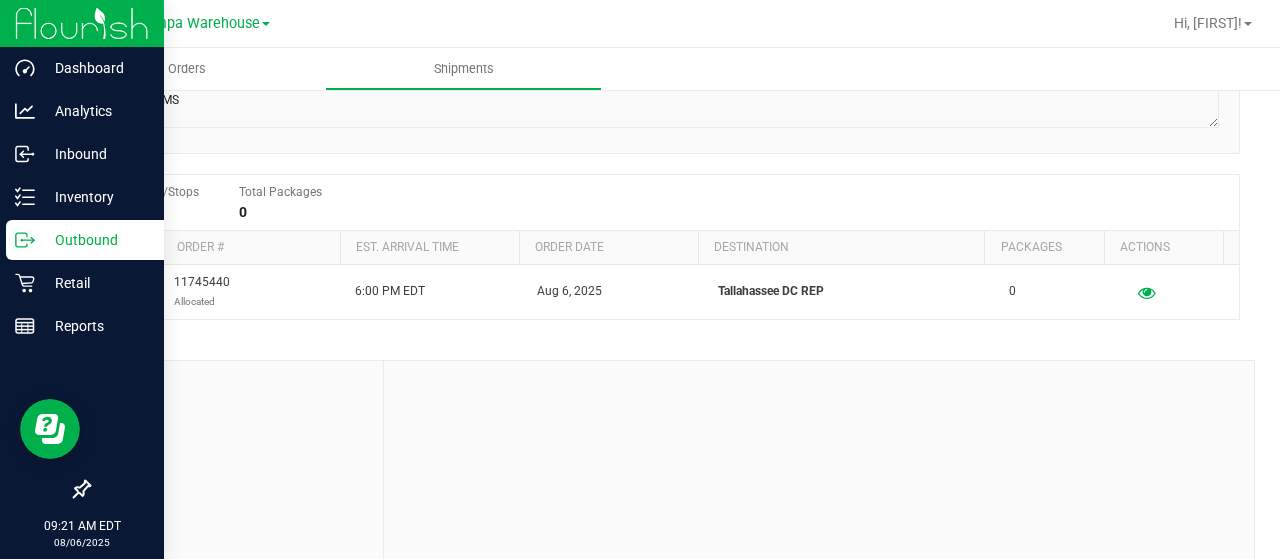 scroll, scrollTop: 0, scrollLeft: 0, axis: both 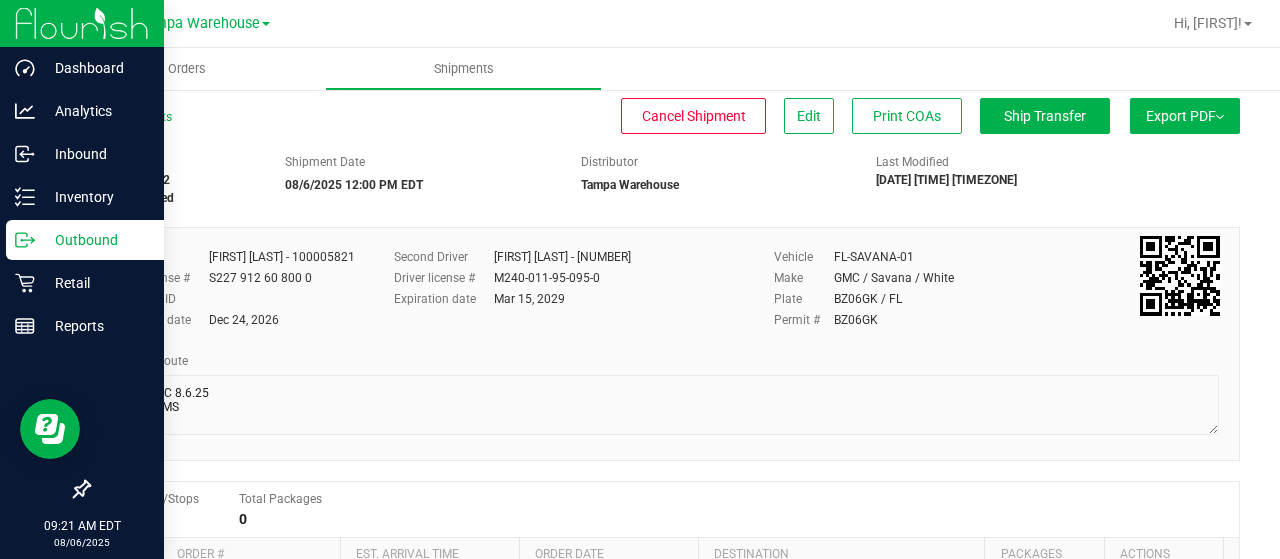click on "Export PDF" at bounding box center (1185, 116) 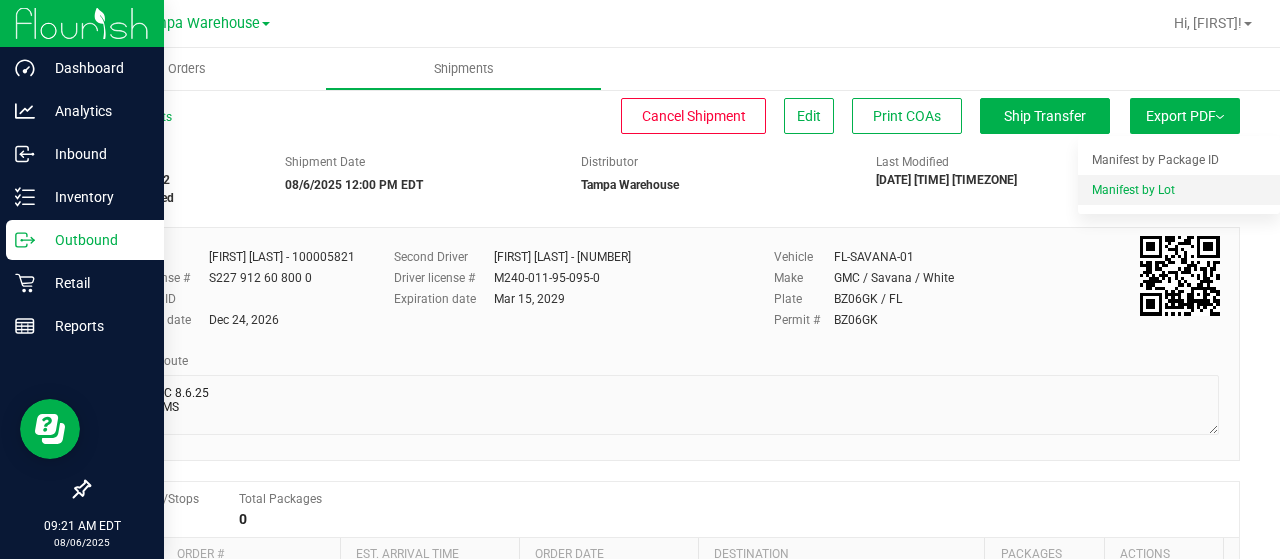 click on "Manifest by Lot" at bounding box center [1179, 190] 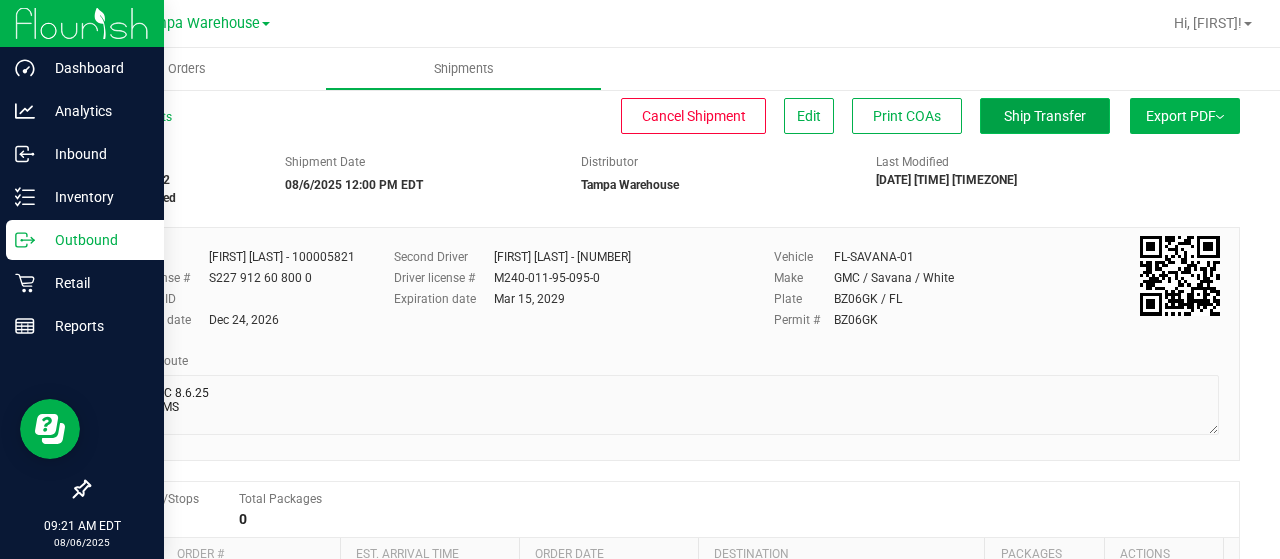 click on "Ship Transfer" at bounding box center (1045, 116) 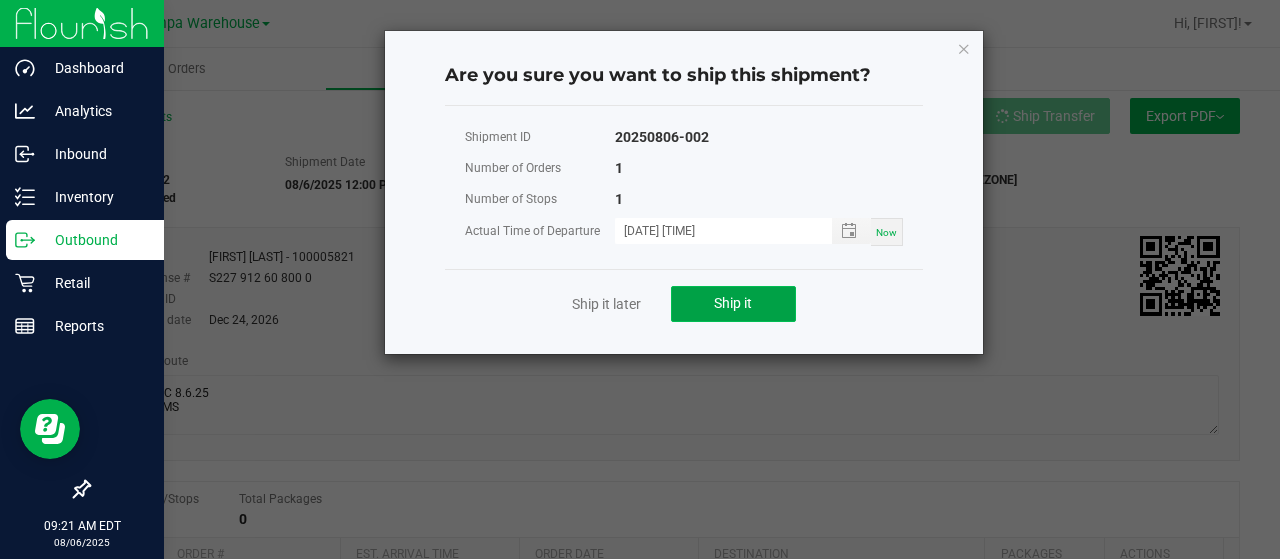 click on "Ship it" 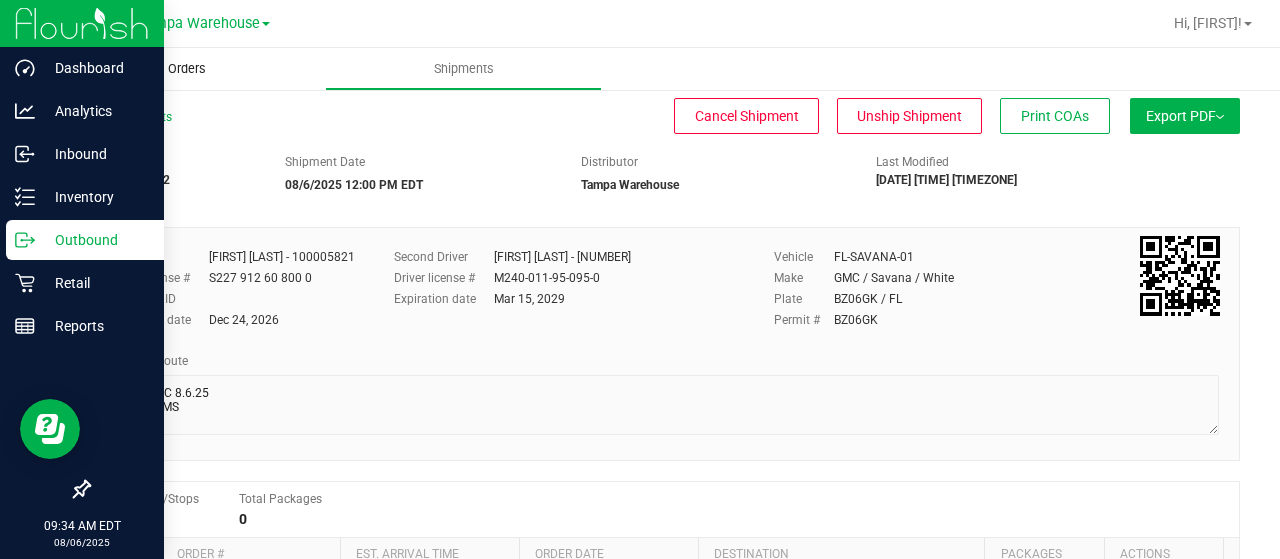 click on "Orders" at bounding box center [187, 69] 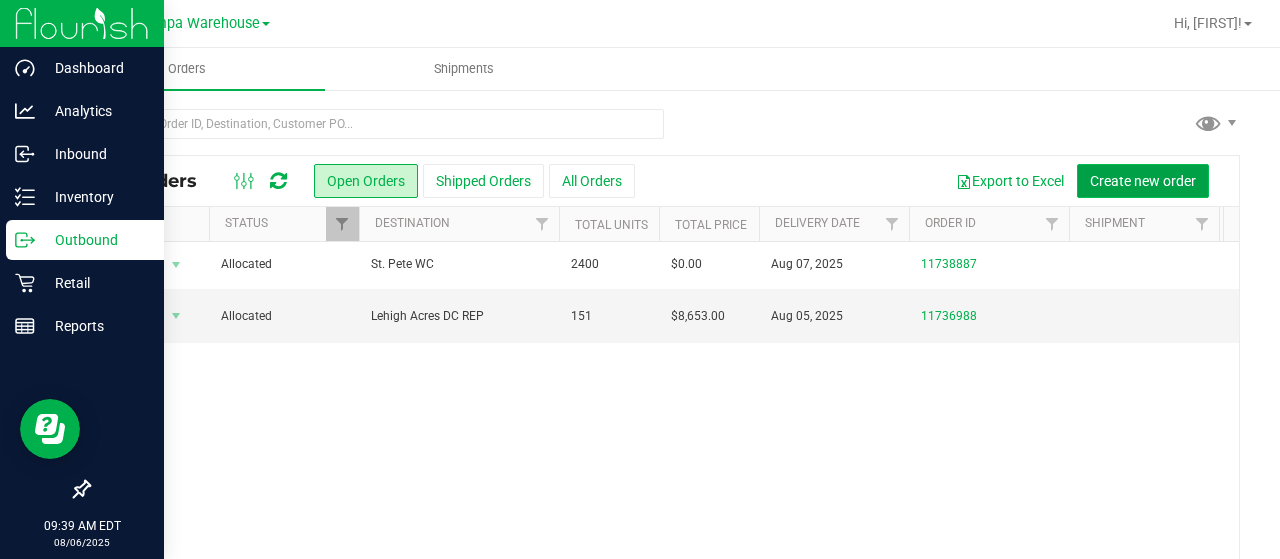 click on "Create new order" at bounding box center (1143, 181) 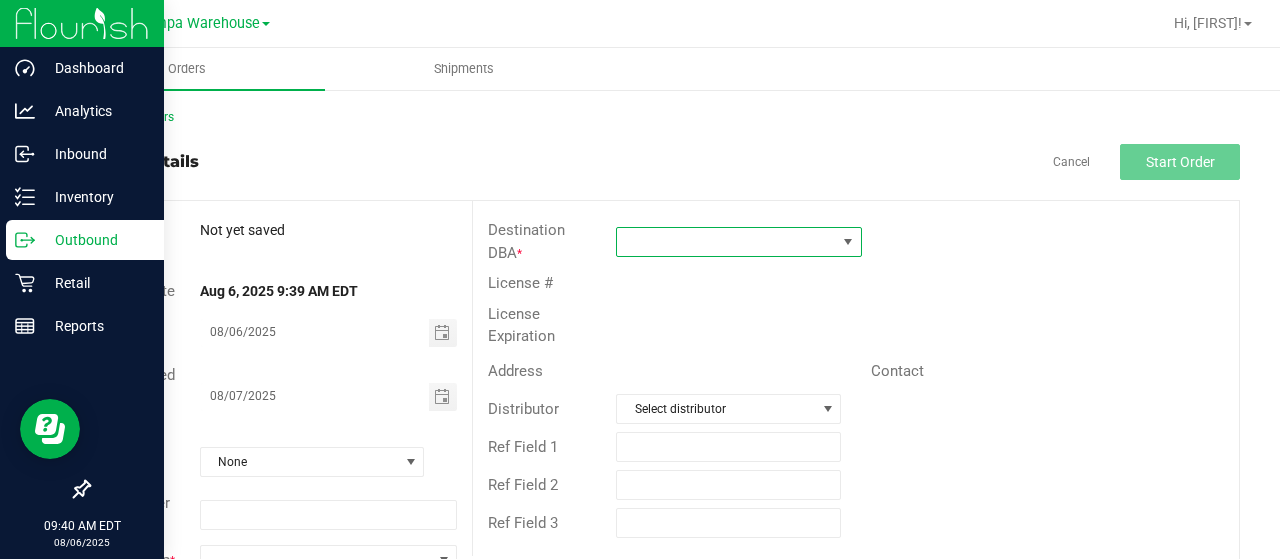 click at bounding box center [726, 242] 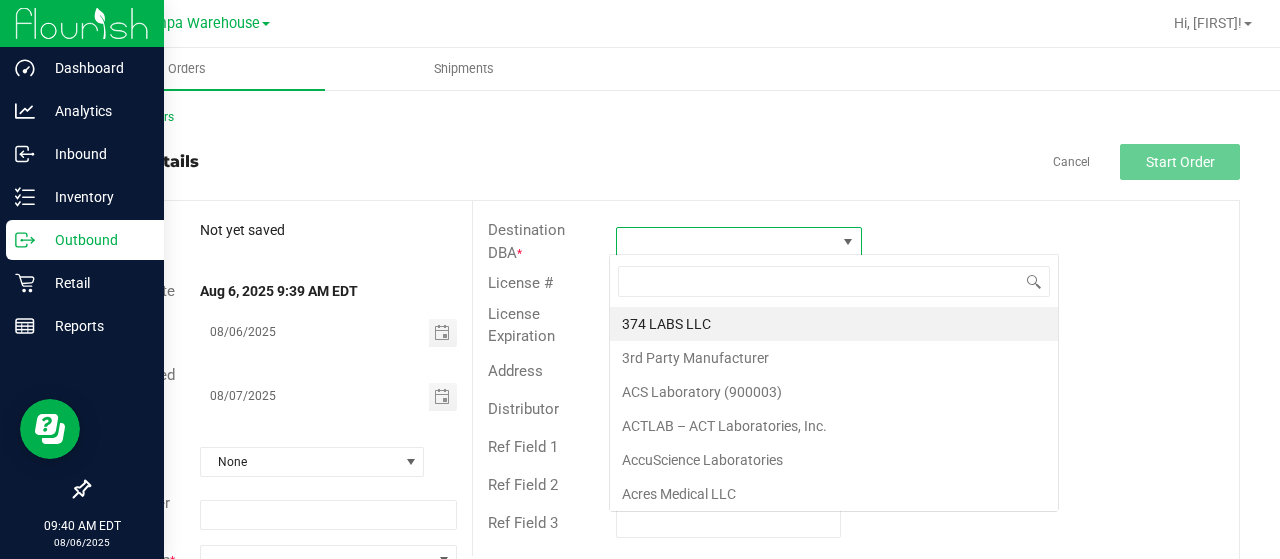 scroll, scrollTop: 99970, scrollLeft: 99758, axis: both 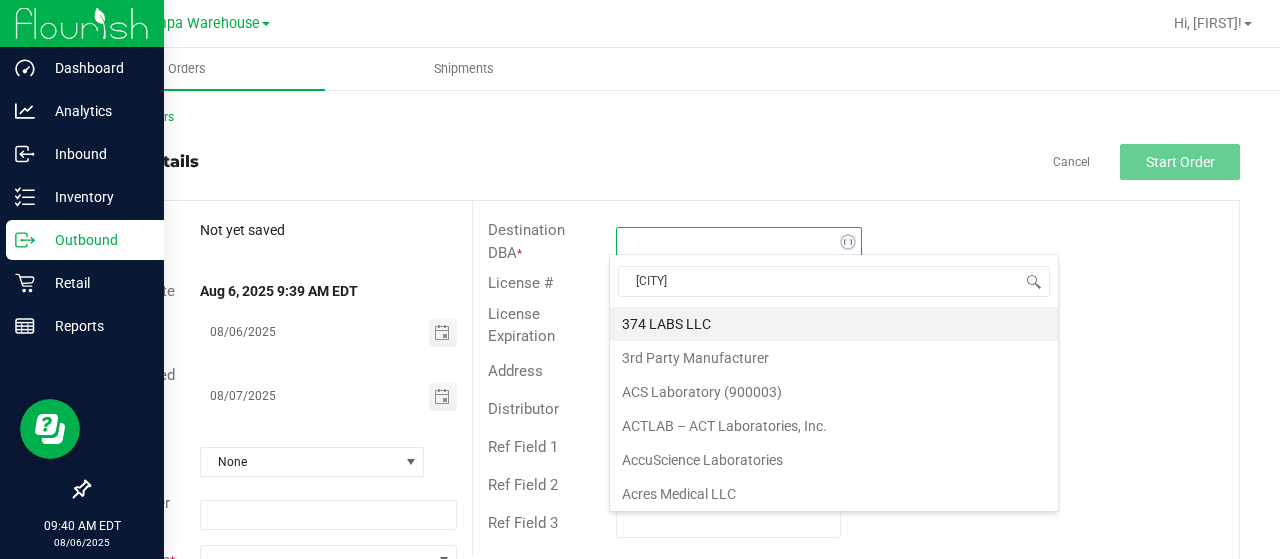 type on "OCALA" 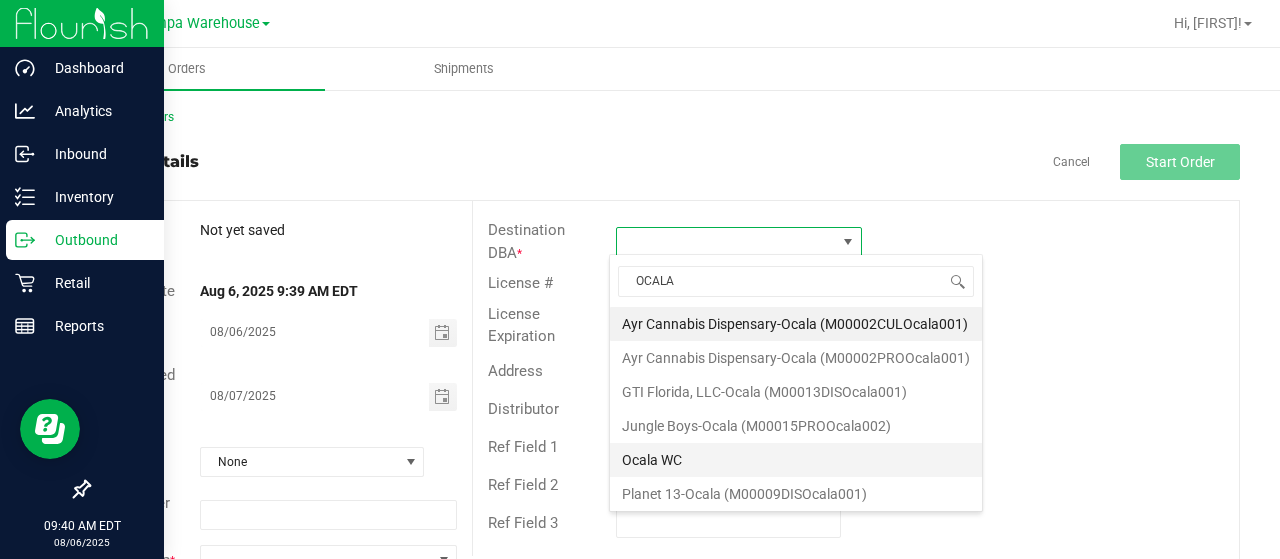 click on "Ocala WC" at bounding box center [796, 460] 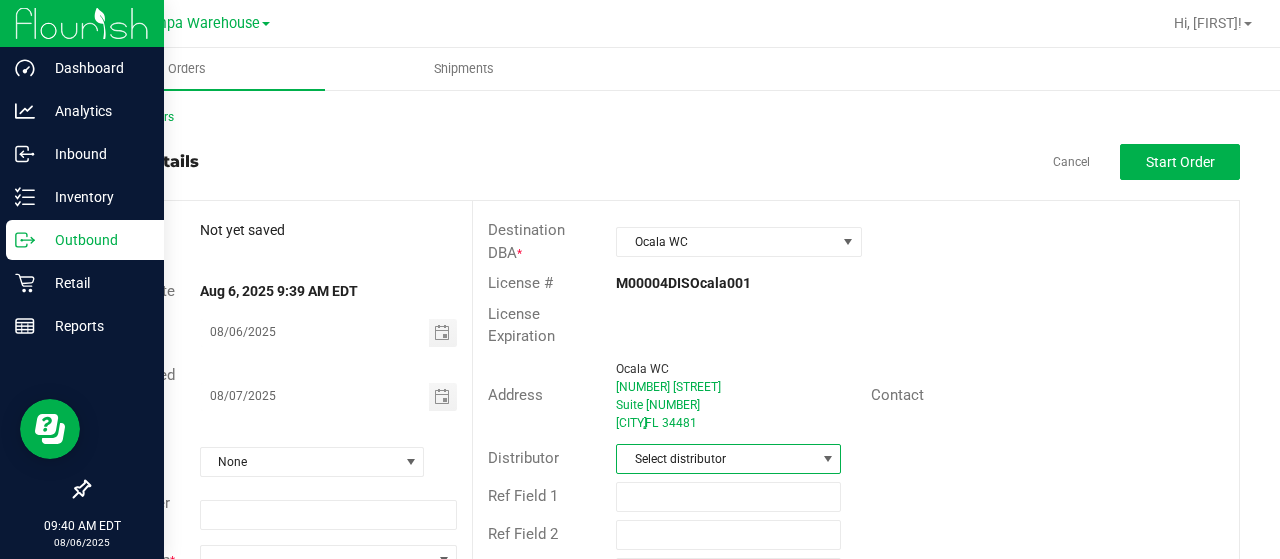 click on "Select distributor" at bounding box center (716, 459) 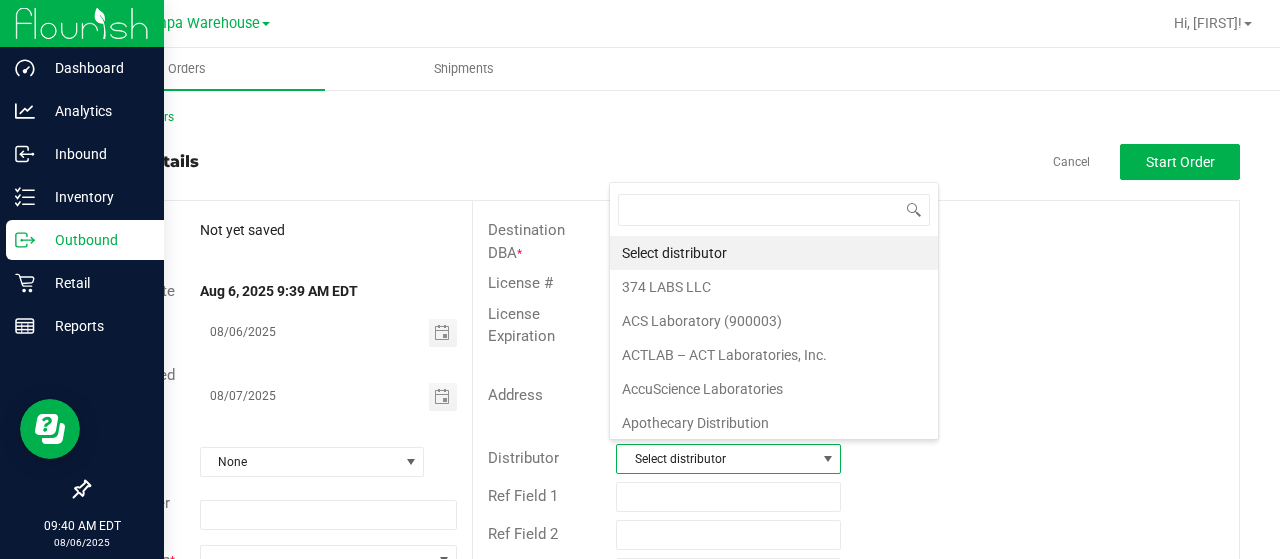 scroll, scrollTop: 99970, scrollLeft: 99778, axis: both 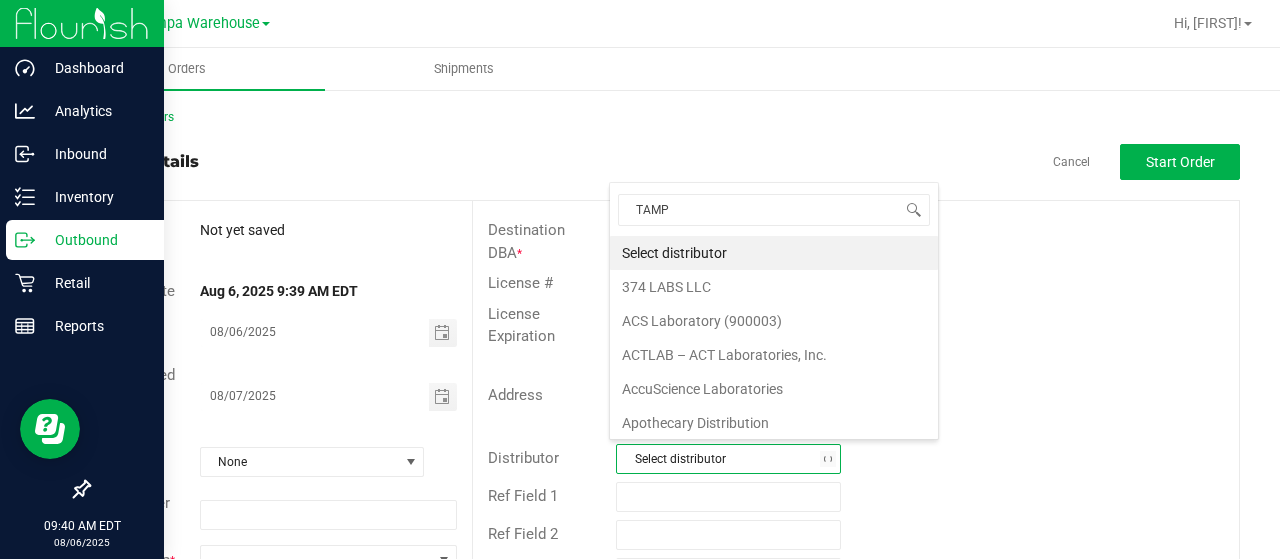 type on "TAMPA" 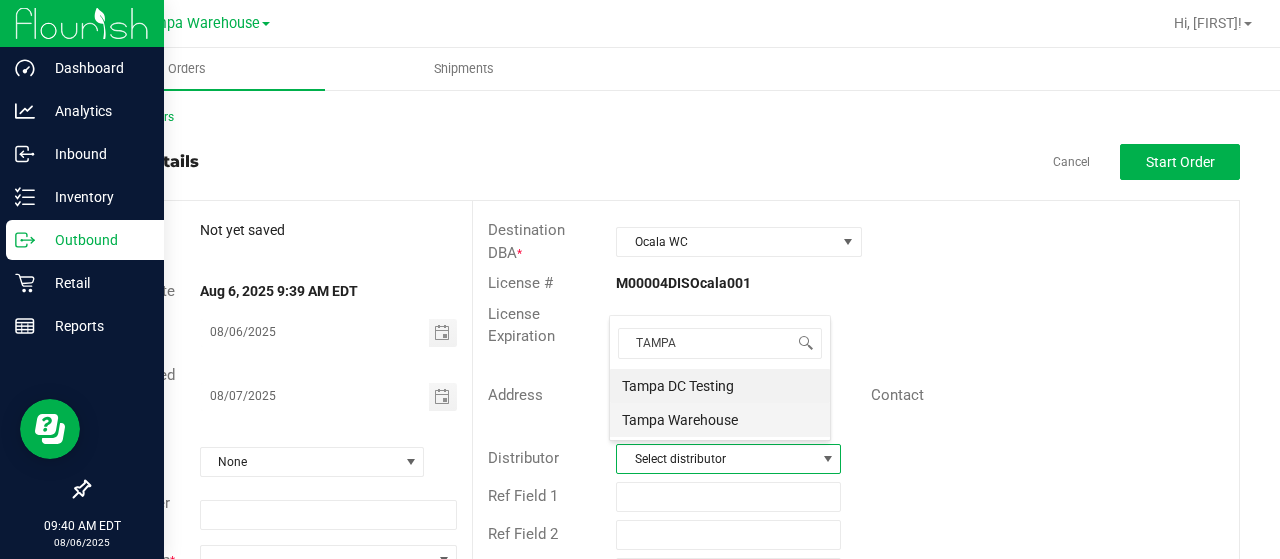 click on "Tampa Warehouse" at bounding box center [720, 420] 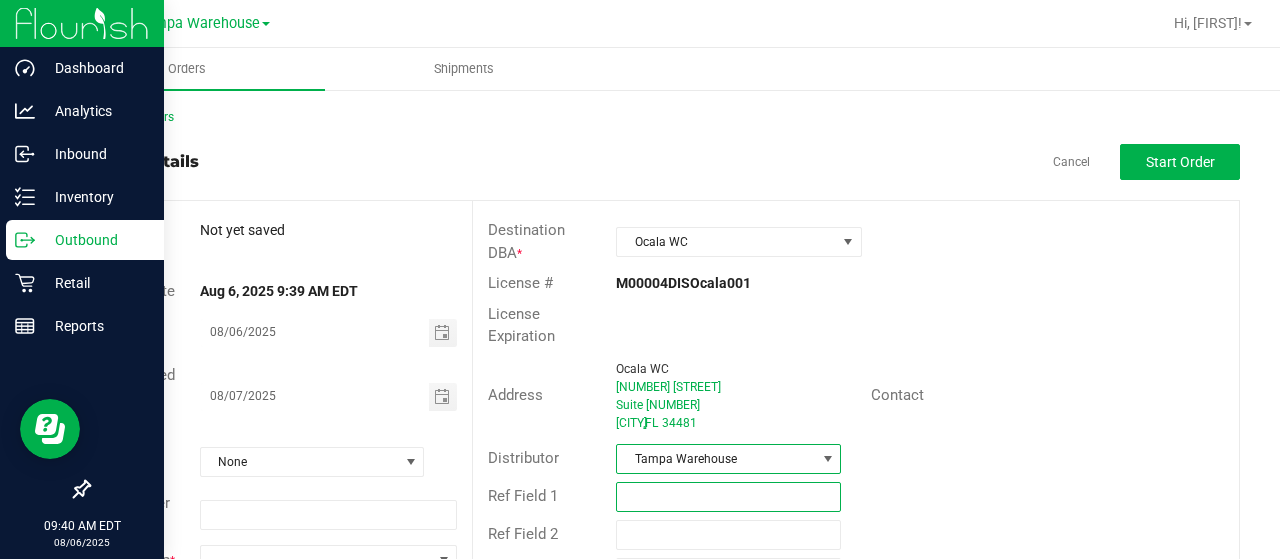 click at bounding box center (728, 497) 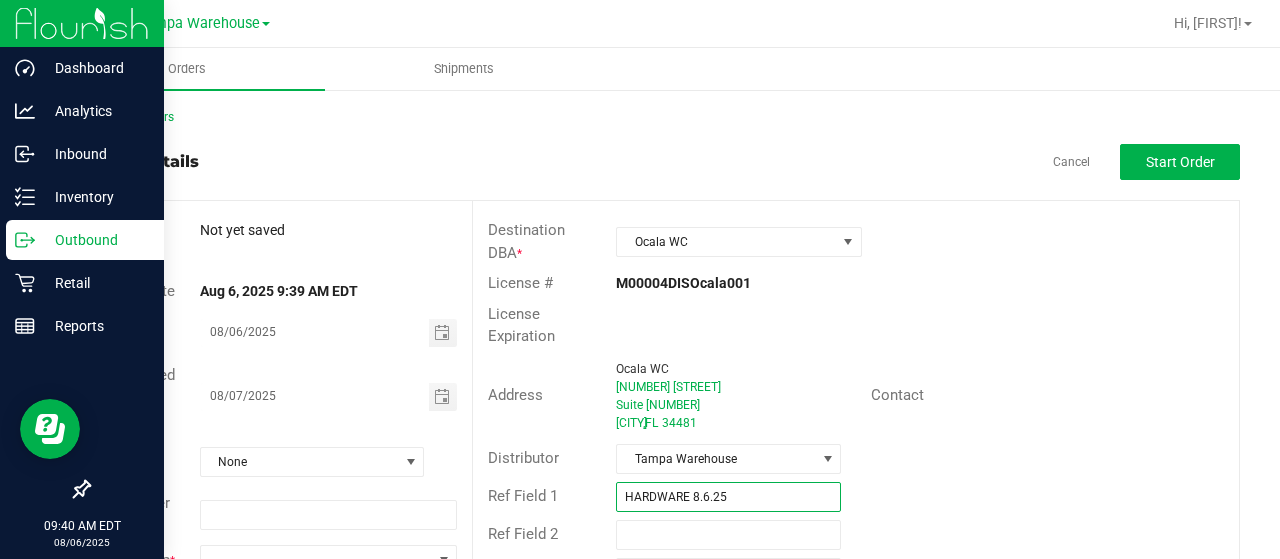type on "HARDWARE 8.6.25" 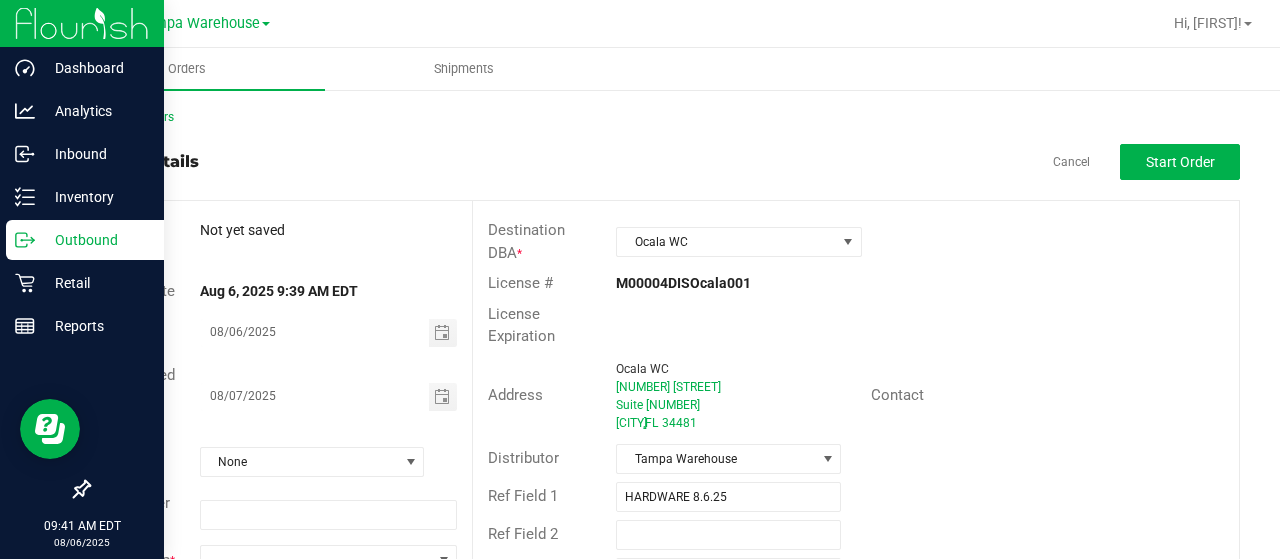 click on "Distributor  Tampa Warehouse" at bounding box center (856, 459) 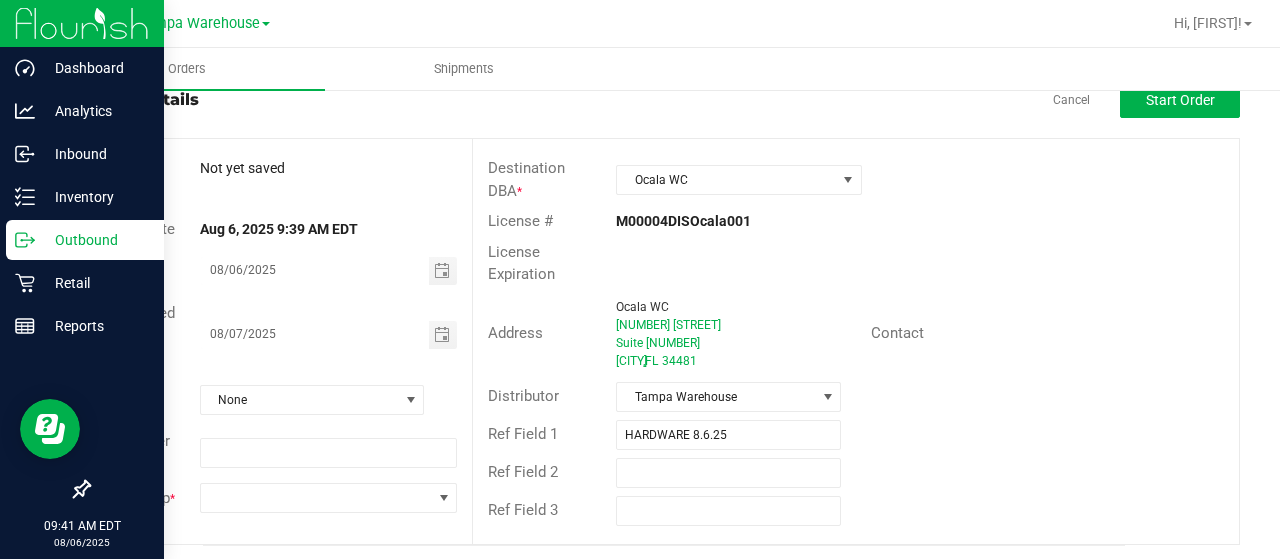 scroll, scrollTop: 62, scrollLeft: 0, axis: vertical 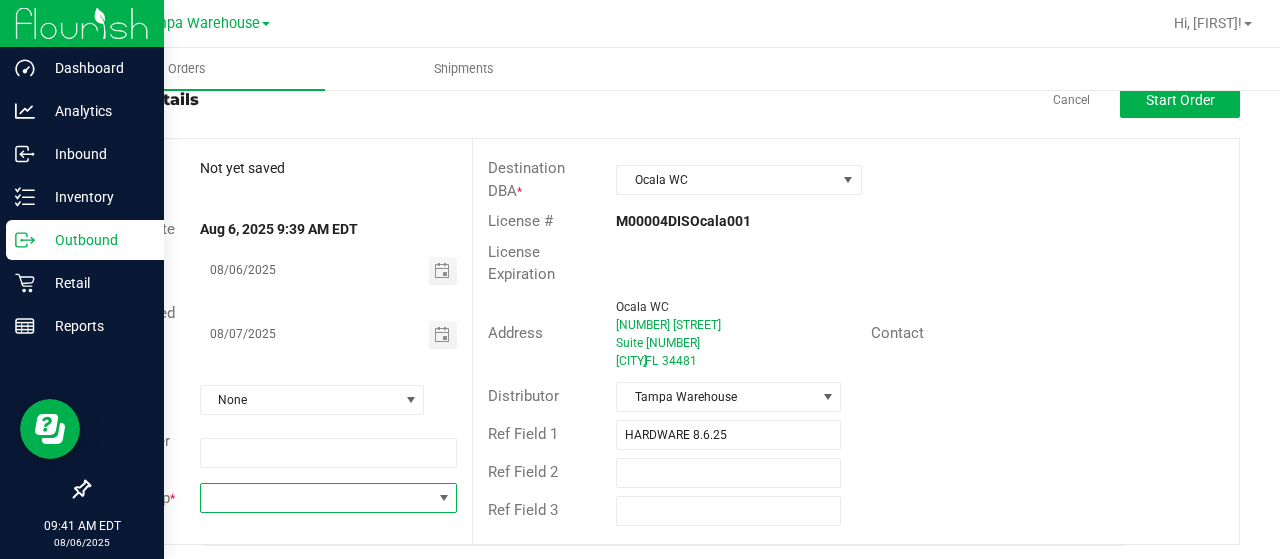 click at bounding box center [316, 498] 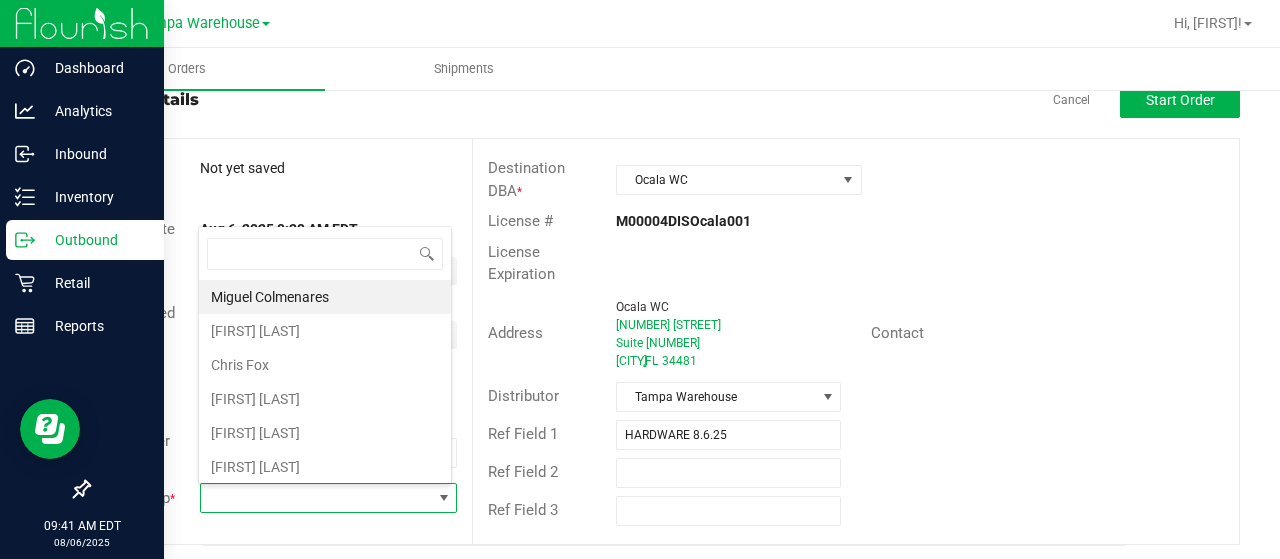 scroll, scrollTop: 99970, scrollLeft: 99746, axis: both 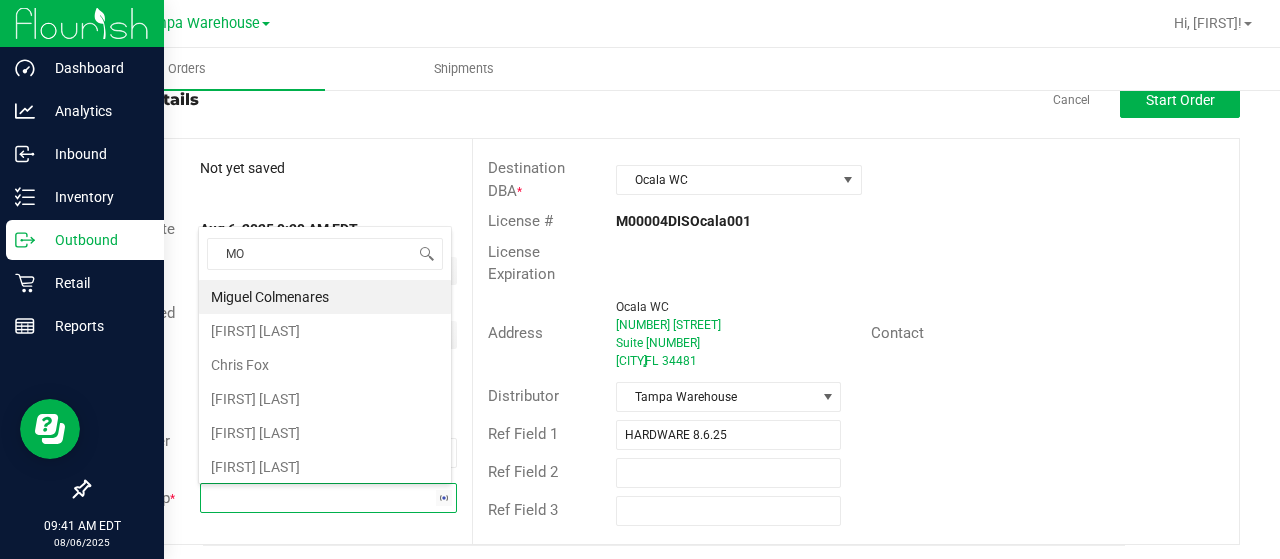 type on "MOR" 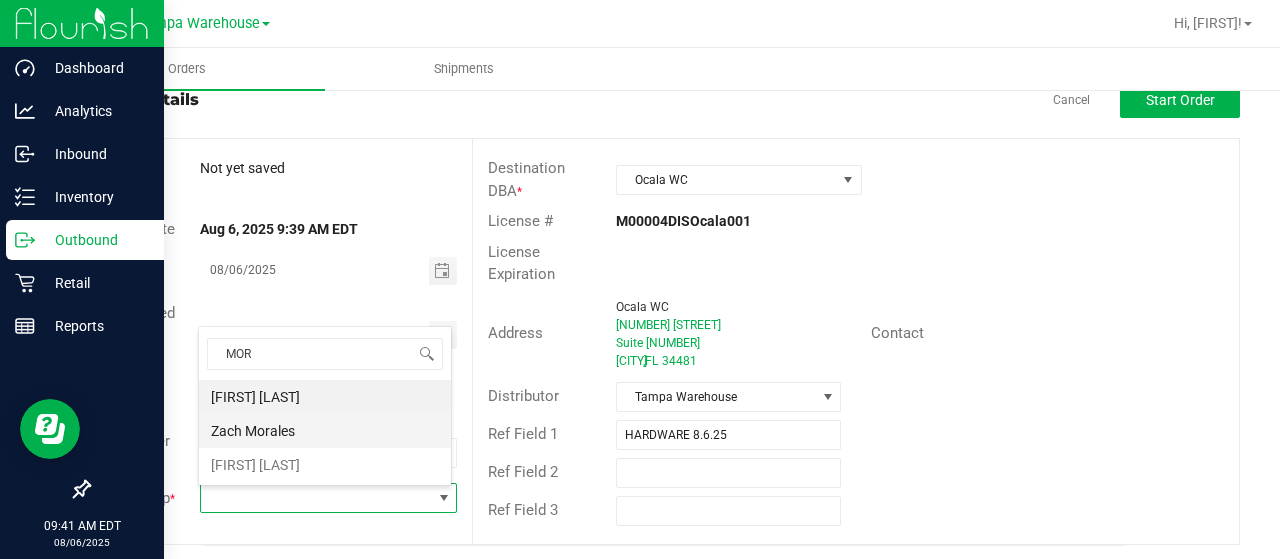 click on "Zach Morales" at bounding box center [325, 431] 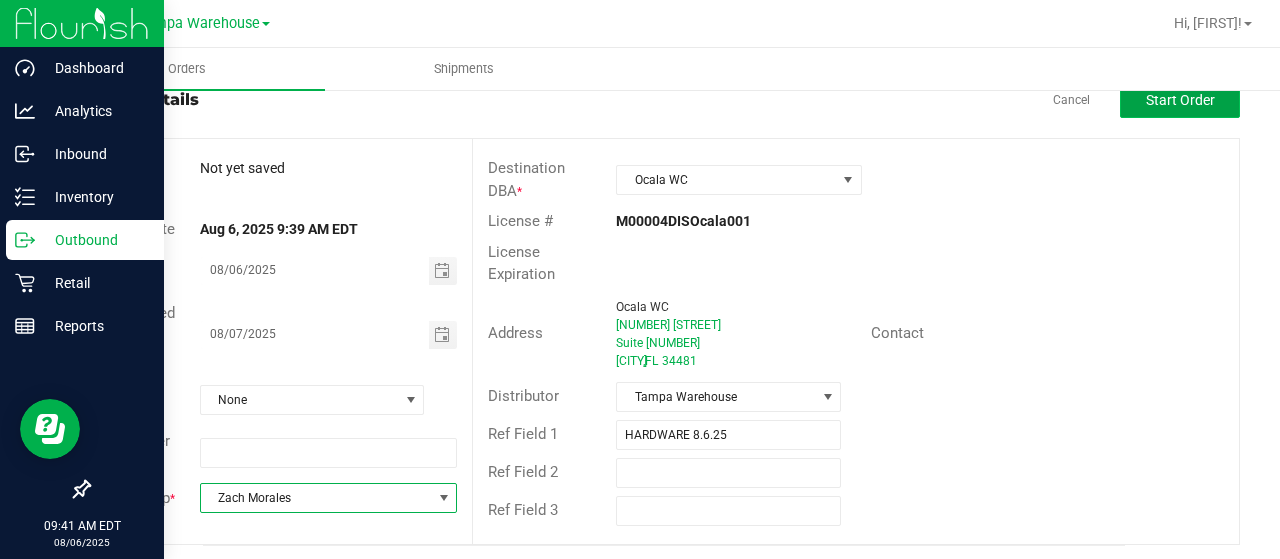 click on "Start Order" at bounding box center (1180, 100) 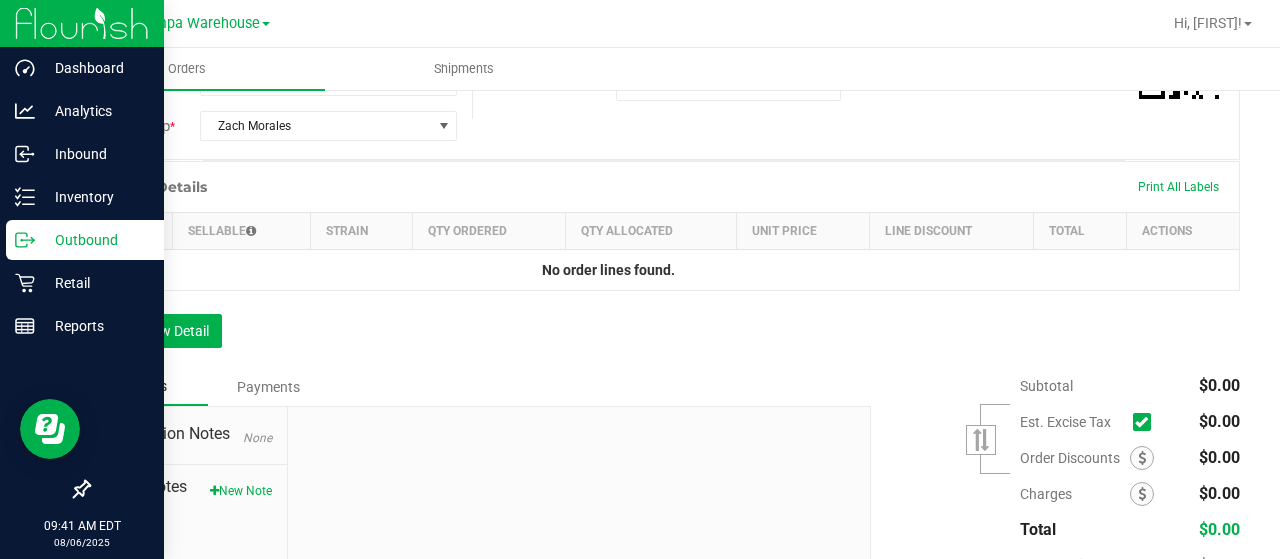 scroll, scrollTop: 490, scrollLeft: 0, axis: vertical 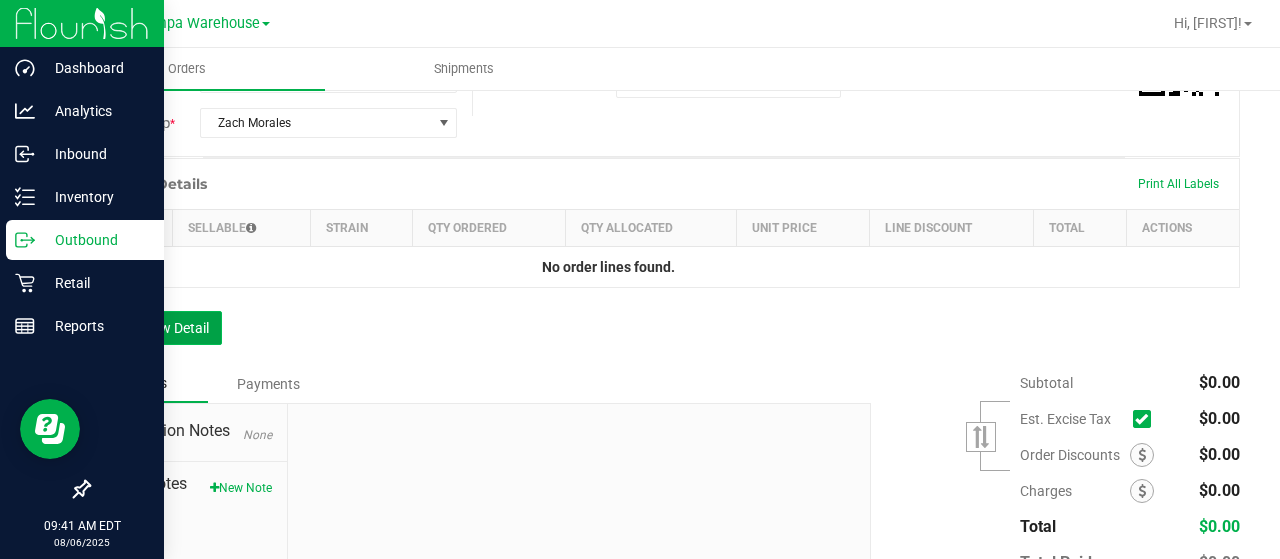 click on "Add New Detail" at bounding box center [155, 328] 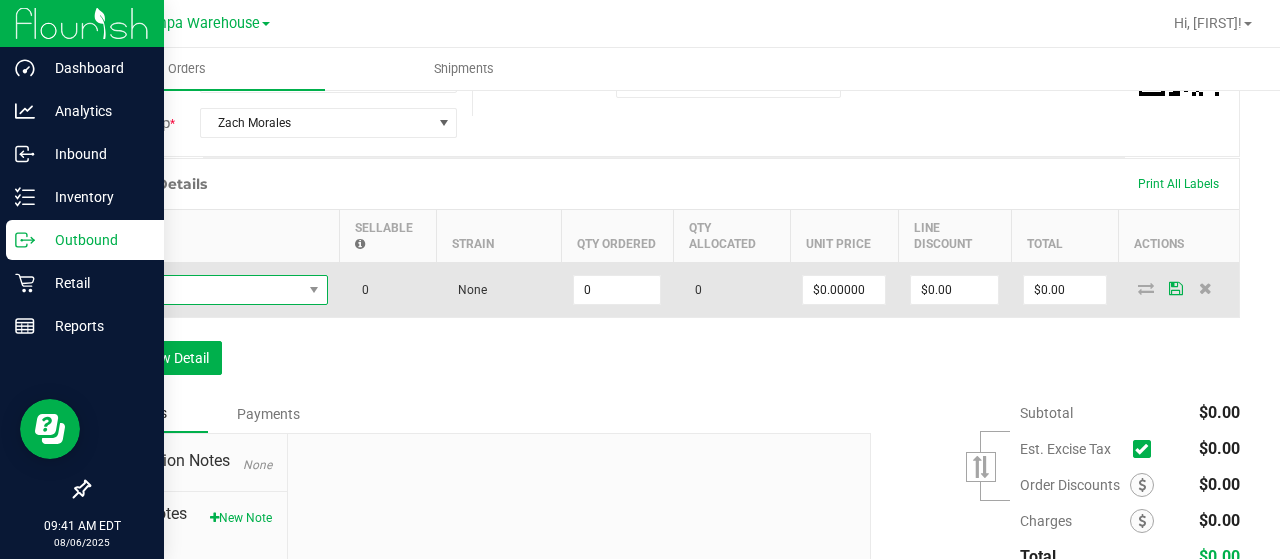 click at bounding box center (202, 290) 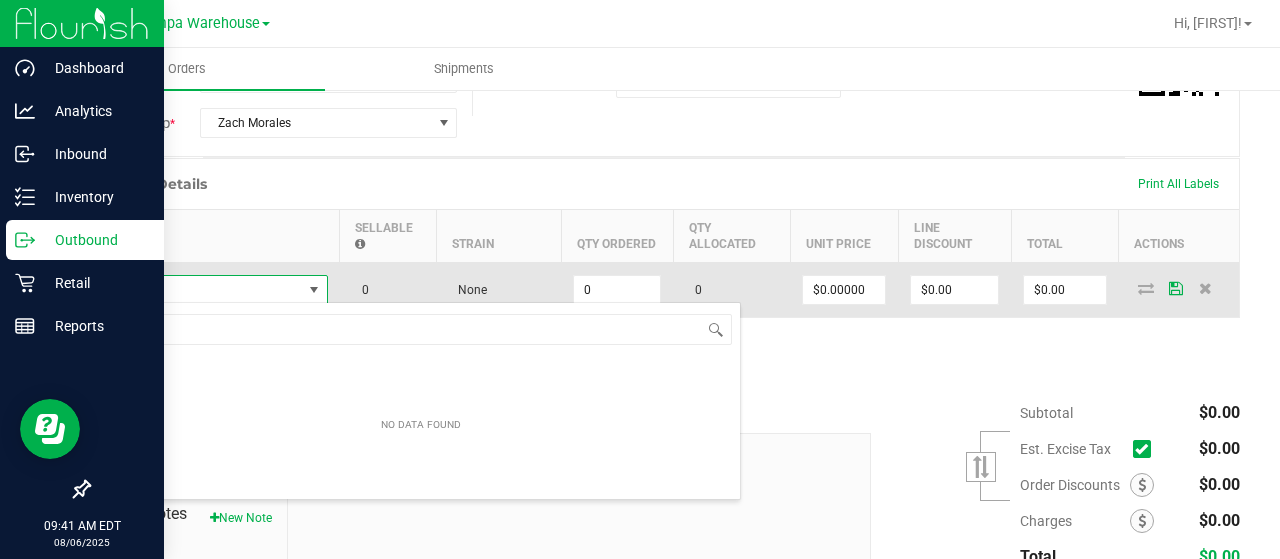 scroll, scrollTop: 99970, scrollLeft: 99774, axis: both 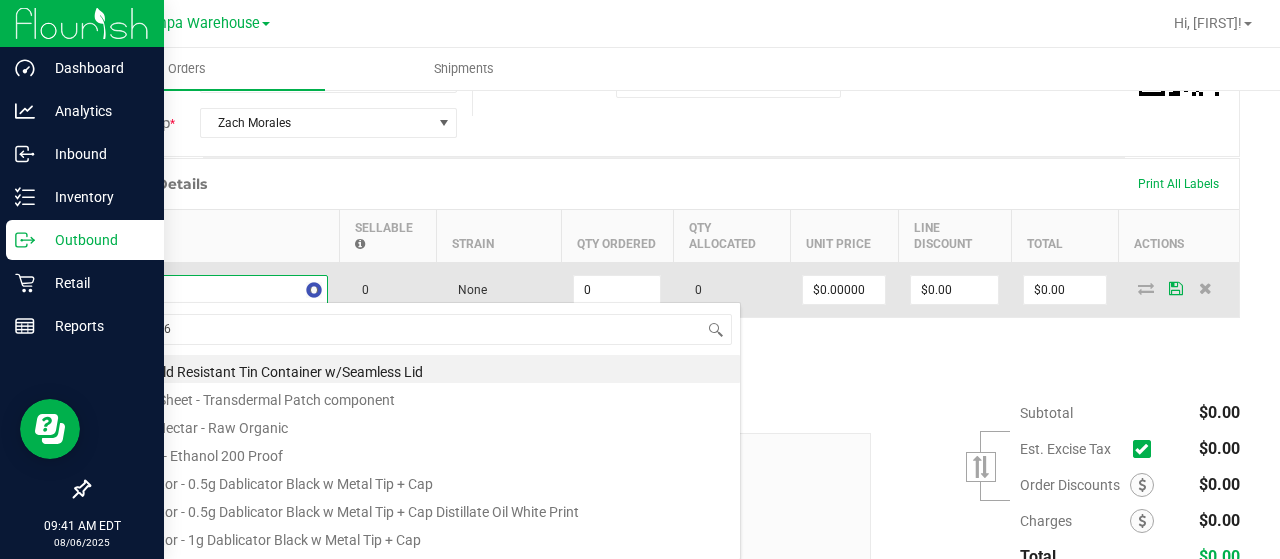 type on "1992260" 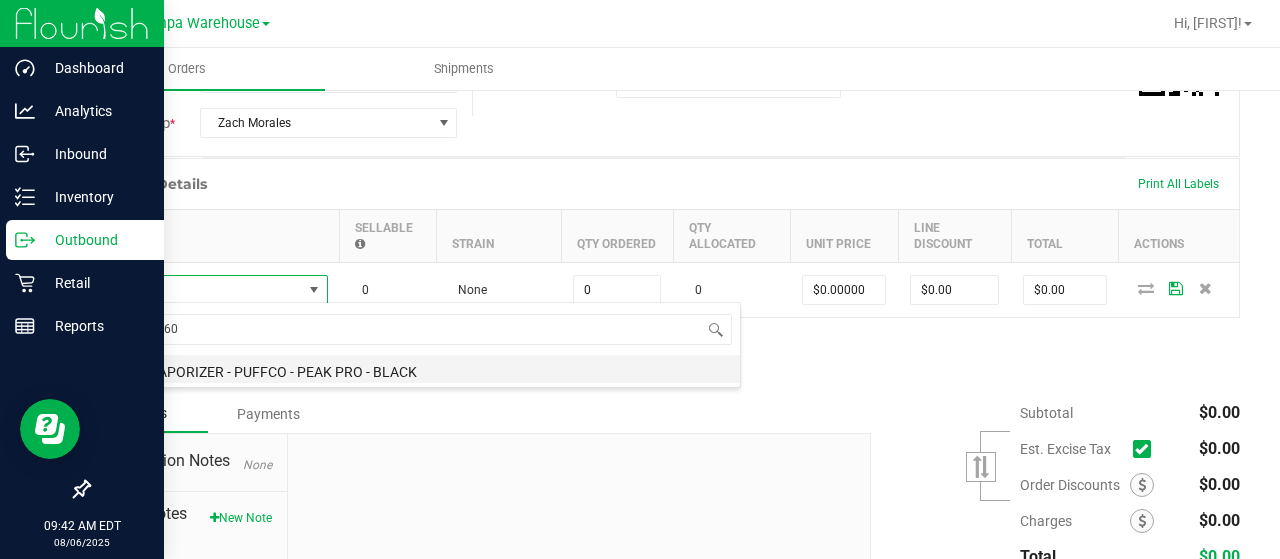 click on "PUF - VAPORIZER - PUFFCO - PEAK PRO - BLACK" at bounding box center (421, 369) 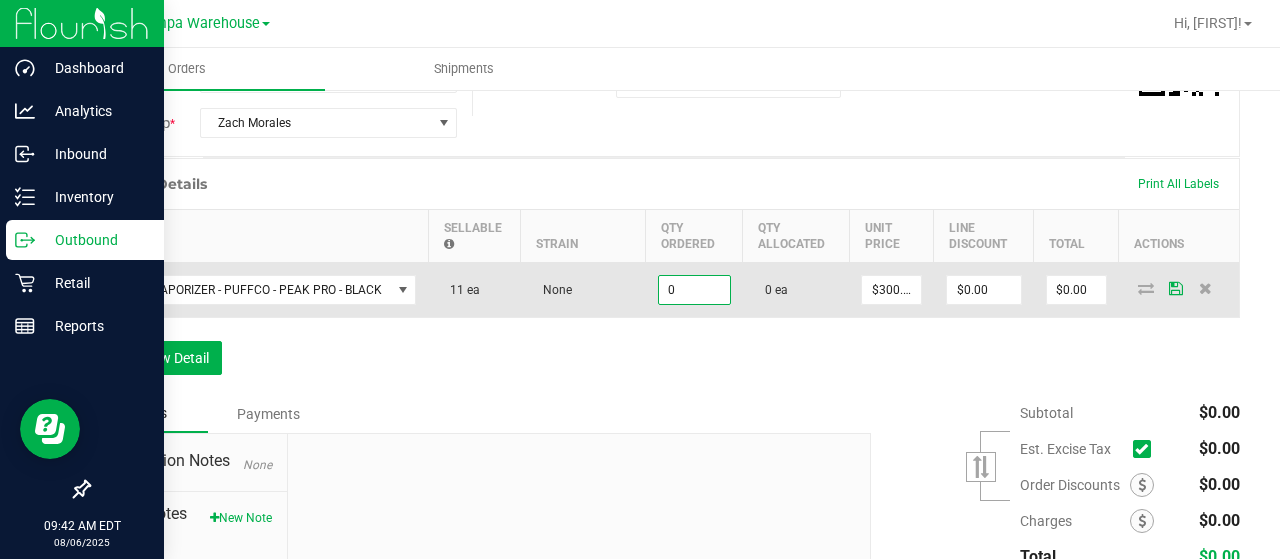 click on "0" at bounding box center [694, 290] 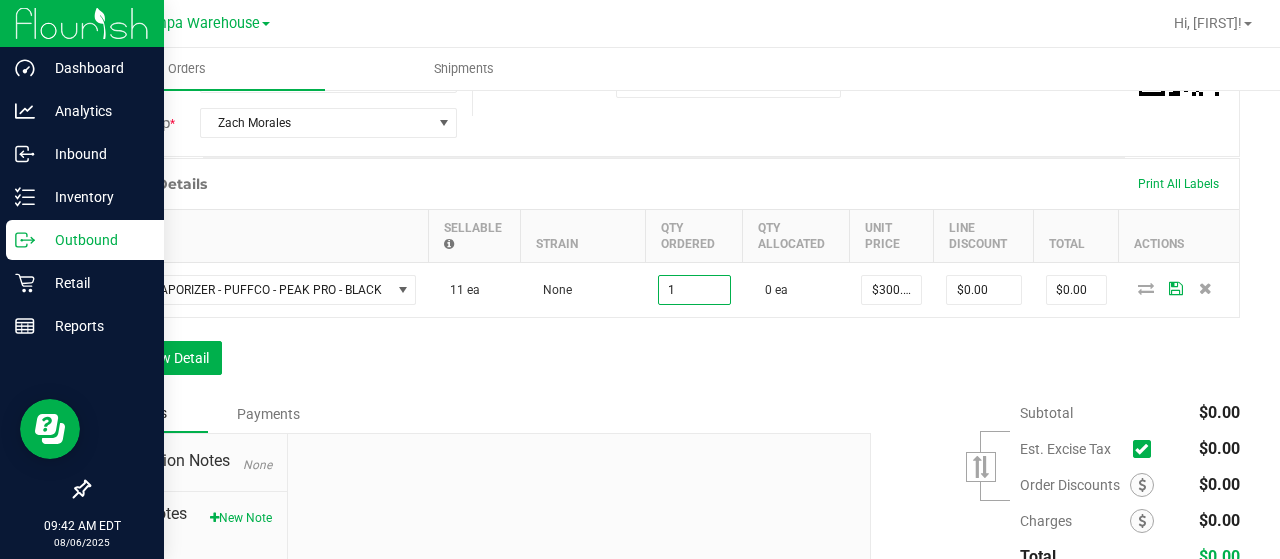 type on "1 ea" 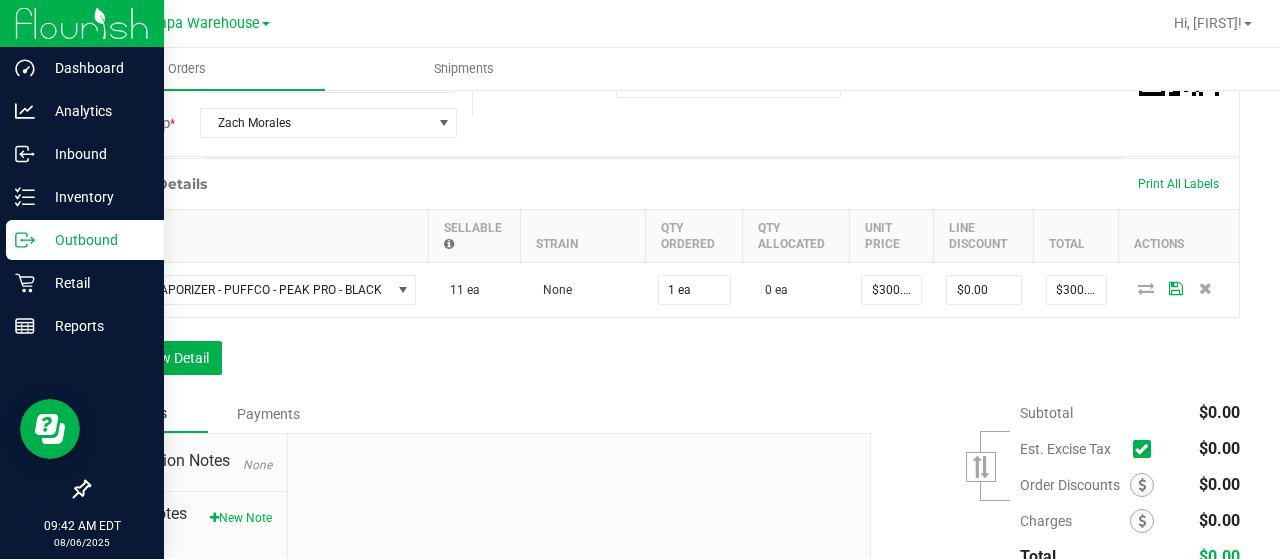 click on "Order Details Print All Labels Item  Sellable  Strain Qty Ordered Qty Allocated Unit Price Line Discount Total Actions PUF - VAPORIZER - PUFFCO - PEAK PRO - BLACK  11 ea   None  1 ea  0 ea  $300.00000 $0.00 $300.00
Add New Detail" at bounding box center (664, 276) 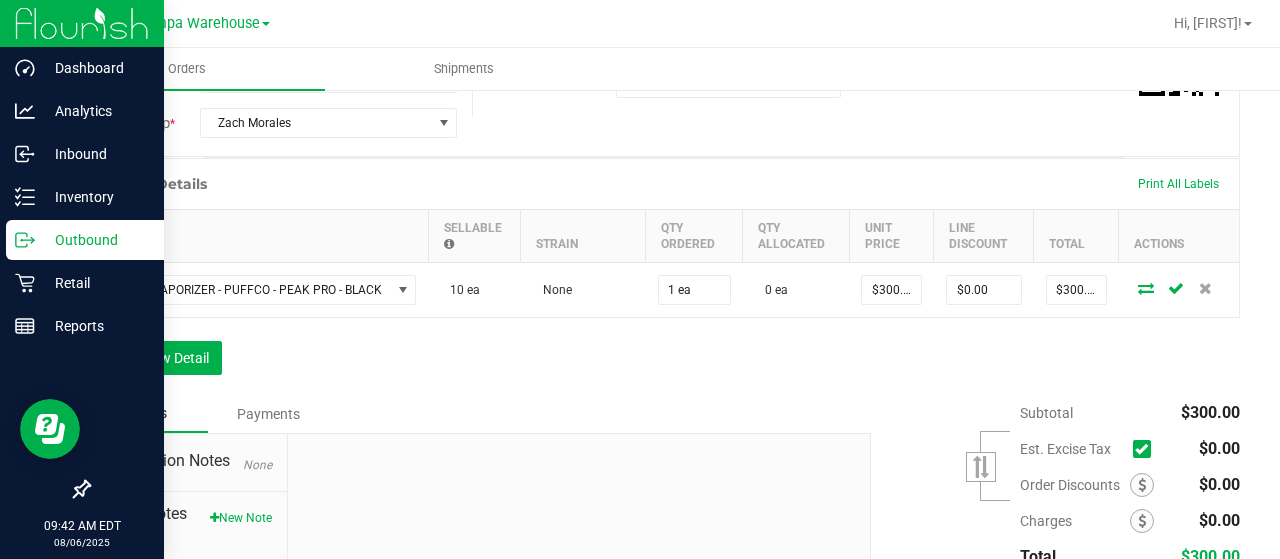 scroll, scrollTop: 0, scrollLeft: 0, axis: both 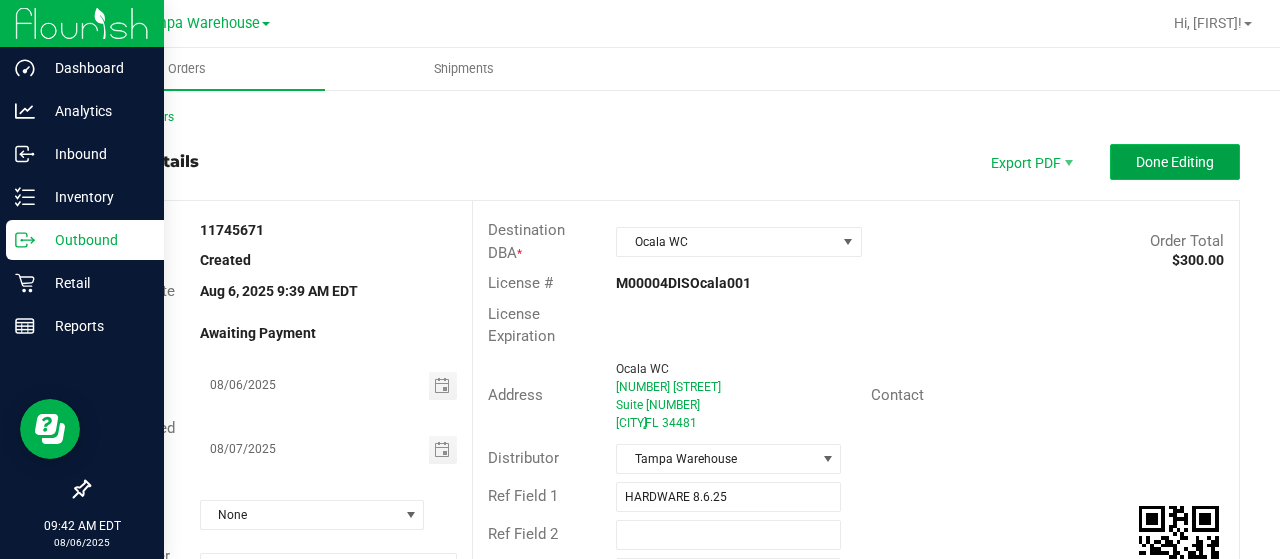 click on "Done Editing" at bounding box center (1175, 162) 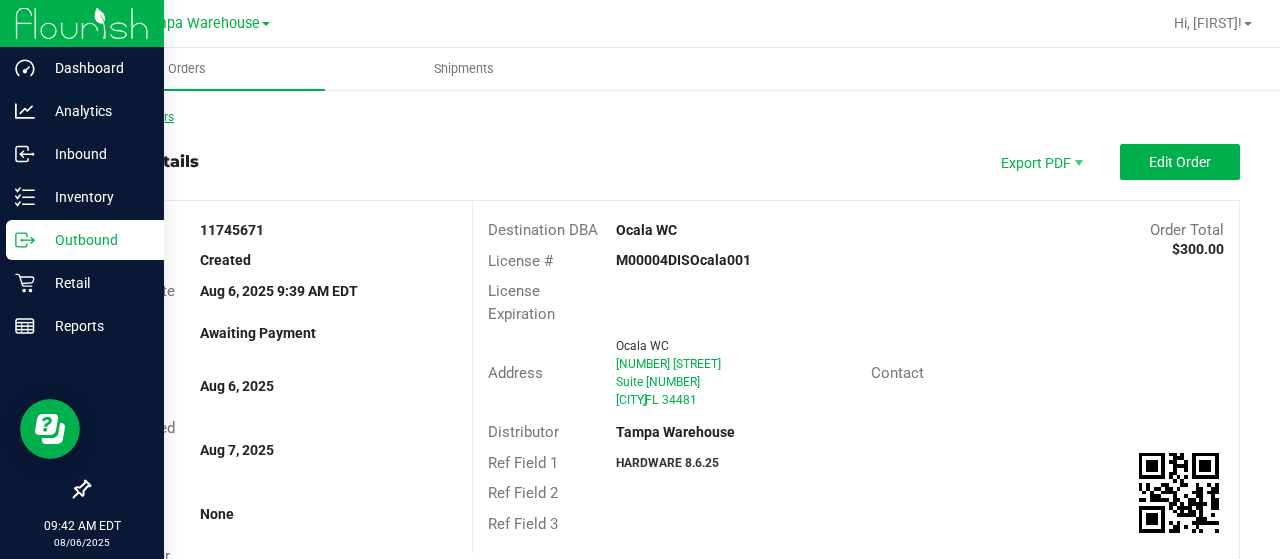 click on "Back to Orders" at bounding box center [131, 117] 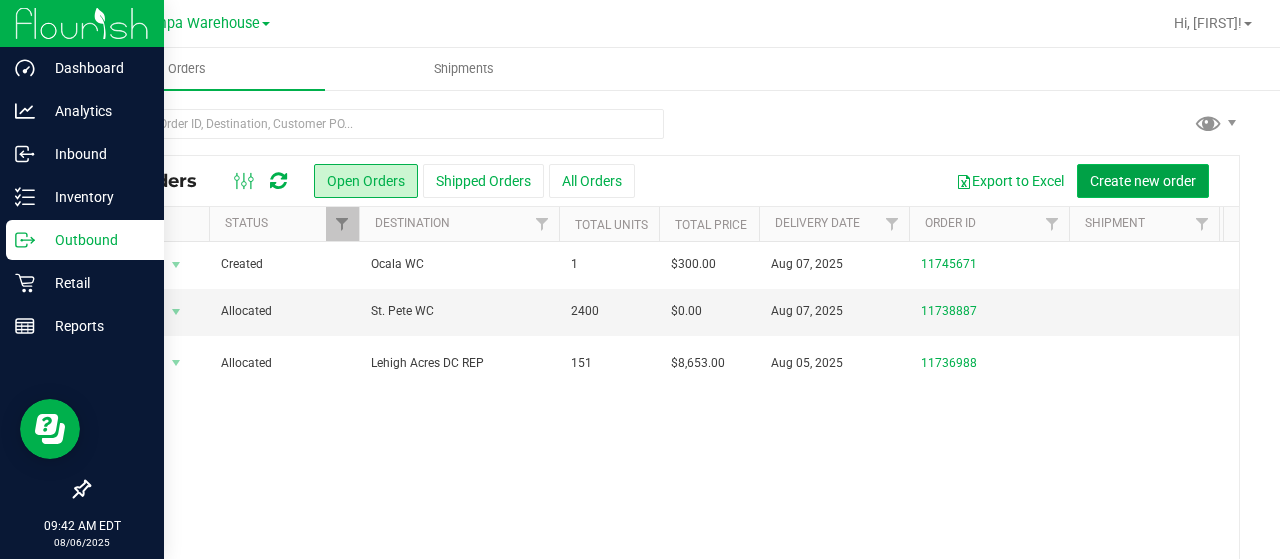 click on "Create new order" at bounding box center [1143, 181] 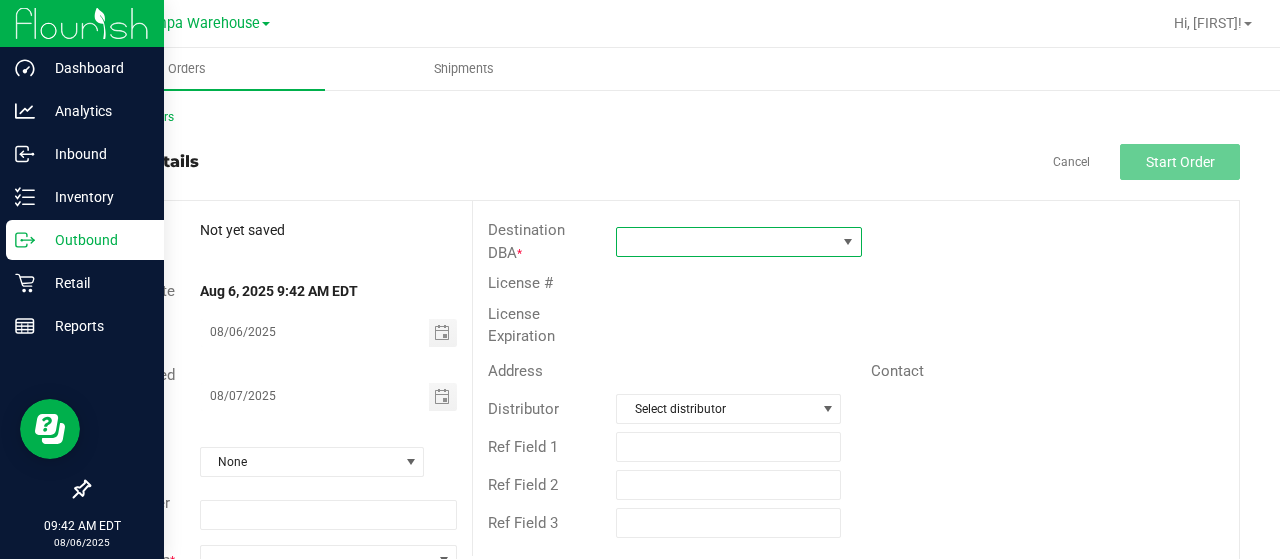 click at bounding box center (726, 242) 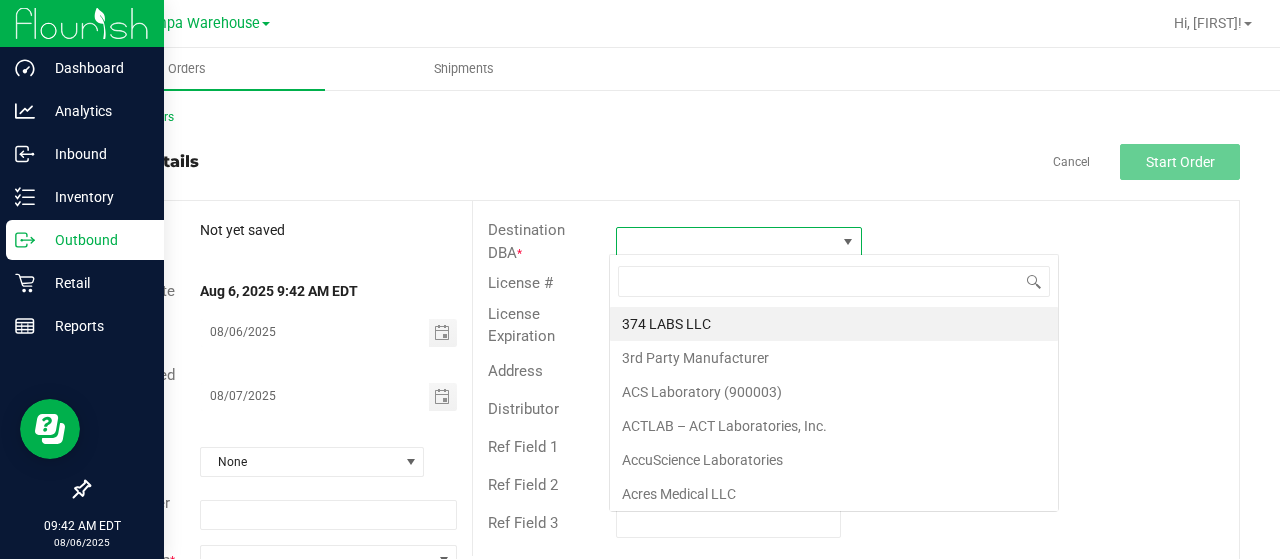 scroll, scrollTop: 99970, scrollLeft: 99758, axis: both 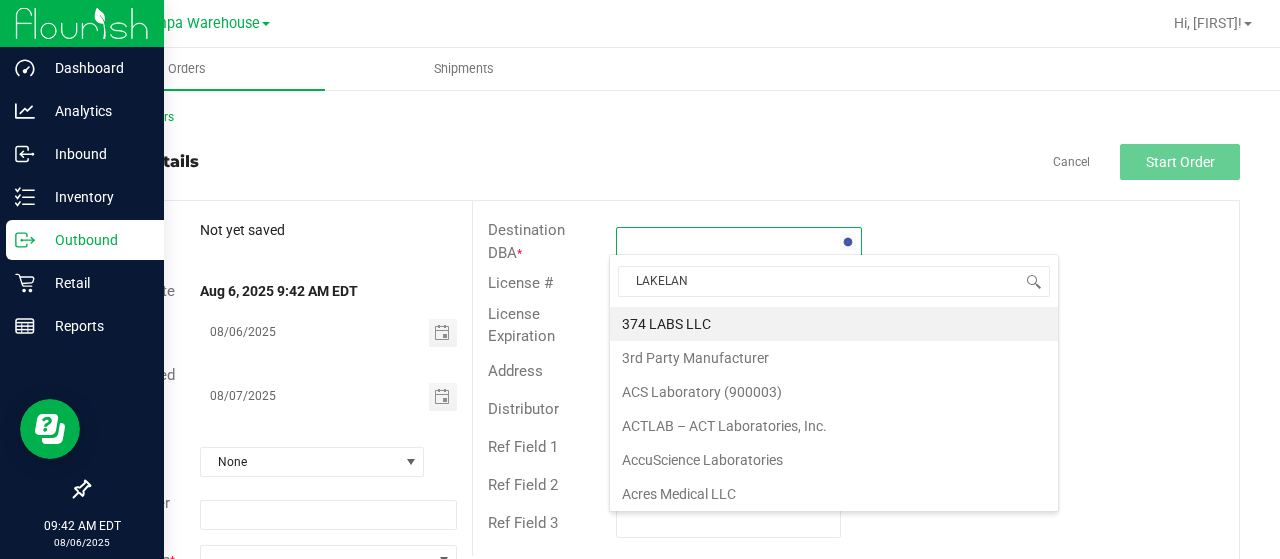 type on "LAKELAND" 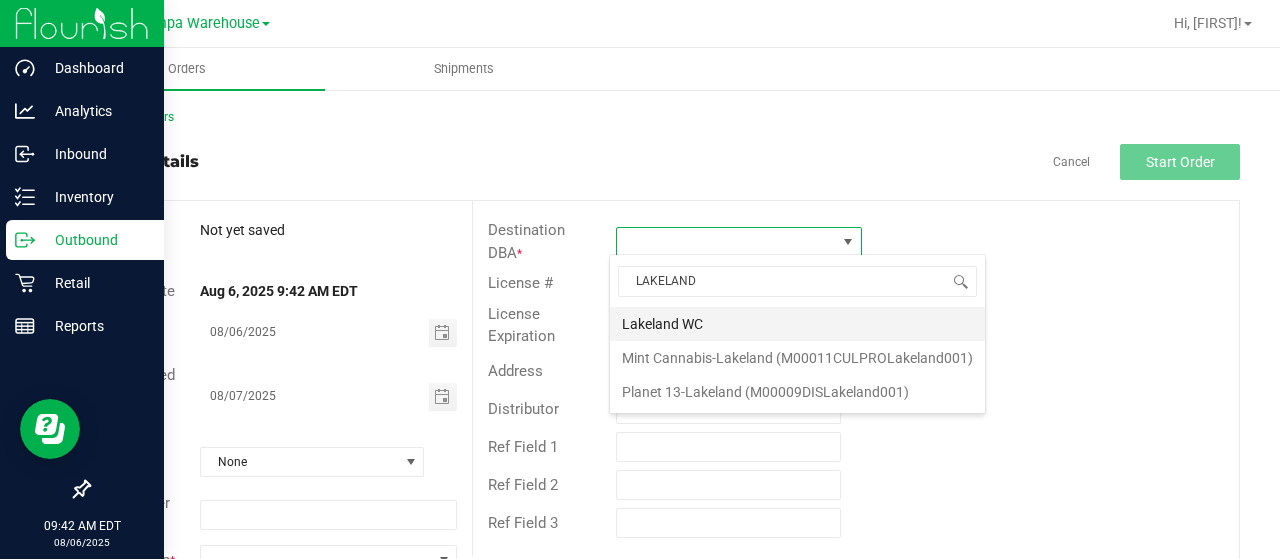 click on "Lakeland WC" at bounding box center (797, 324) 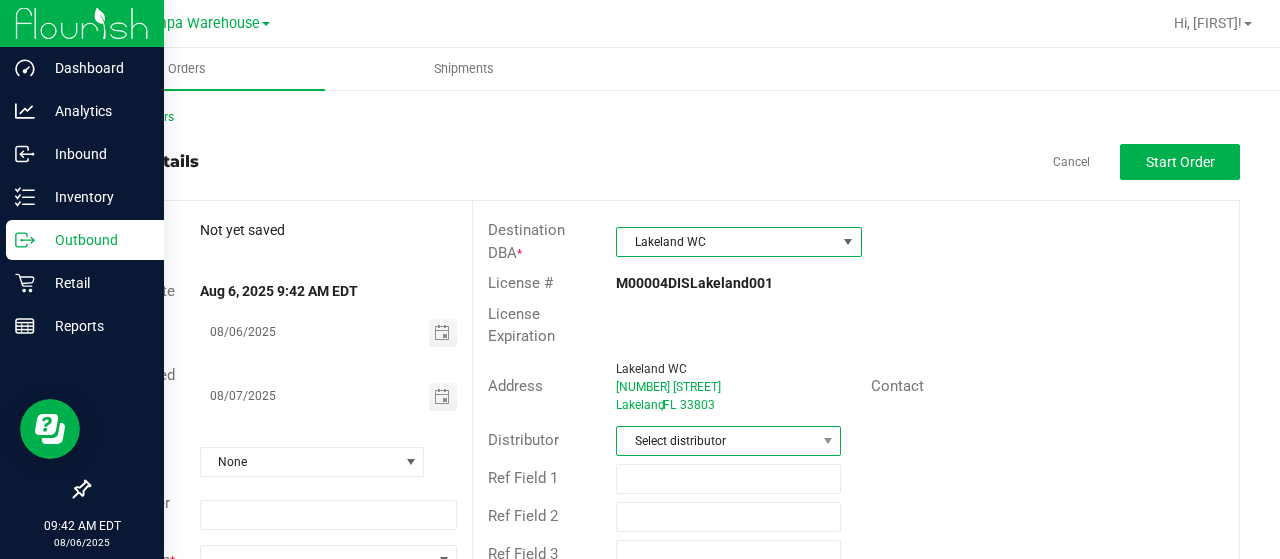click on "Select distributor" at bounding box center [716, 441] 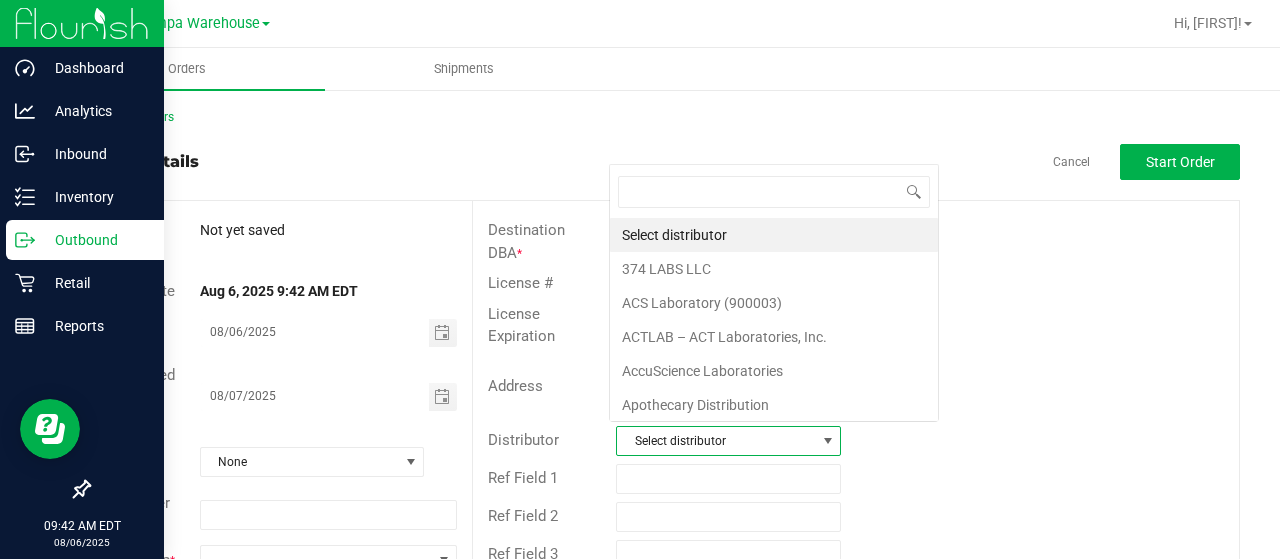 scroll, scrollTop: 0, scrollLeft: 0, axis: both 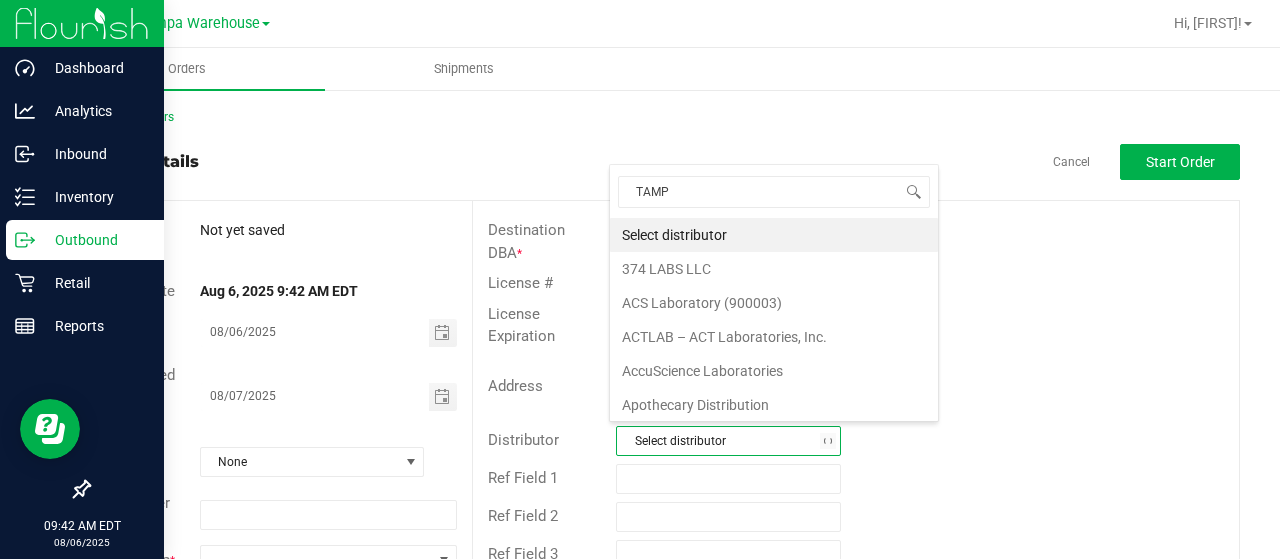 type on "TAMPA" 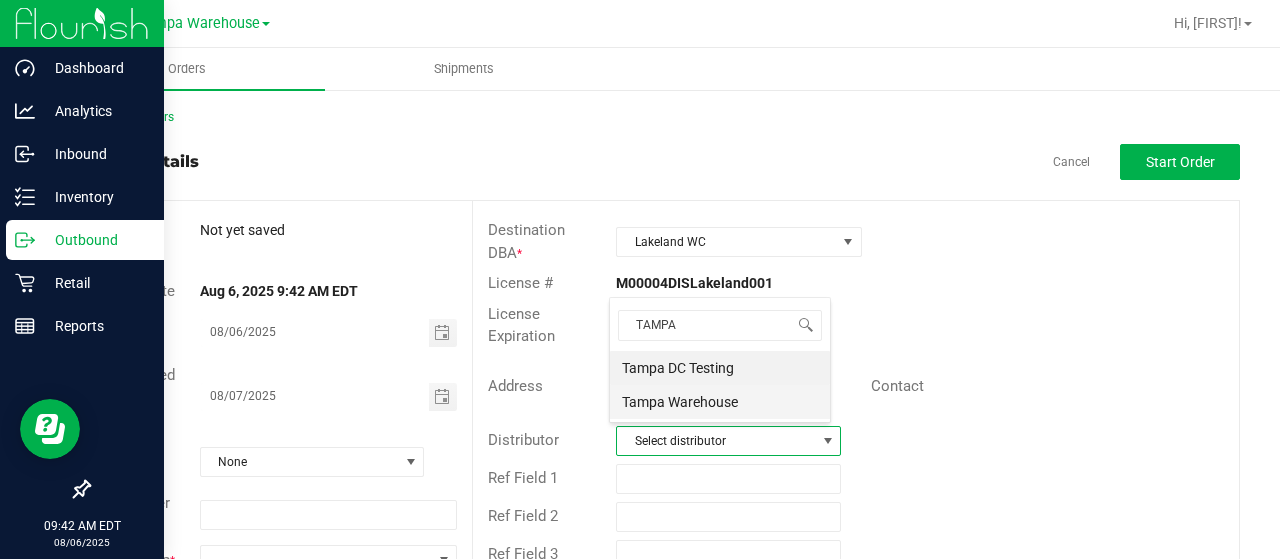 click on "Tampa Warehouse" at bounding box center [720, 402] 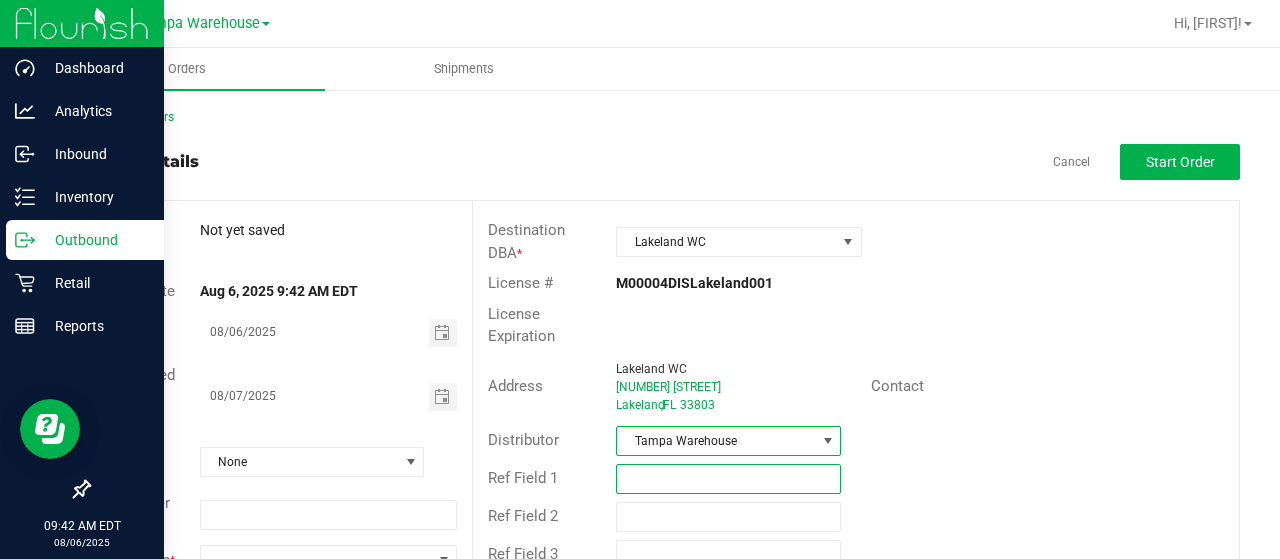 click at bounding box center (728, 479) 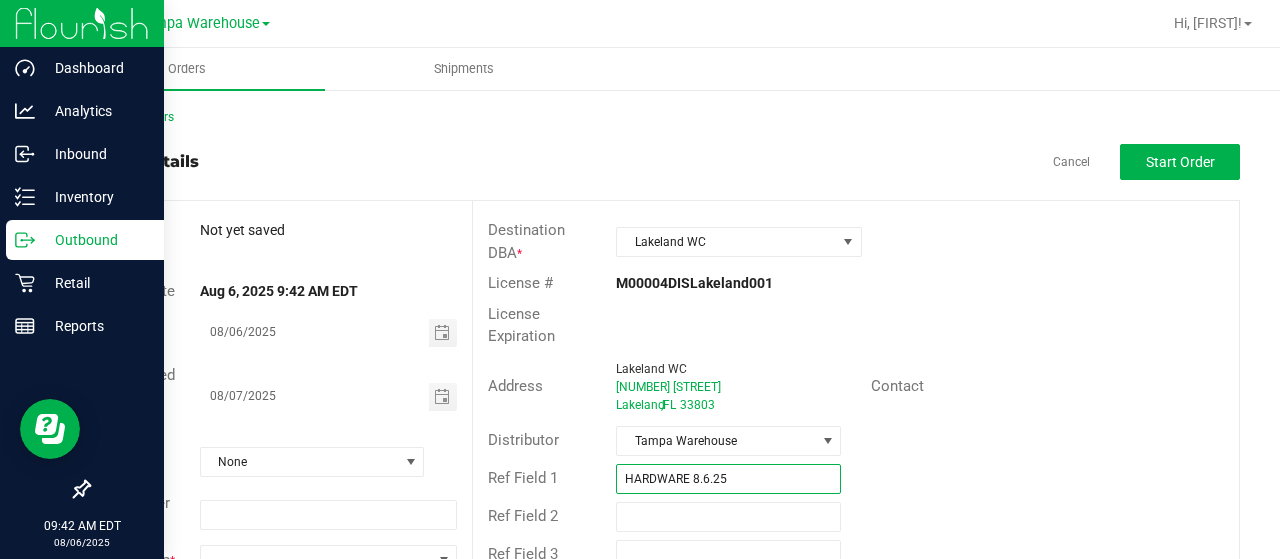 type on "HARDWARE 8.6.25" 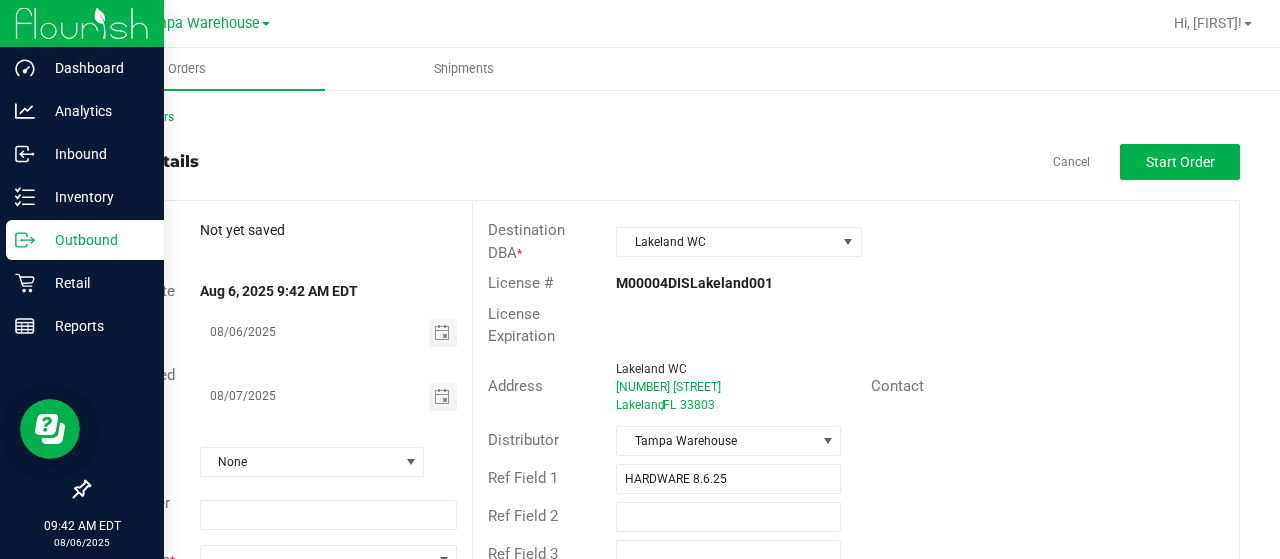 click on "Ref Field 1  HARDWARE 8.6.25" at bounding box center [856, 479] 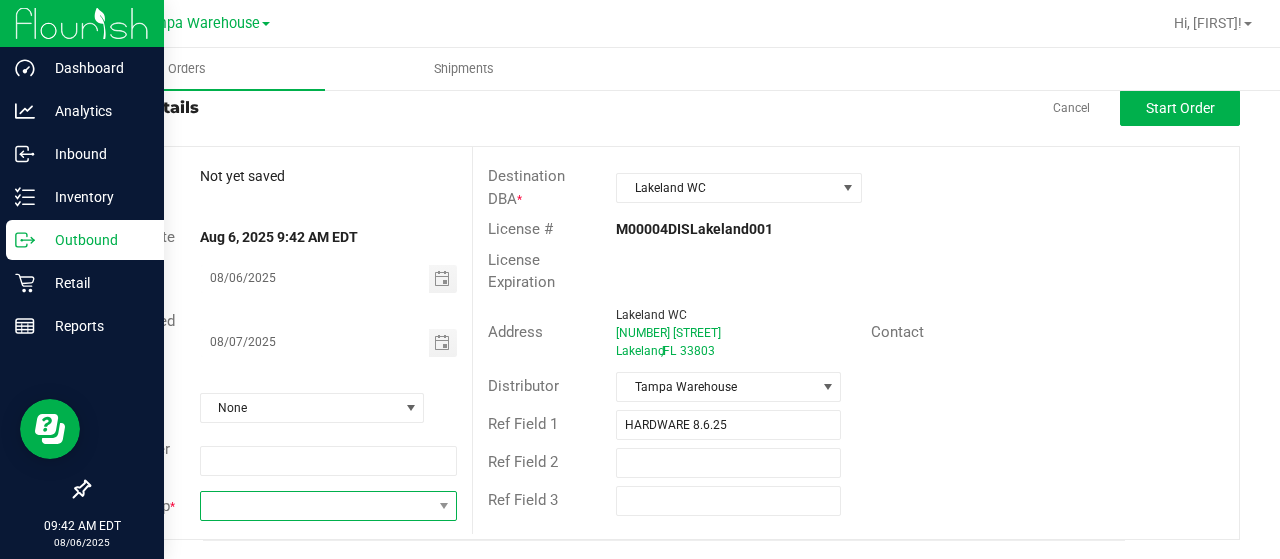 click at bounding box center (316, 506) 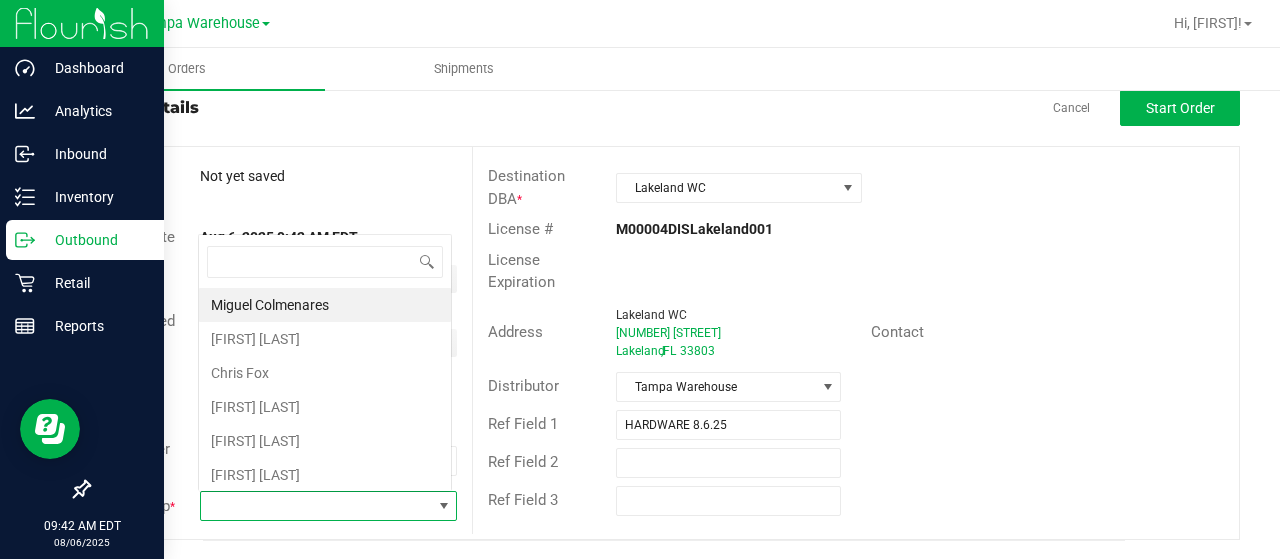scroll, scrollTop: 0, scrollLeft: 0, axis: both 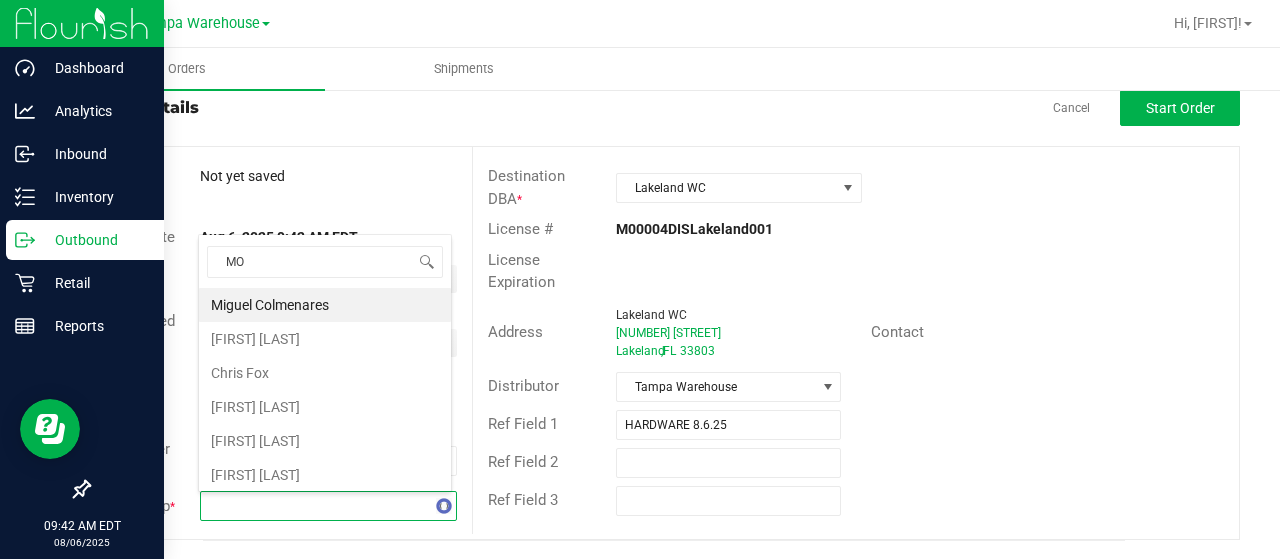 type on "MOR" 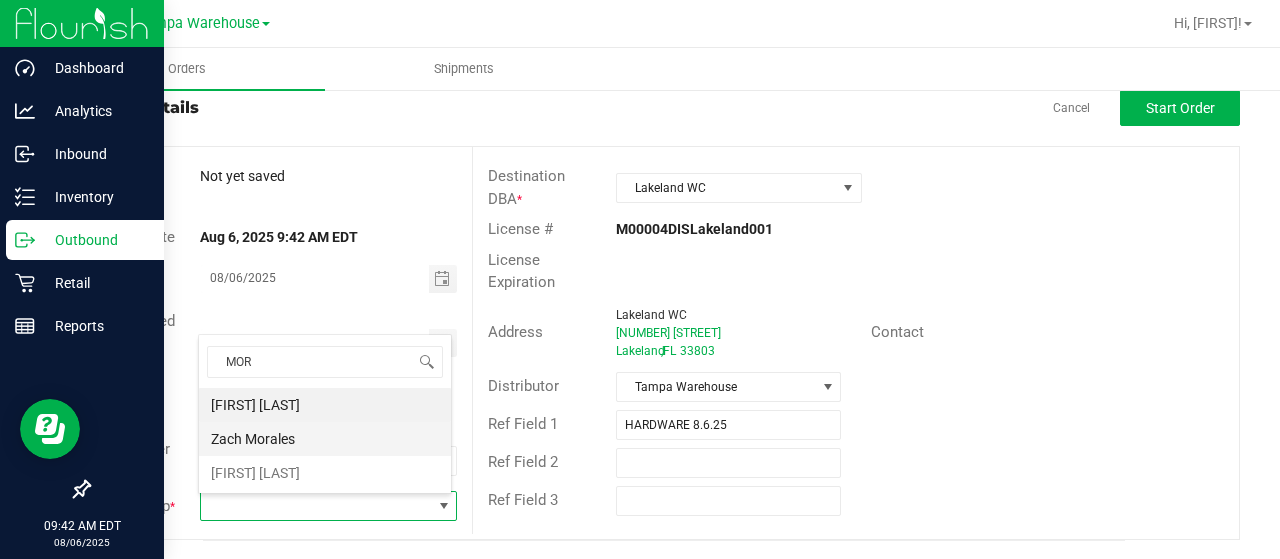 click on "Zach Morales" at bounding box center [325, 439] 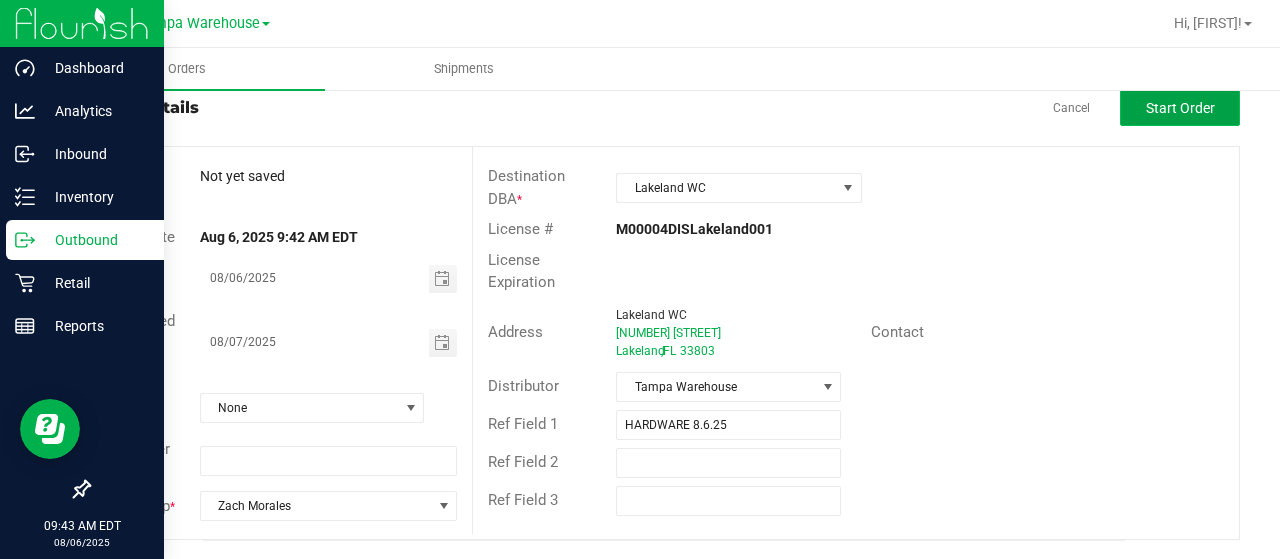 click on "Start Order" at bounding box center [1180, 108] 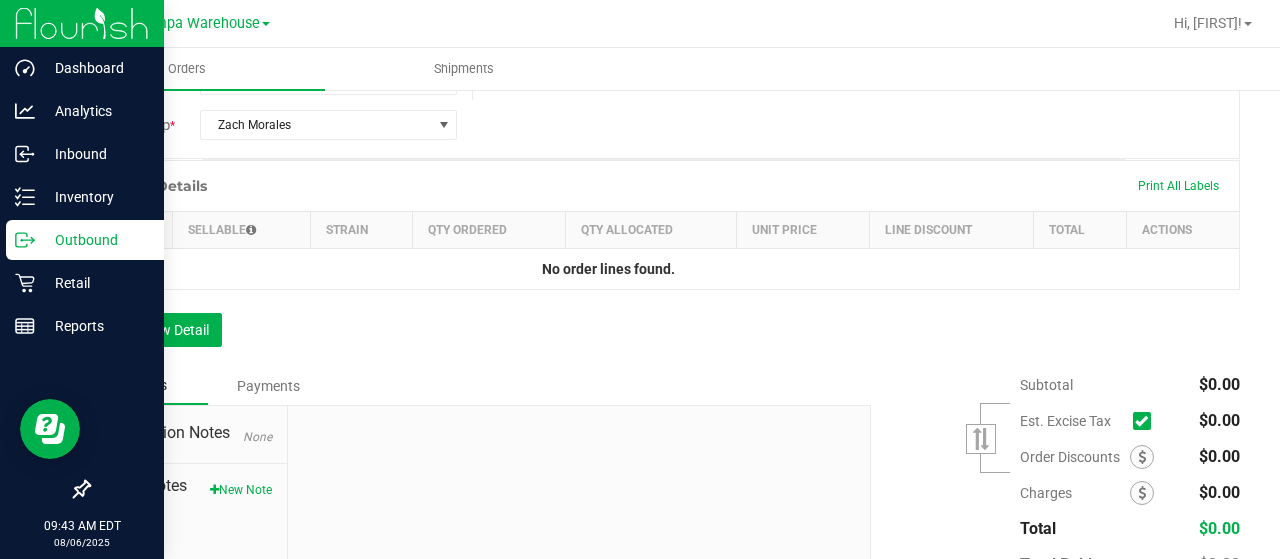 scroll, scrollTop: 536, scrollLeft: 0, axis: vertical 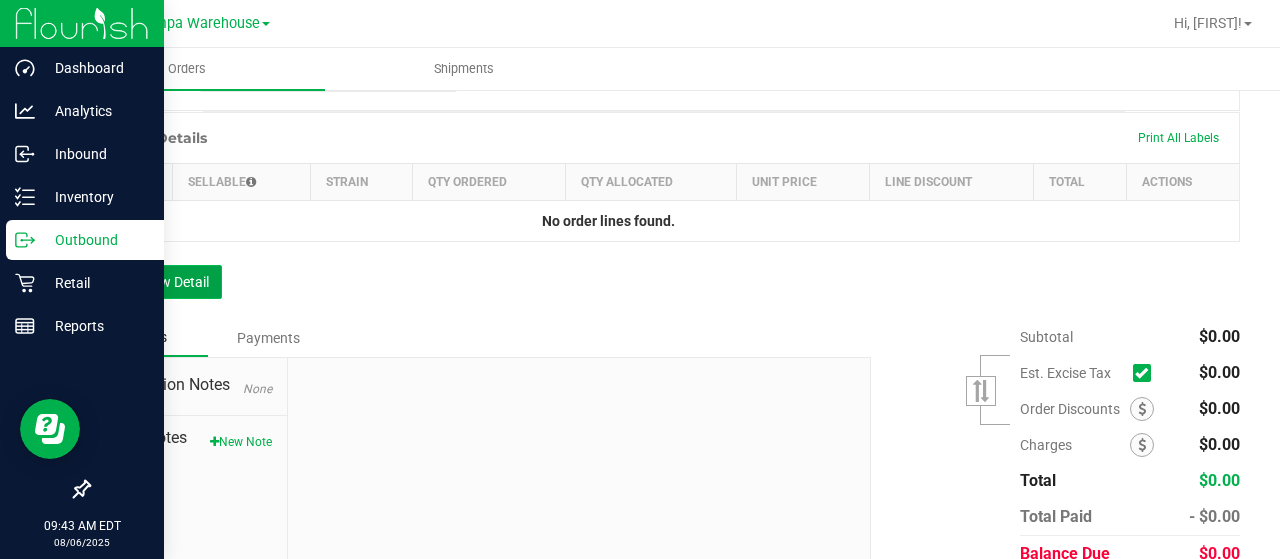 click on "Add New Detail" at bounding box center (155, 282) 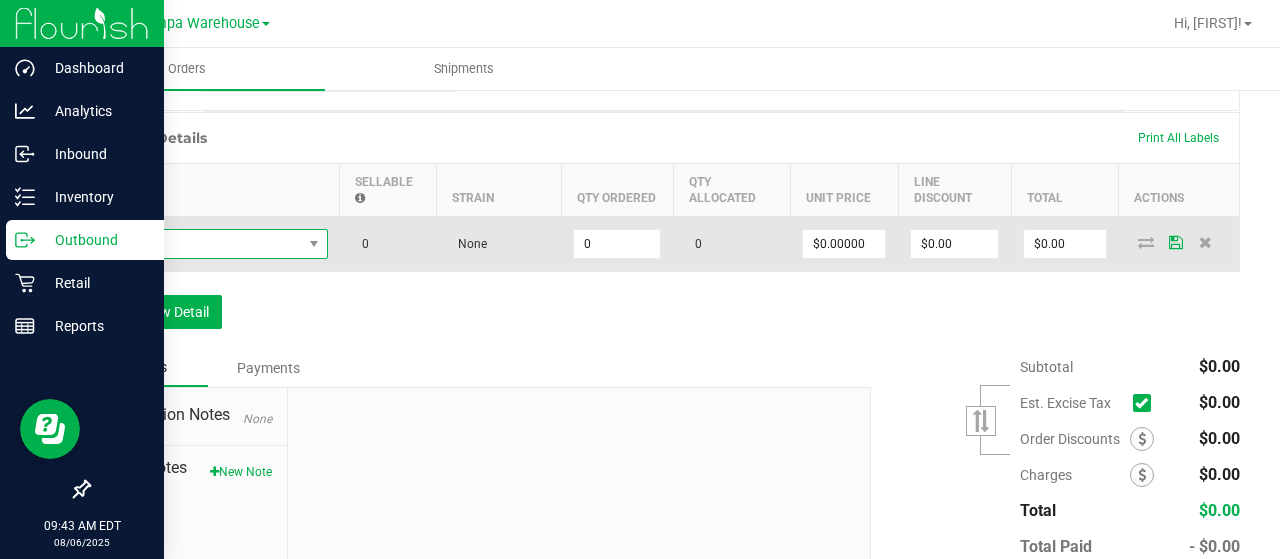 click at bounding box center (202, 244) 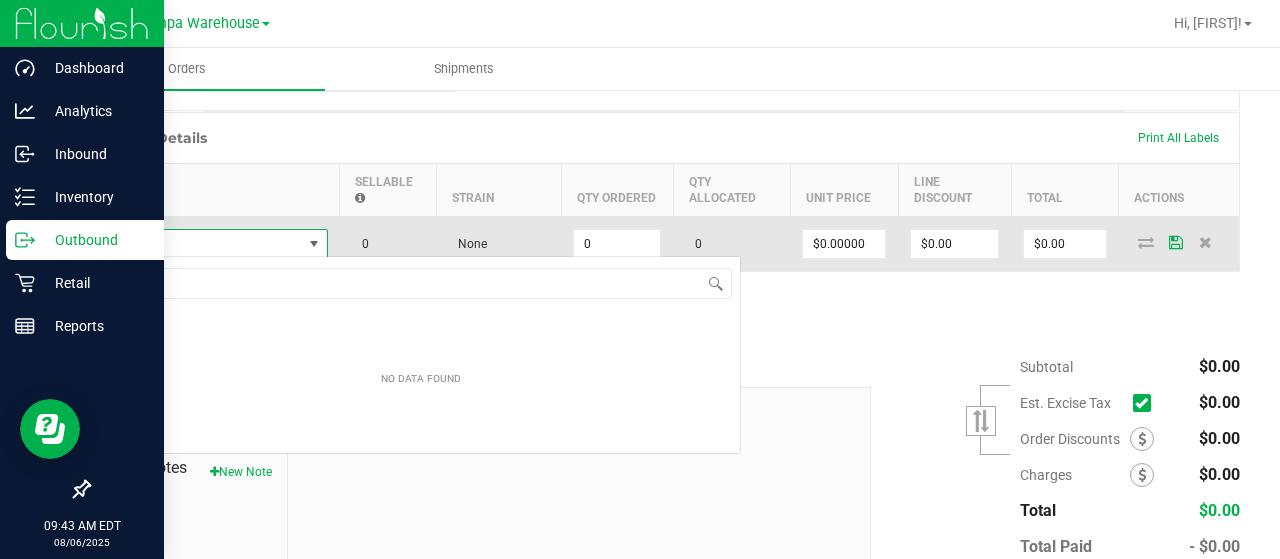 scroll, scrollTop: 99970, scrollLeft: 99774, axis: both 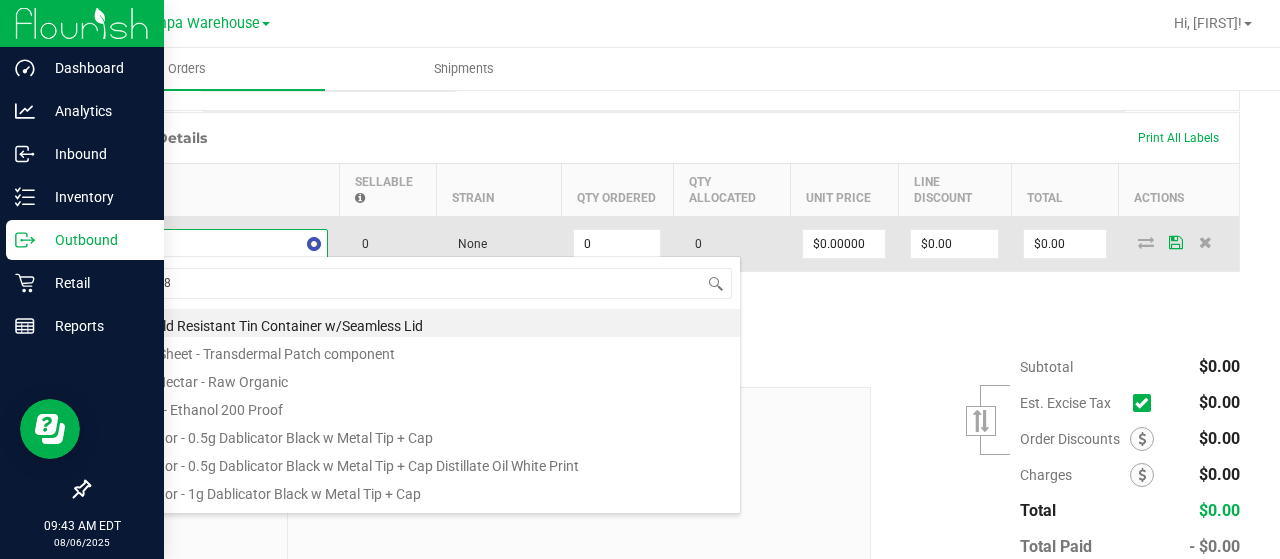 type on "1992285" 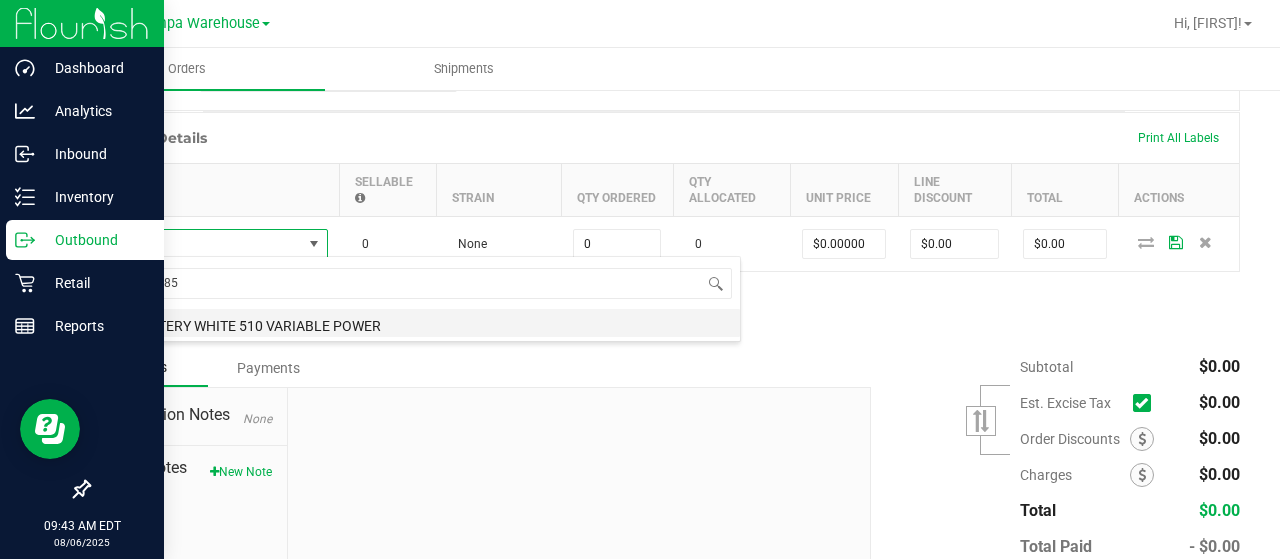 click on "FT BATTERY WHITE 510 VARIABLE POWER" at bounding box center (421, 323) 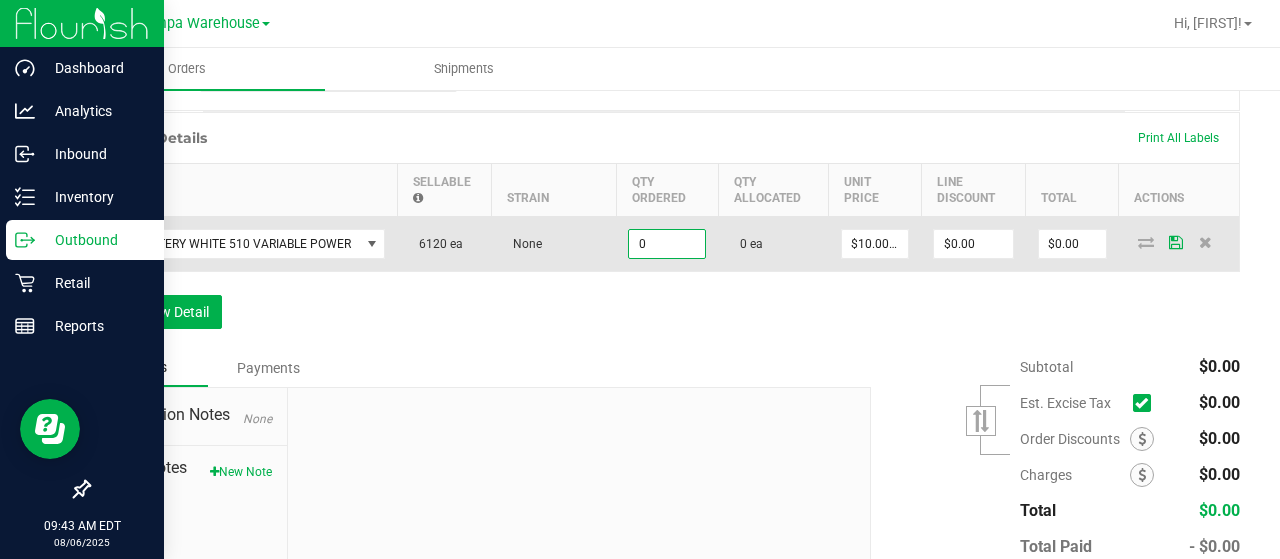 click on "0" at bounding box center (667, 244) 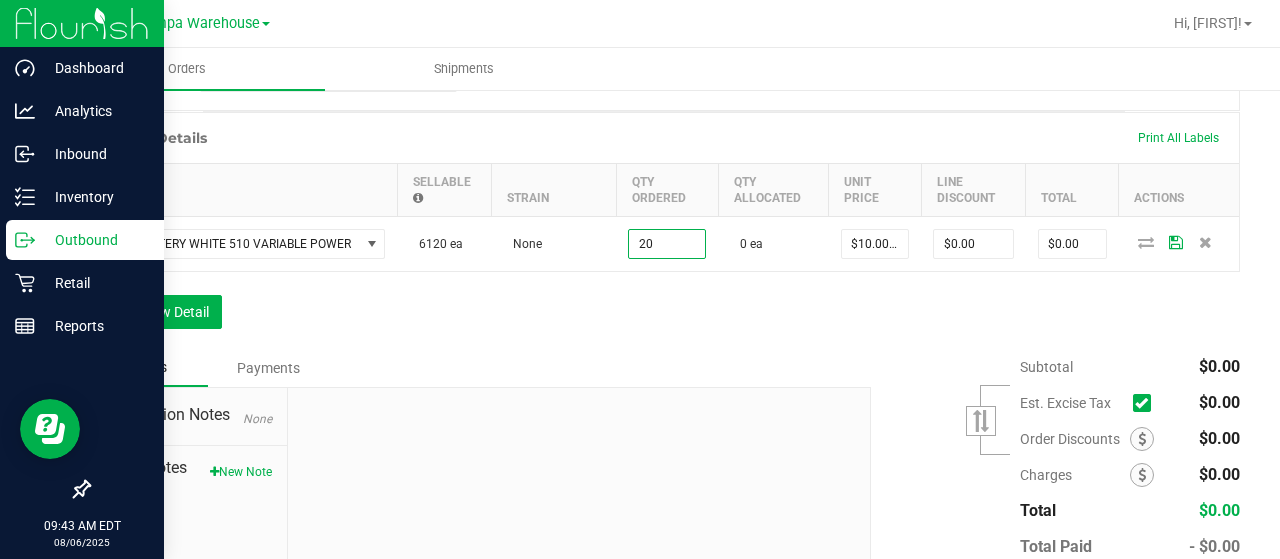 type on "20 ea" 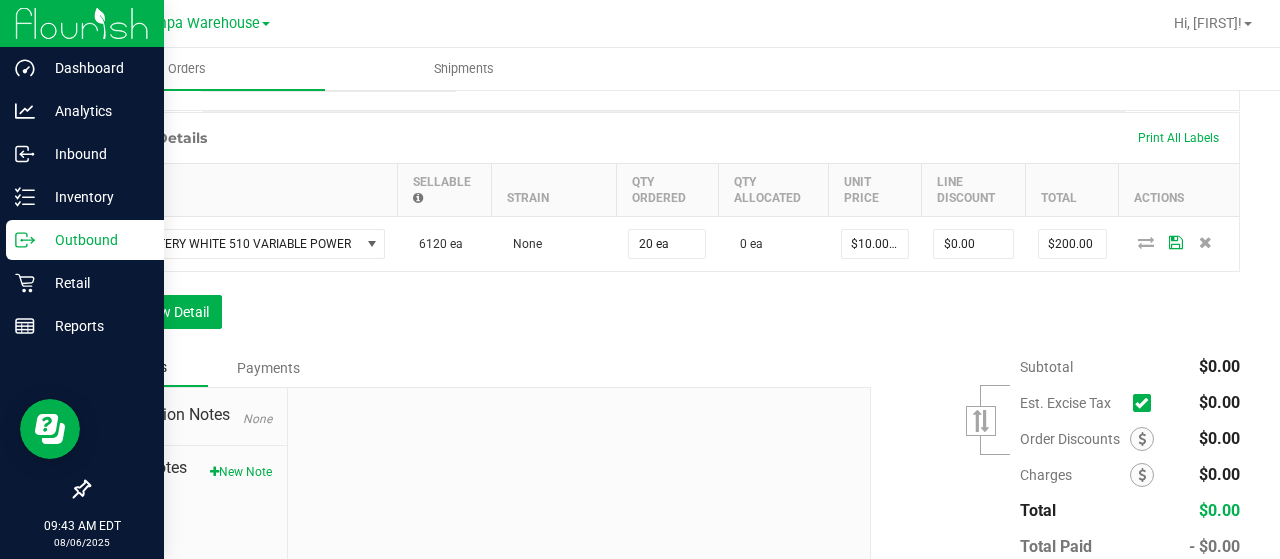 click on "Order Details Print All Labels Item Sellable Strain Qty Ordered Qty Allocated Unit Price Line Discount Total Actions FT BATTERY WHITE 510 VARIABLE POWER 6120 ea None 20 ea 0 ea $10.00000 $0.00 $200.00 Add New Detail" at bounding box center [664, 230] 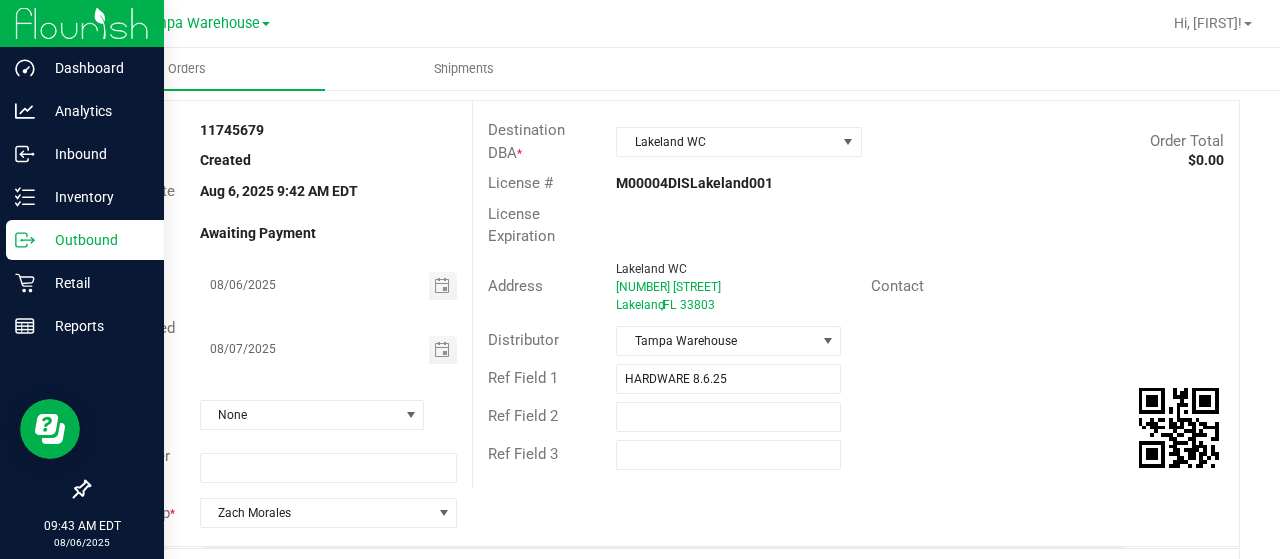 scroll, scrollTop: 0, scrollLeft: 0, axis: both 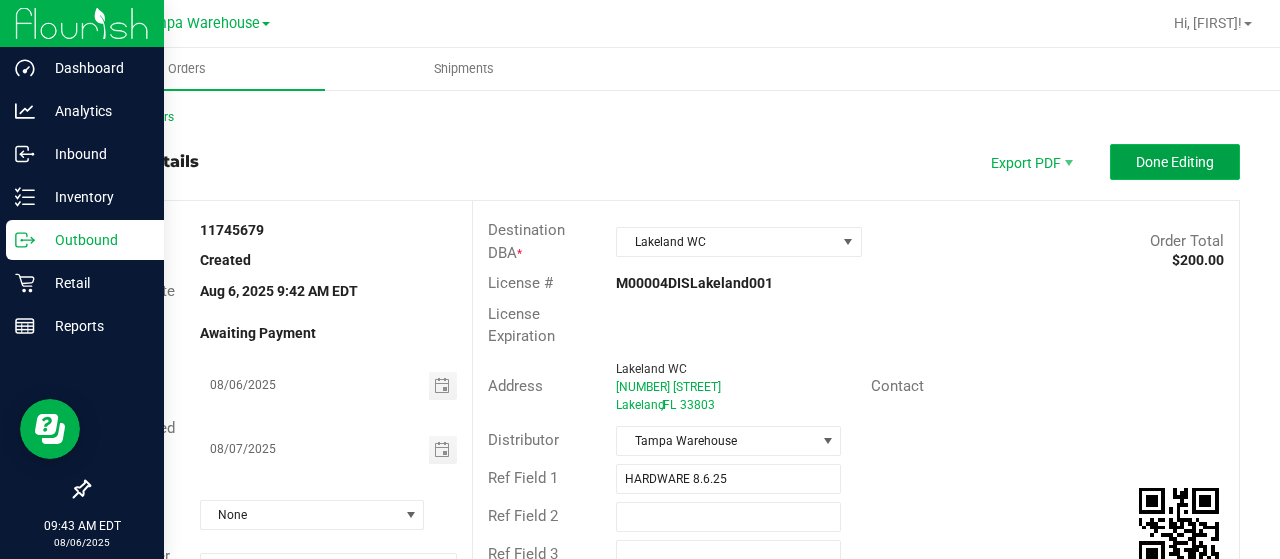 click on "Done Editing" at bounding box center [1175, 162] 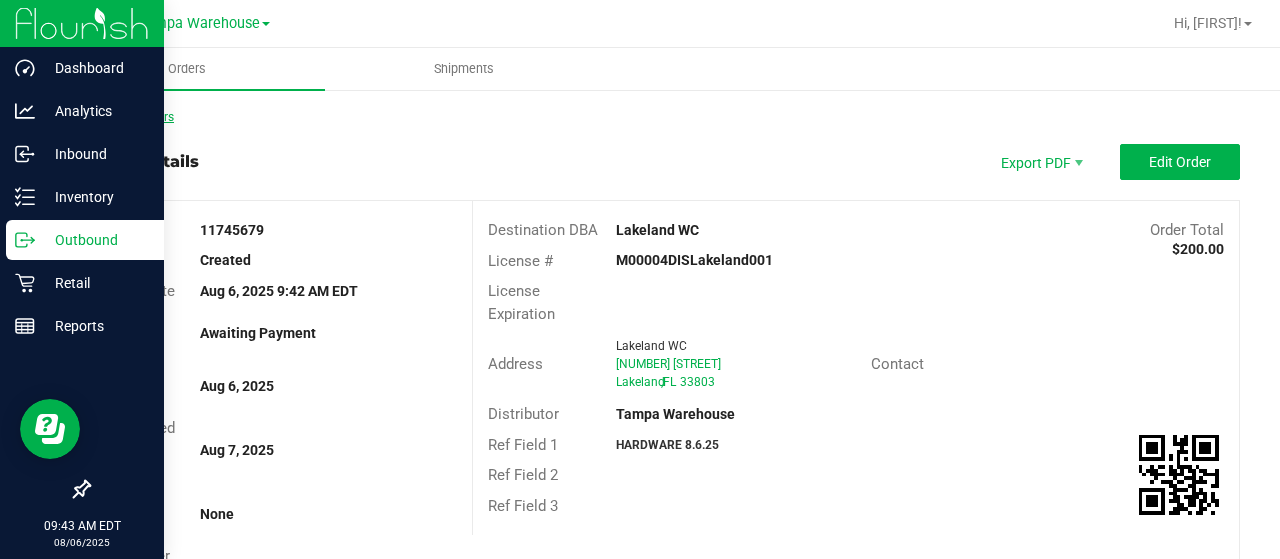 click on "Back to Orders" at bounding box center [131, 117] 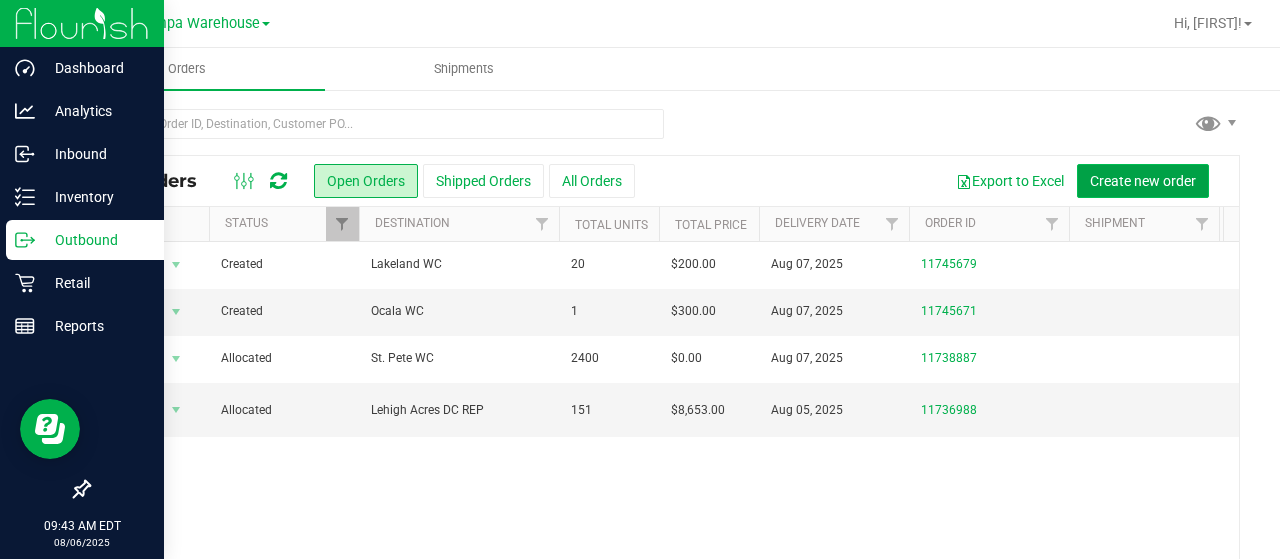 click on "Create new order" at bounding box center [1143, 181] 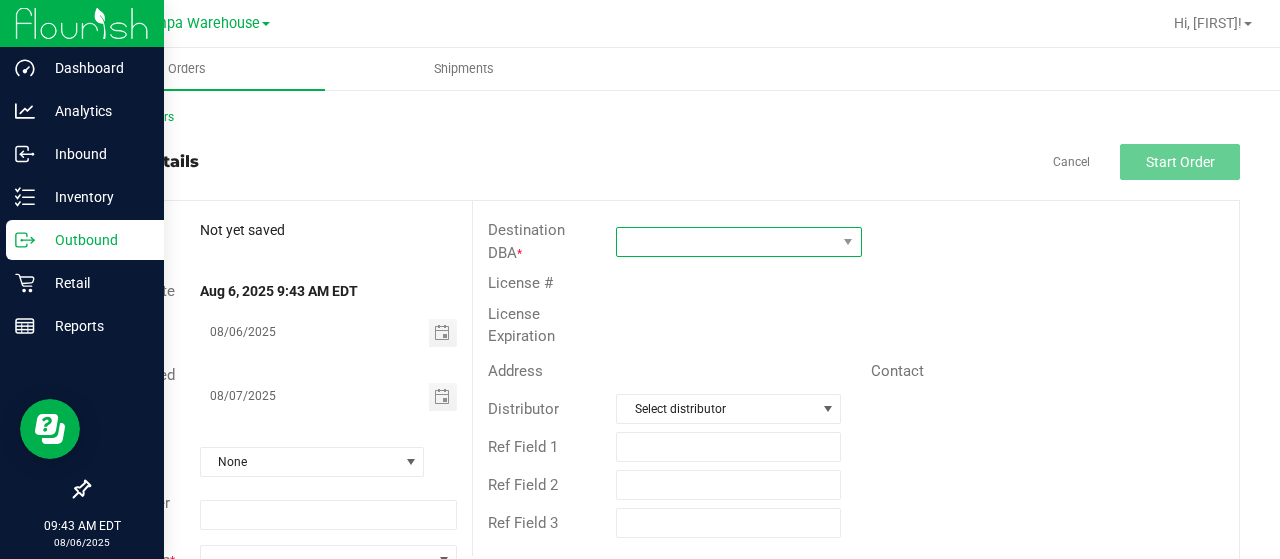 click at bounding box center [726, 242] 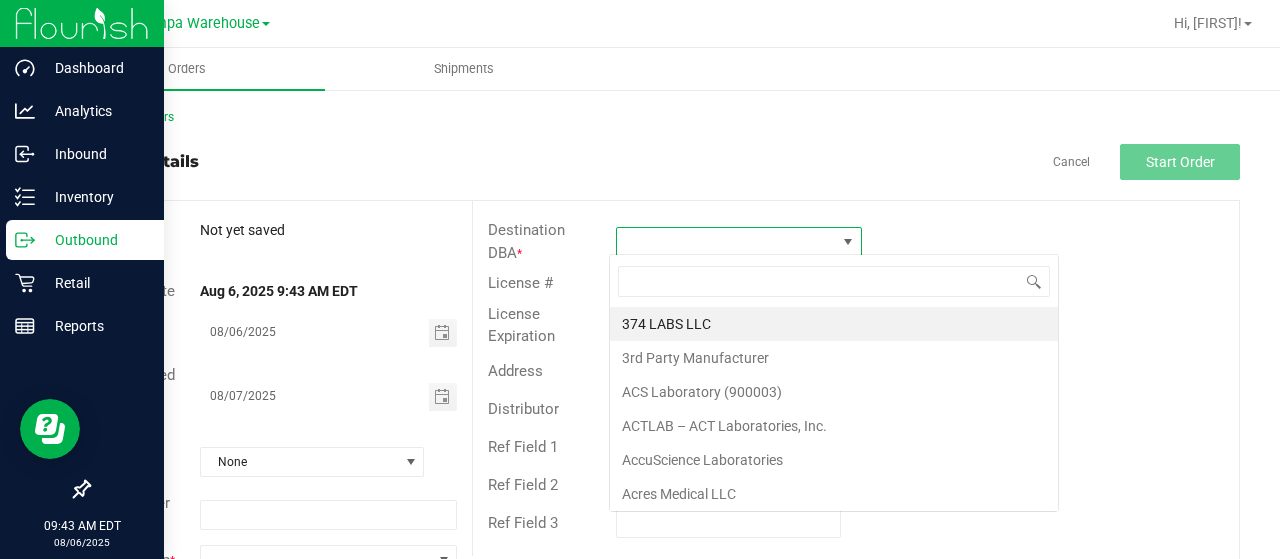 scroll, scrollTop: 99970, scrollLeft: 99758, axis: both 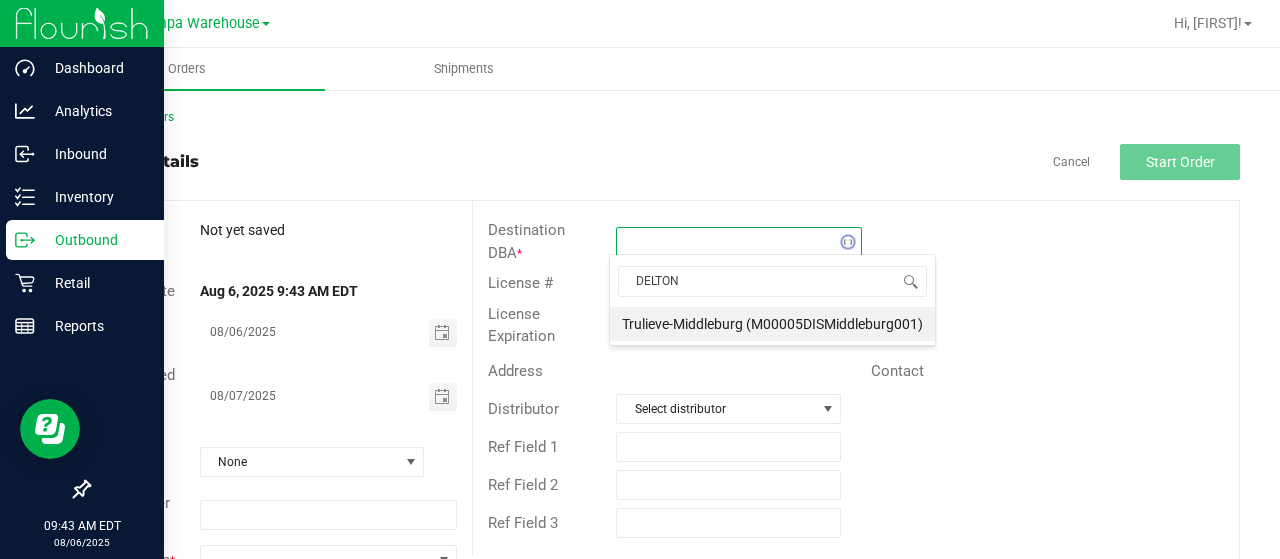 type on "DELTONA" 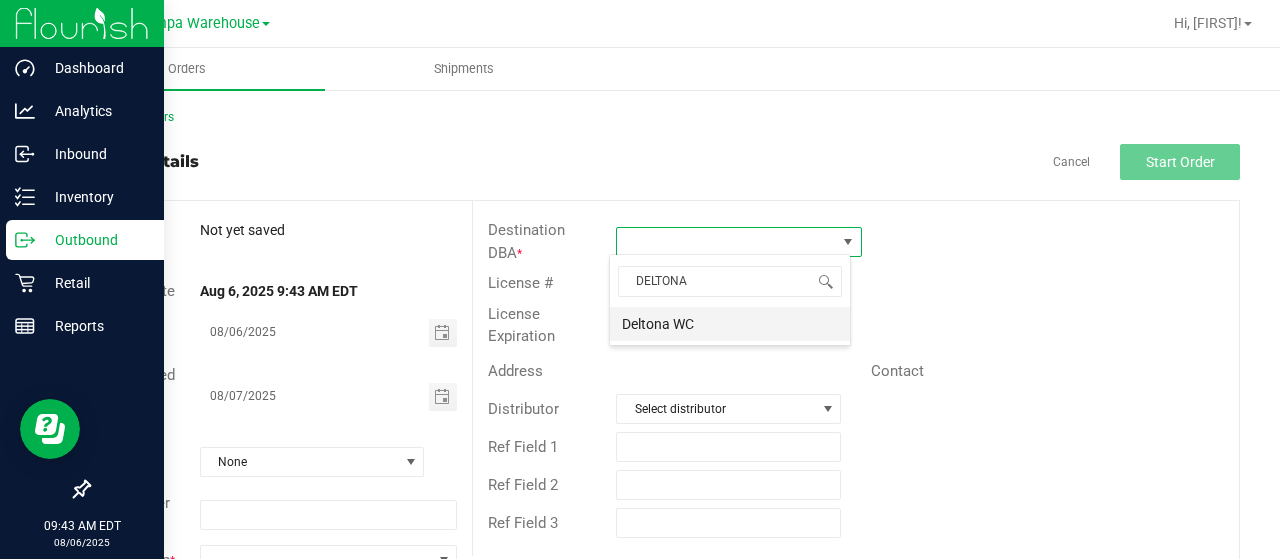 click on "Deltona WC" at bounding box center [730, 324] 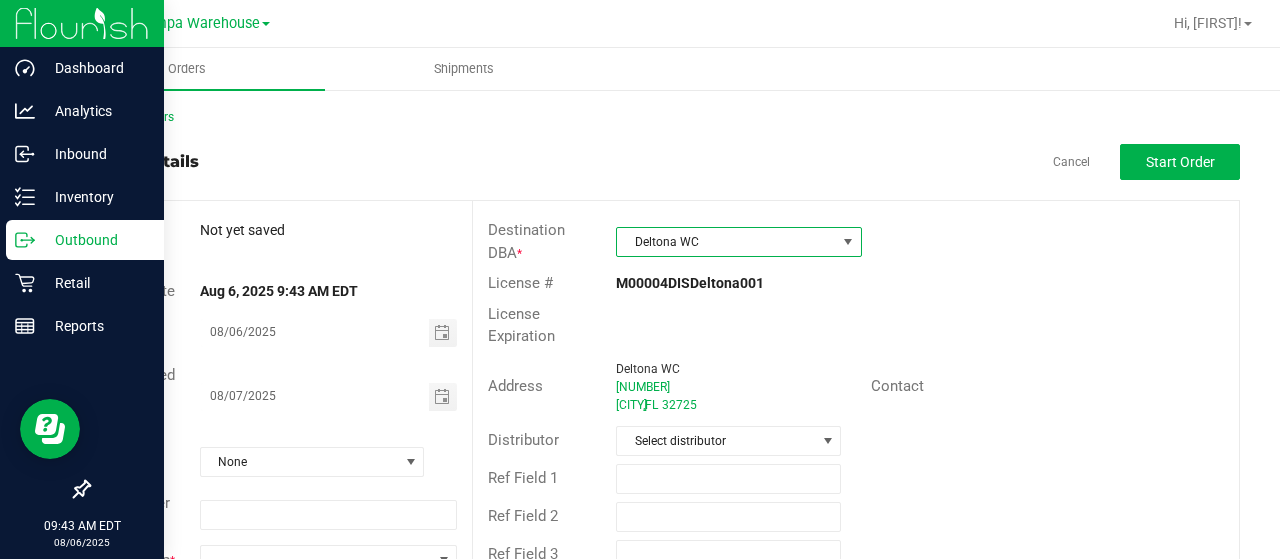 click on "Distributor  Select distributor" at bounding box center (856, 441) 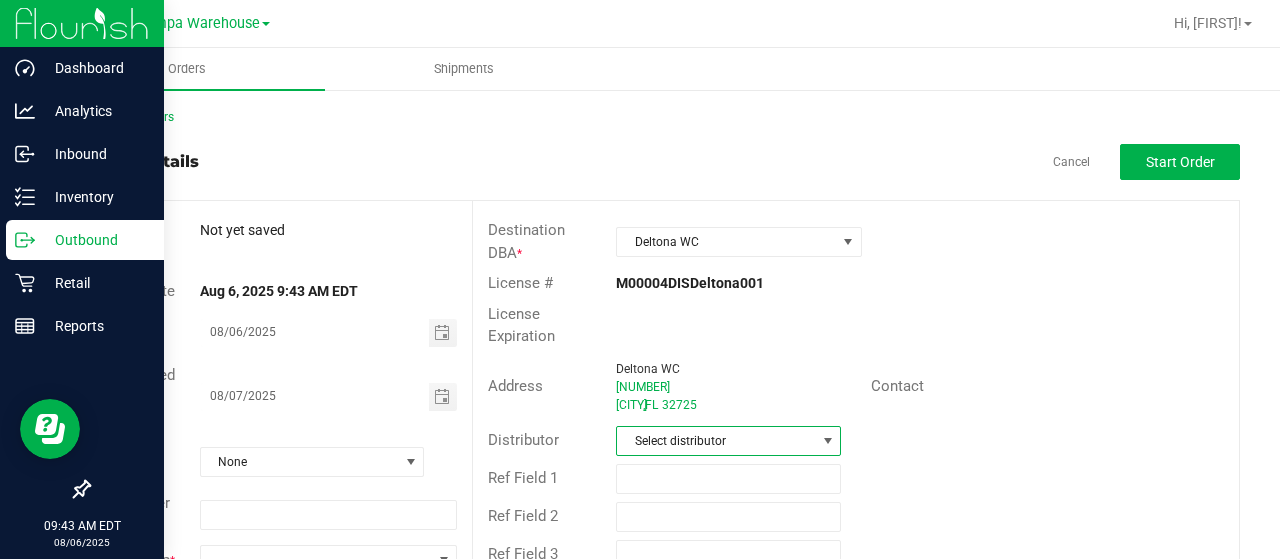 click on "Select distributor" at bounding box center (716, 441) 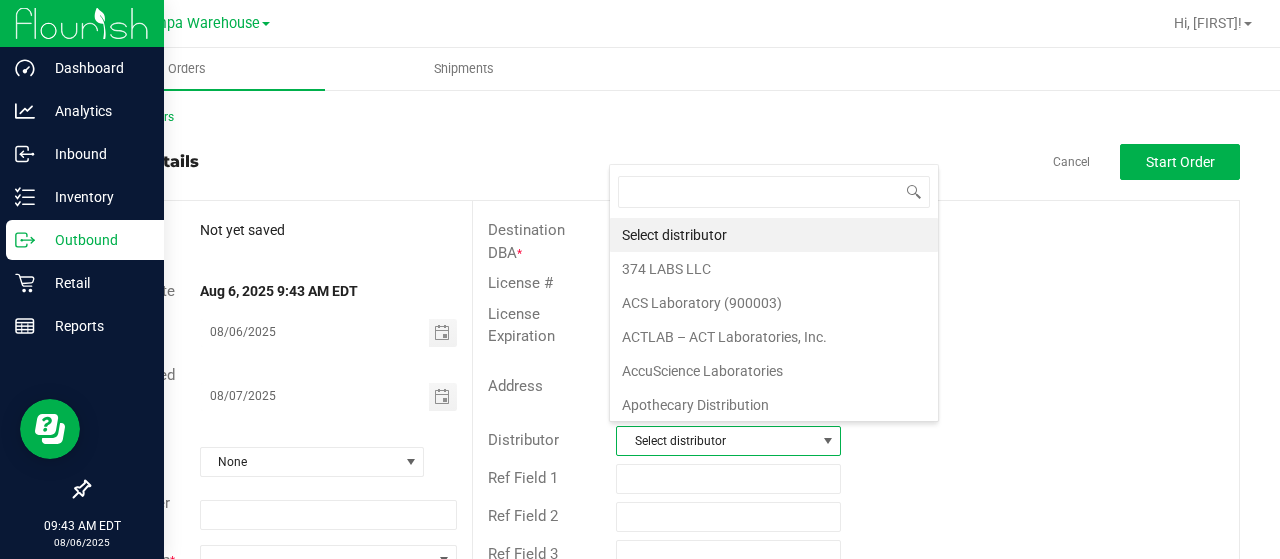 scroll, scrollTop: 99970, scrollLeft: 99778, axis: both 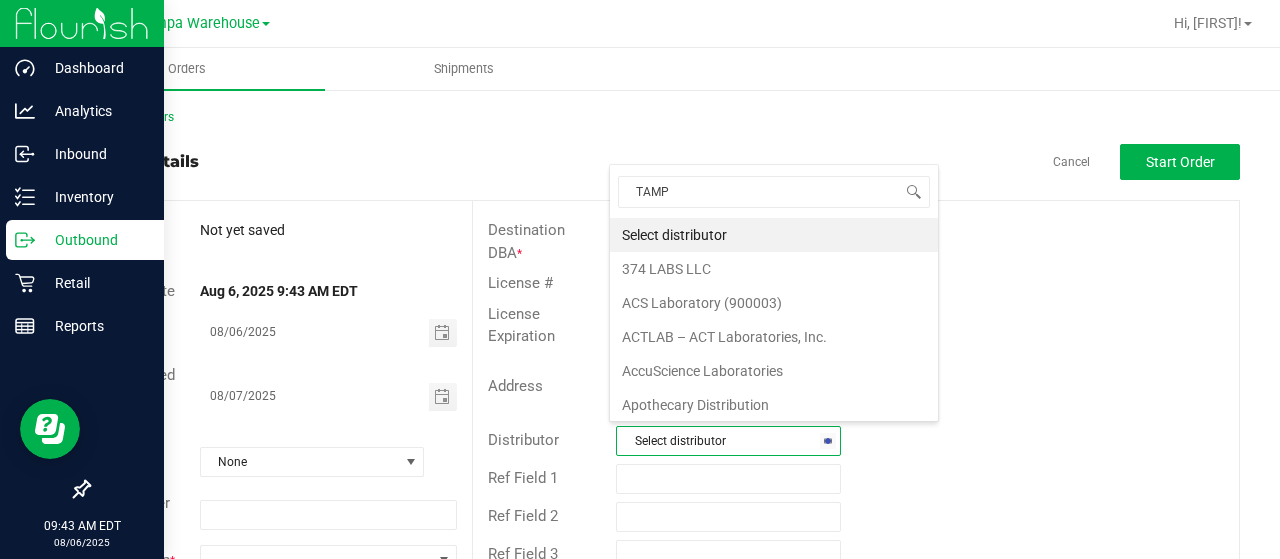 type on "TAMPA" 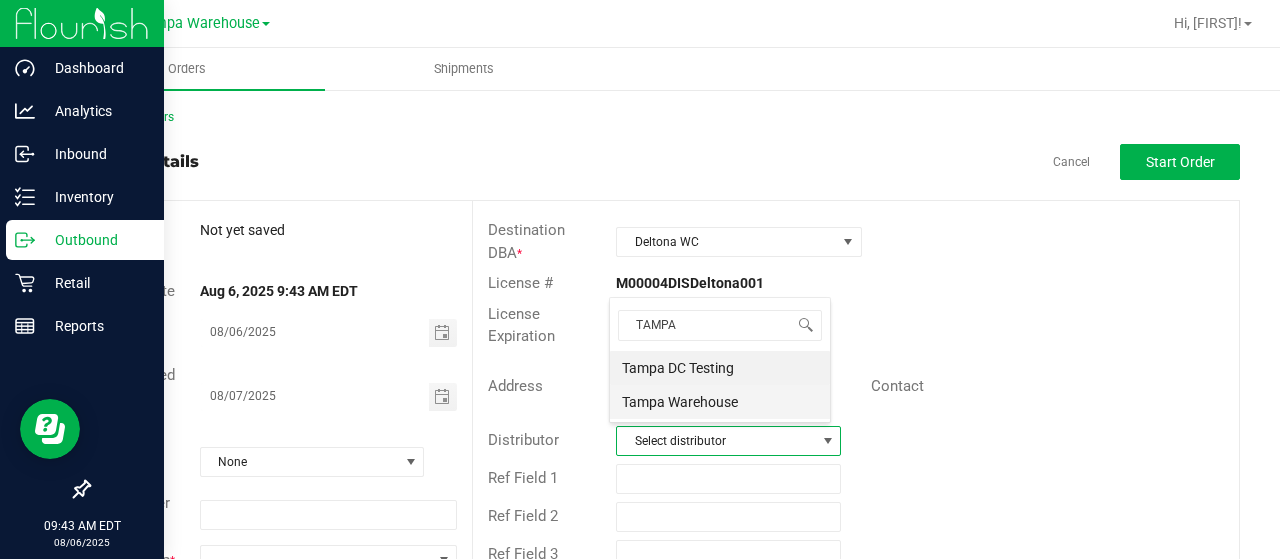click on "Tampa Warehouse" at bounding box center [720, 402] 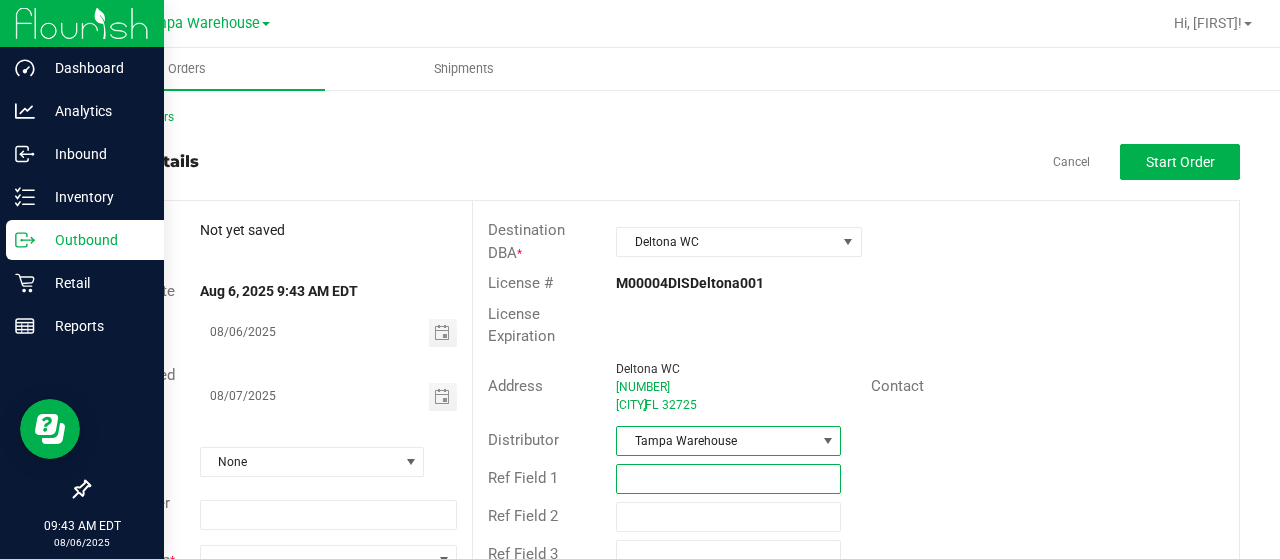 click at bounding box center [728, 479] 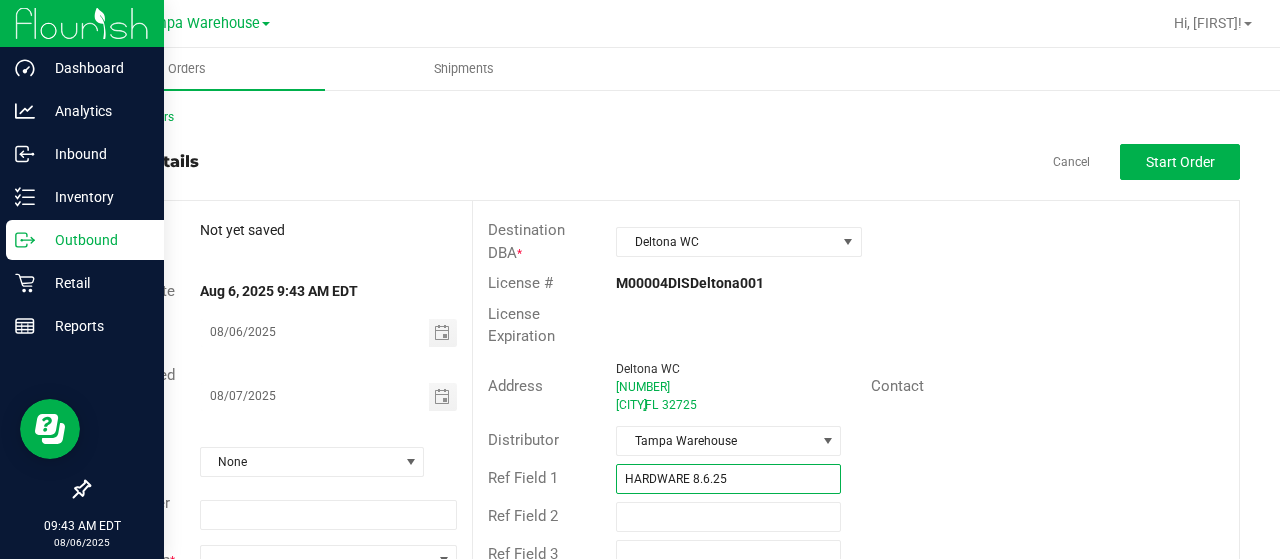 scroll, scrollTop: 54, scrollLeft: 0, axis: vertical 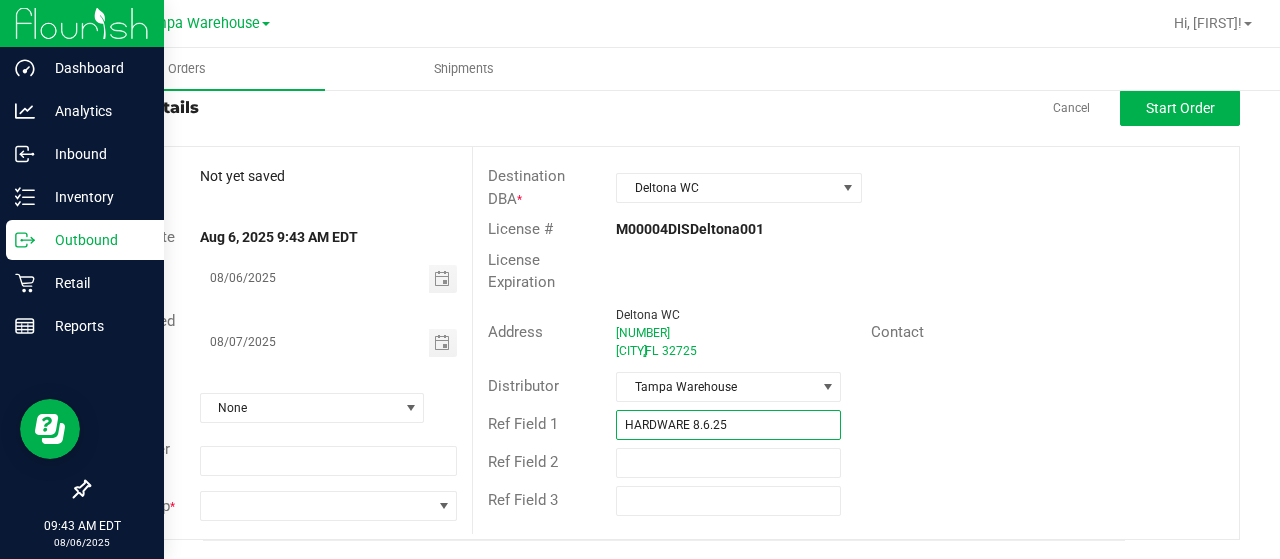 type on "HARDWARE 8.6.25" 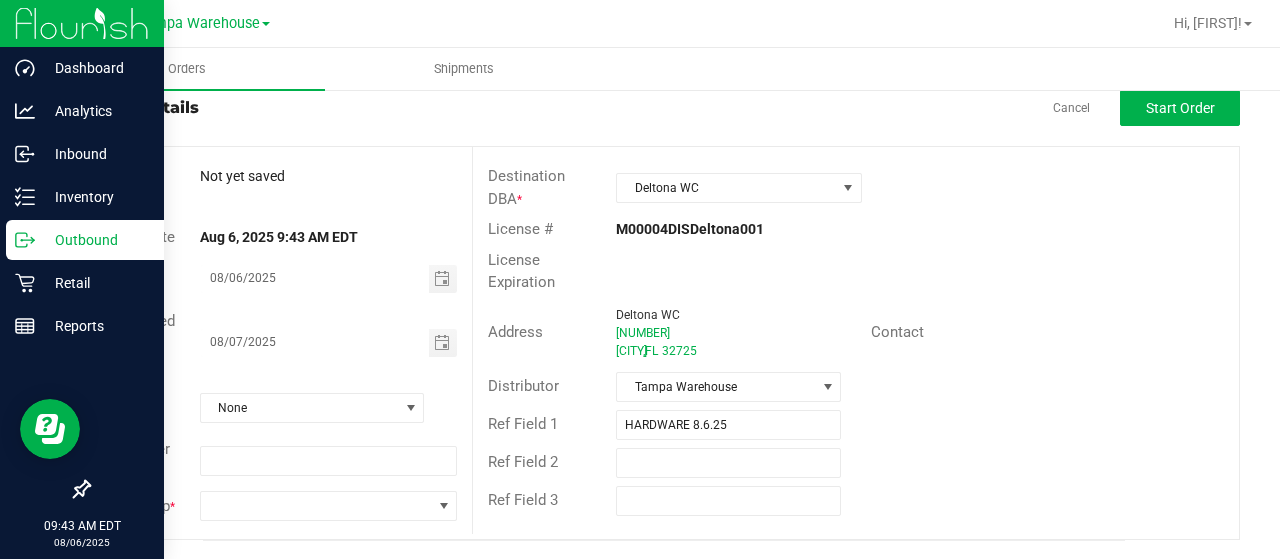 click on "Order #   Not yet saved   Status      Order Date   [DATE] [TIME] [TIMEZONE]   Invoice Date  [DATE]  Requested Delivery Date  [DATE]  Payment Terms  None  Customer PO   Sales Rep   *" at bounding box center (280, 343) 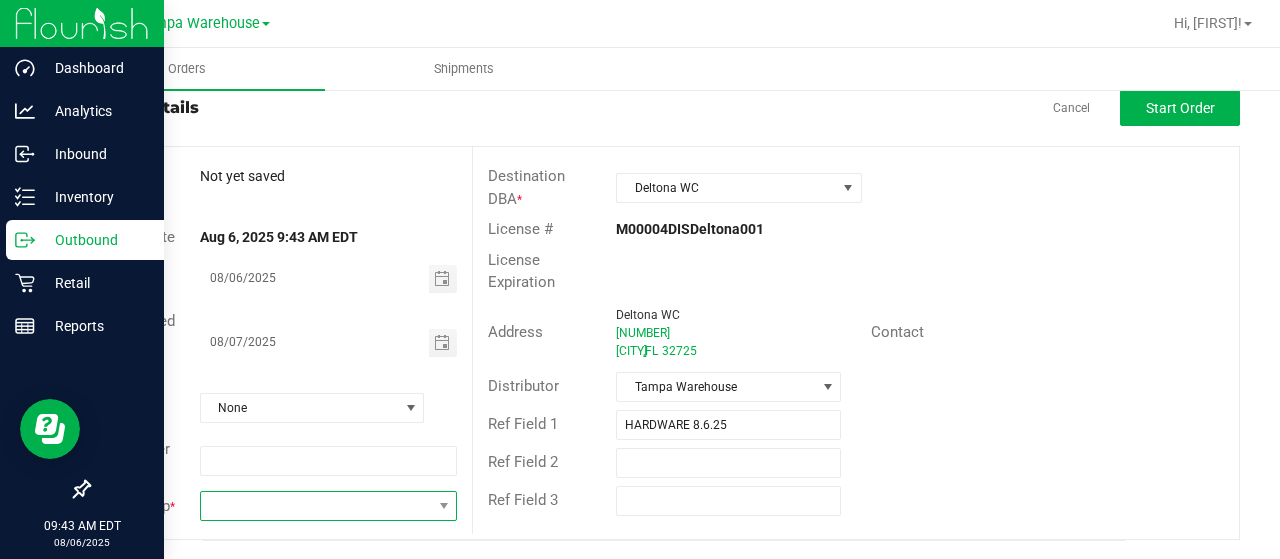 click at bounding box center [316, 506] 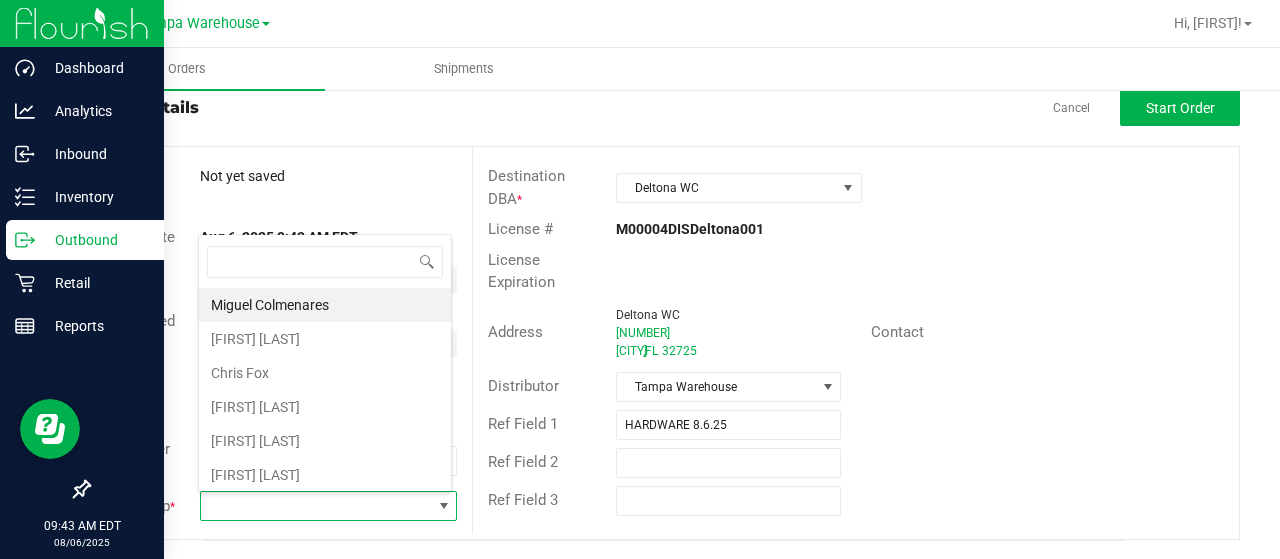 scroll, scrollTop: 99970, scrollLeft: 99746, axis: both 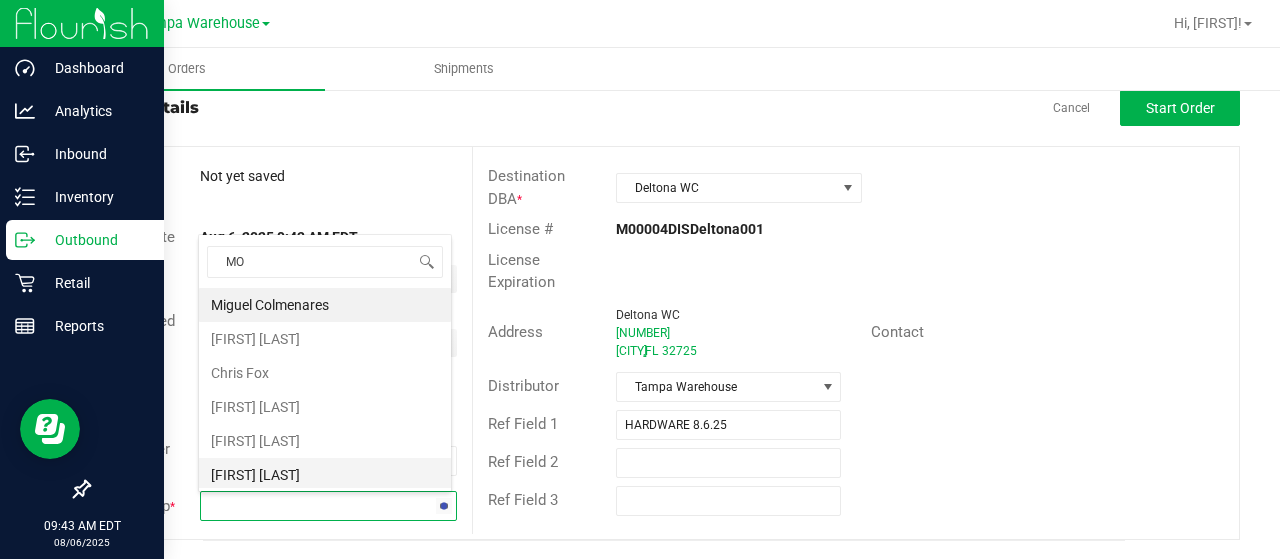type on "MOR" 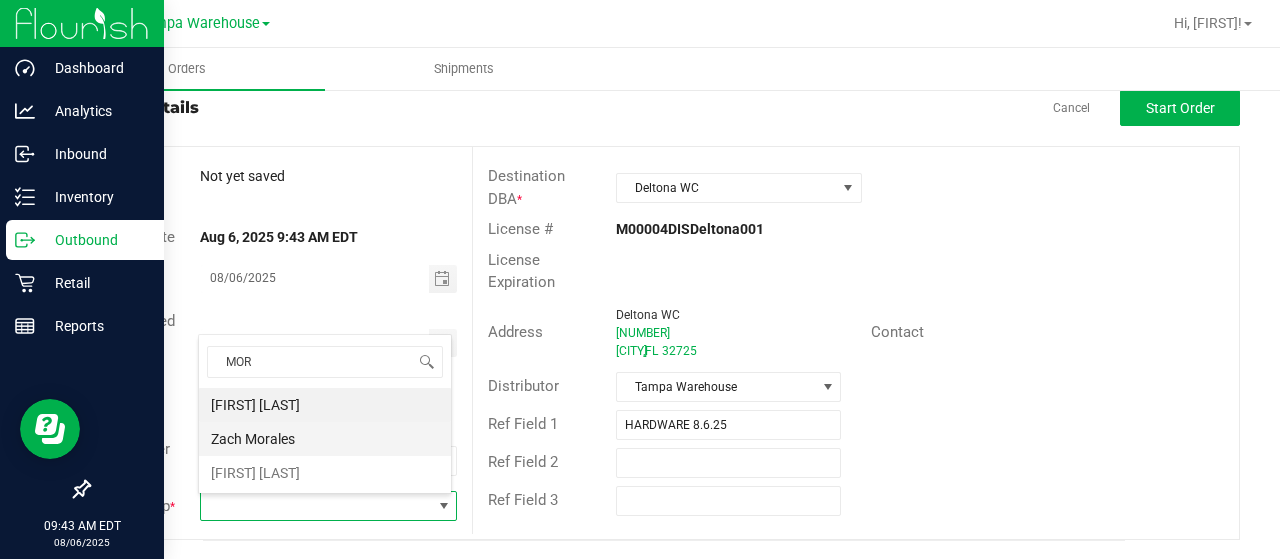 click on "Zach Morales" at bounding box center [325, 439] 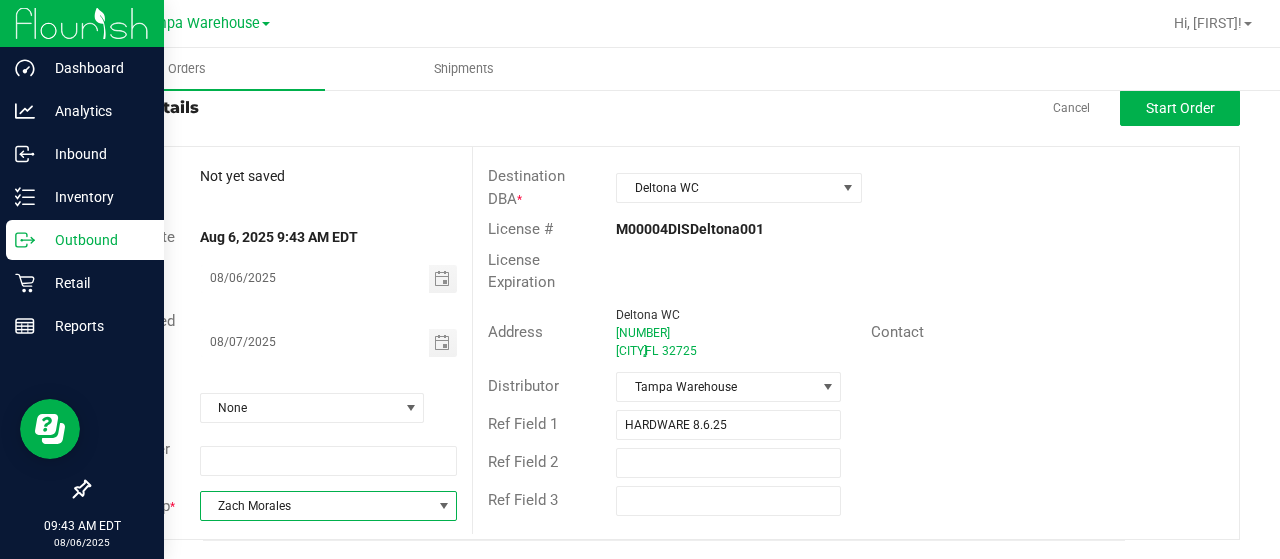 click on "Address  Deltona WC 1200 Deltona Blvd #2 Deltona  ,  FL 32725  Contact" at bounding box center [856, 333] 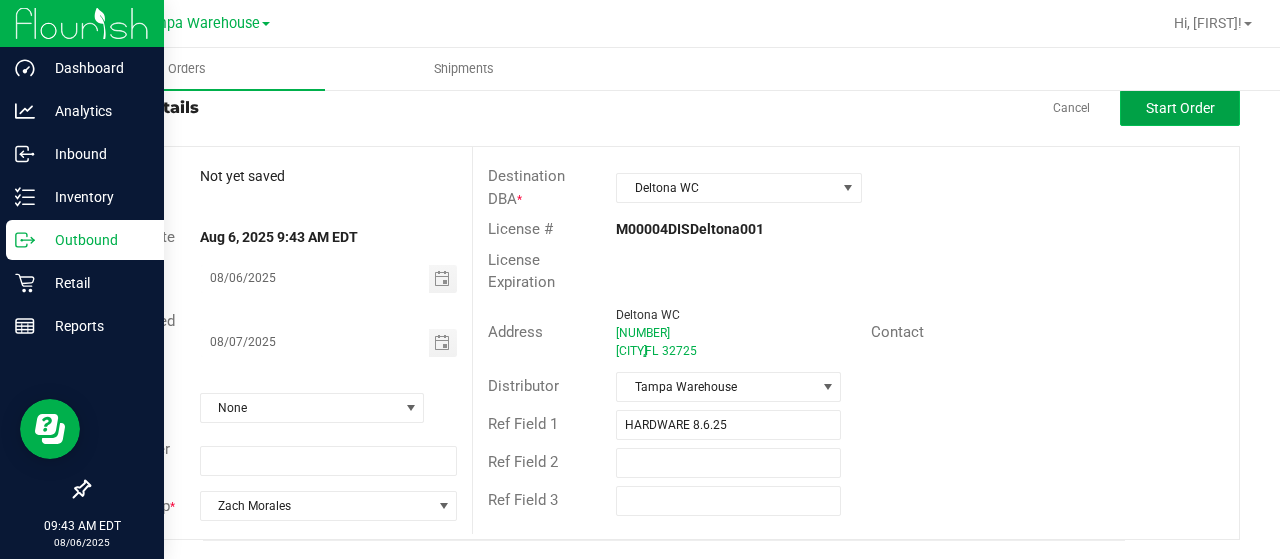 click on "Start Order" at bounding box center (1180, 108) 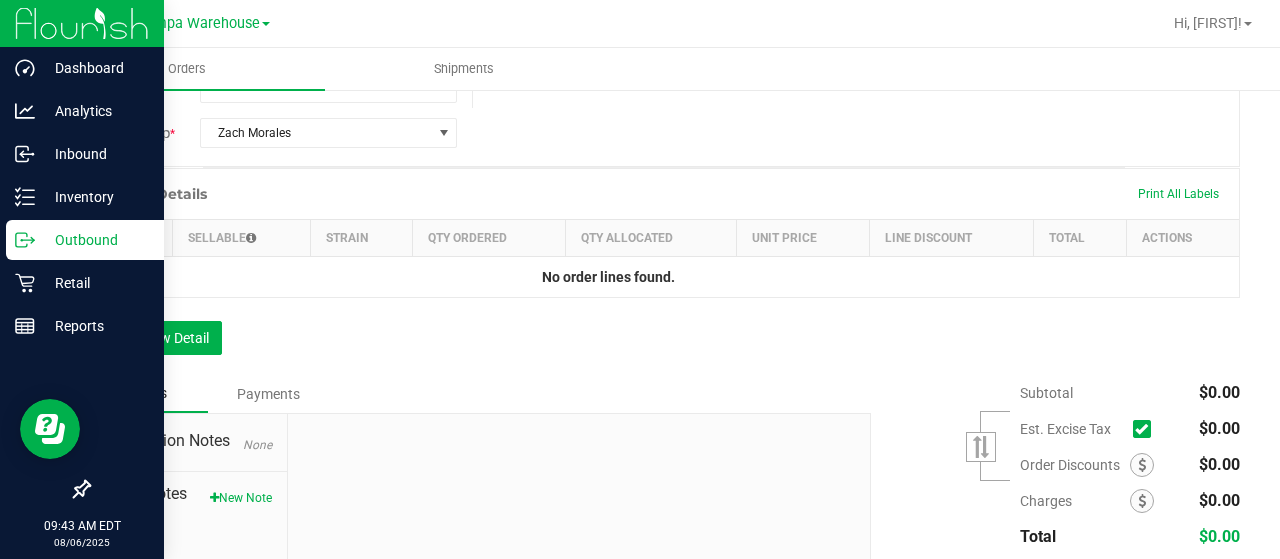 scroll, scrollTop: 620, scrollLeft: 0, axis: vertical 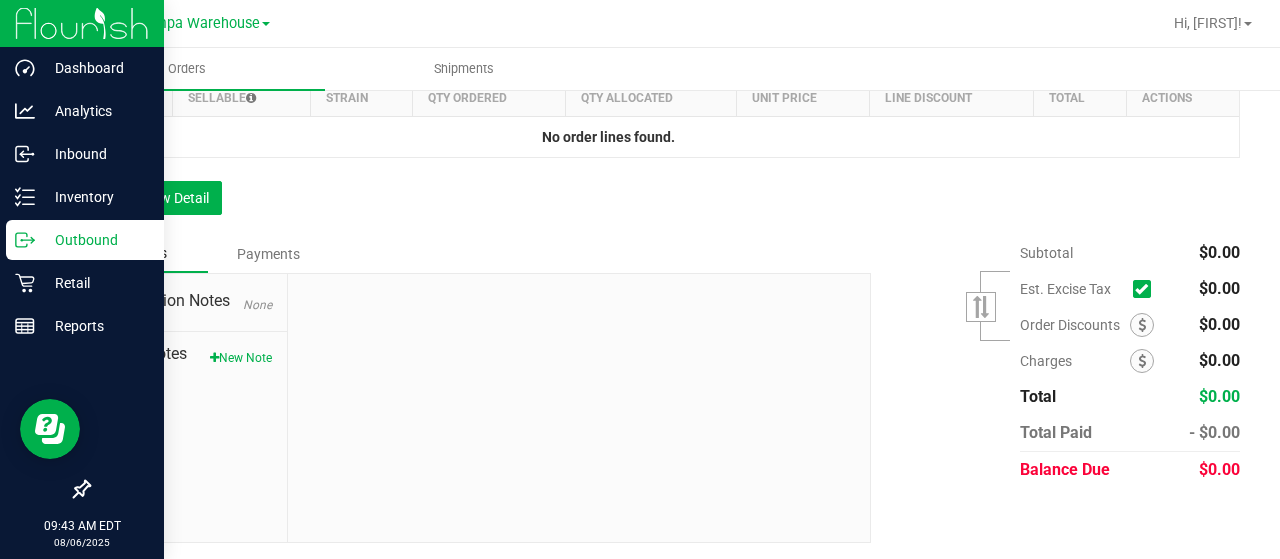 click on "Order Details Print All Labels Item  Sellable  Strain Qty Ordered Qty Allocated Unit Price Line Discount Total Actions No order lines found.
Add New Detail" at bounding box center [664, 131] 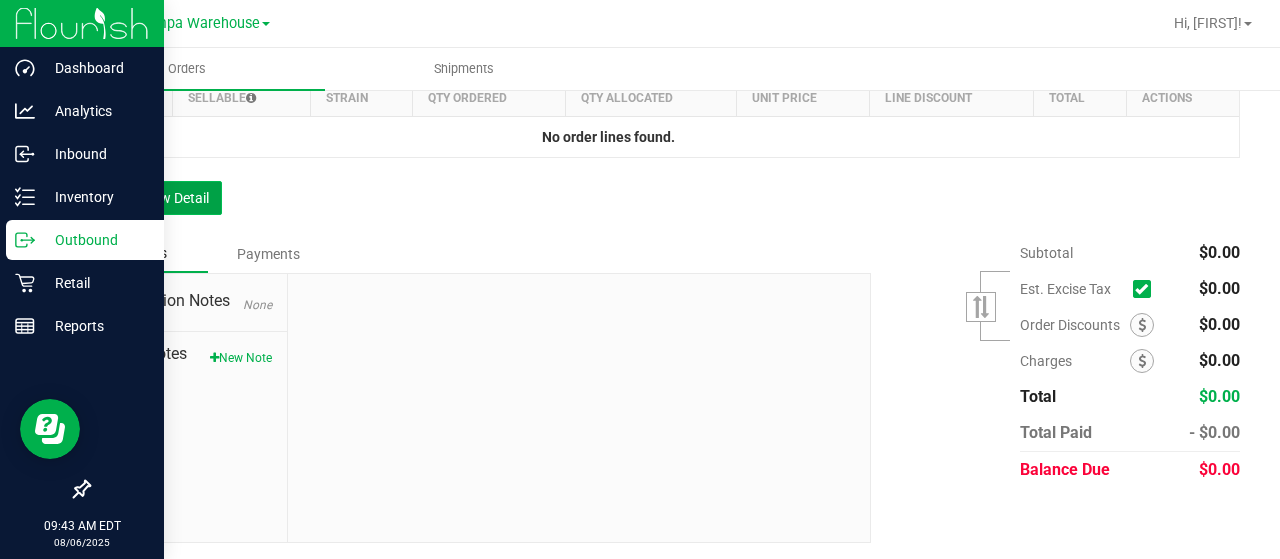 click on "Add New Detail" at bounding box center (155, 198) 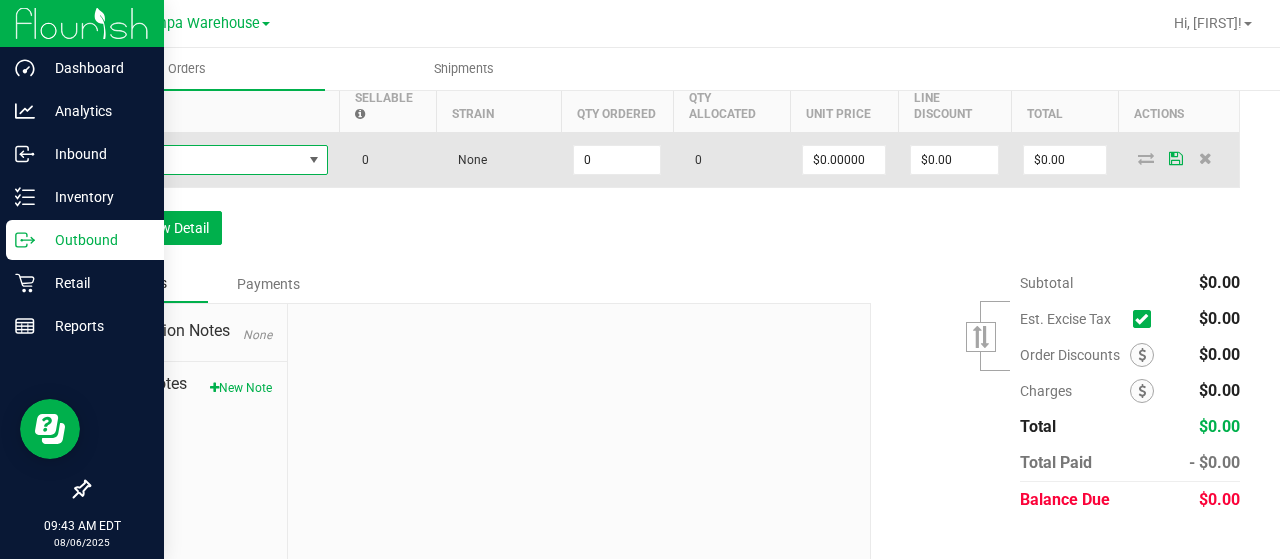 click at bounding box center [202, 160] 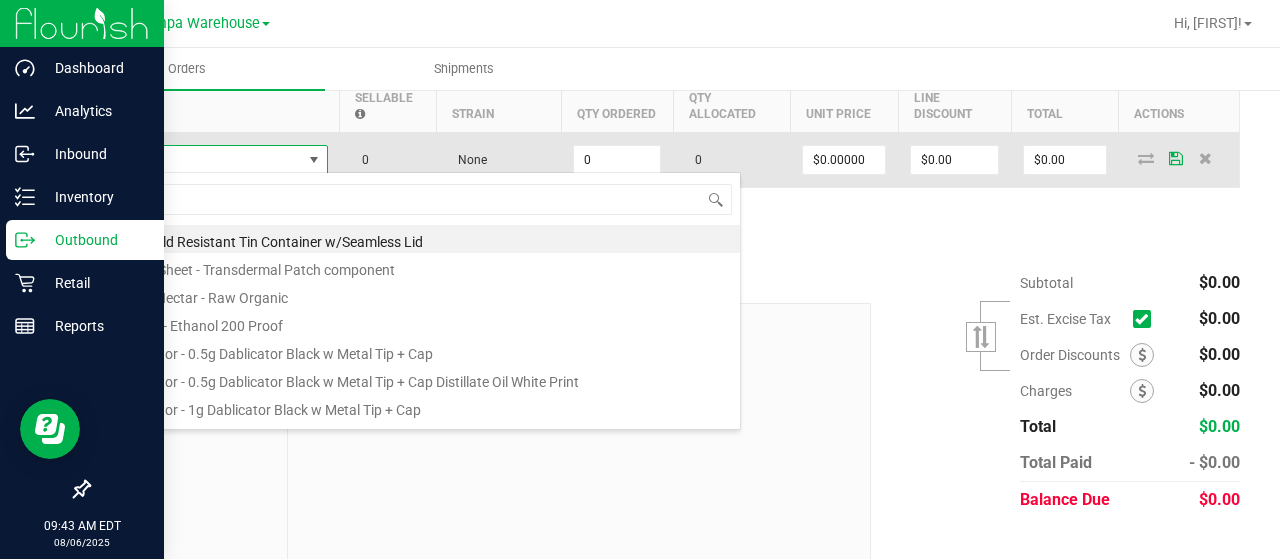 scroll, scrollTop: 99970, scrollLeft: 99774, axis: both 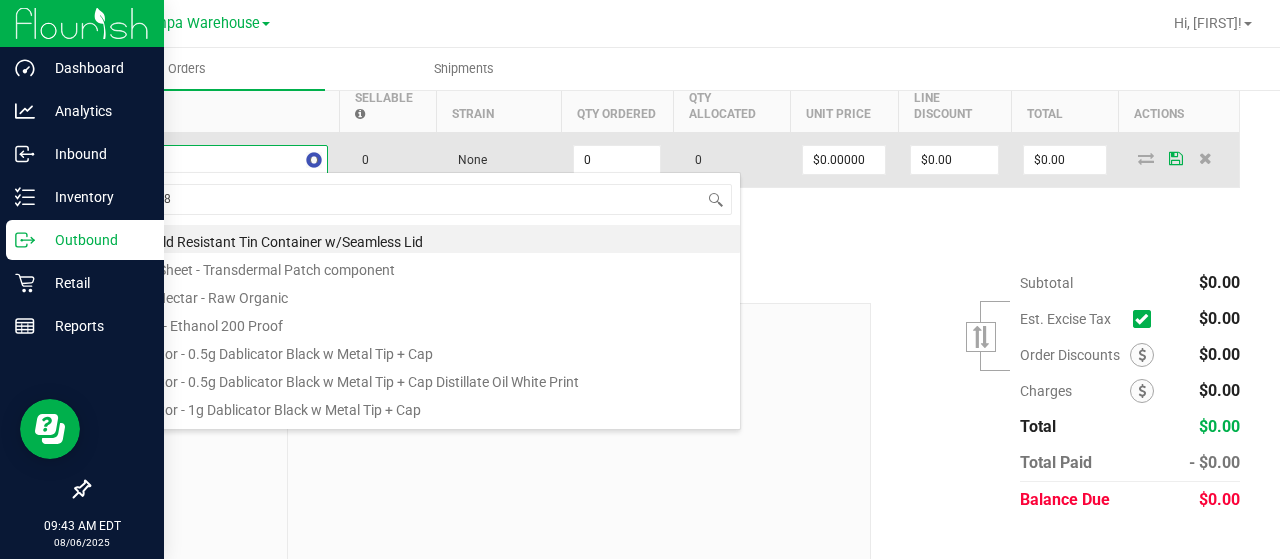 type on "1992285" 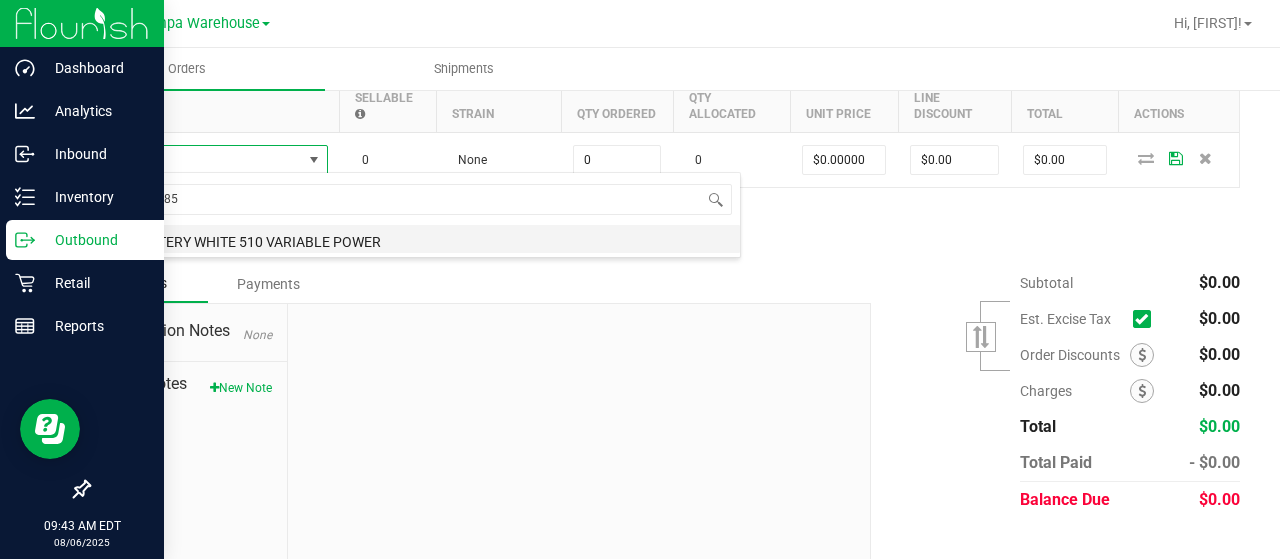 click on "FT BATTERY WHITE 510 VARIABLE POWER" at bounding box center (421, 239) 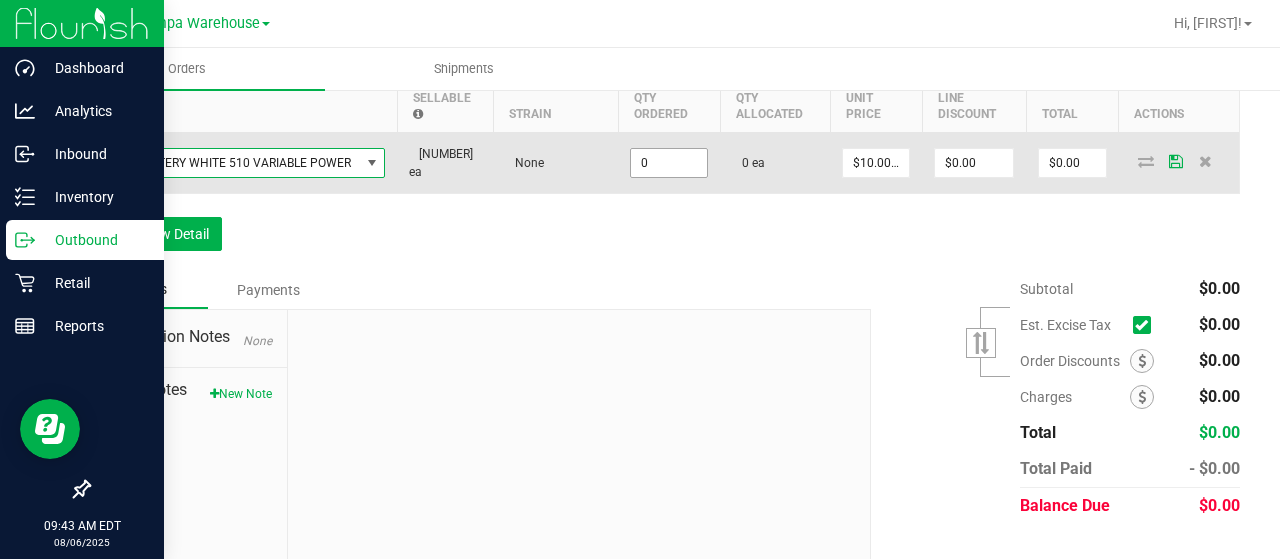 click on "0" at bounding box center (669, 163) 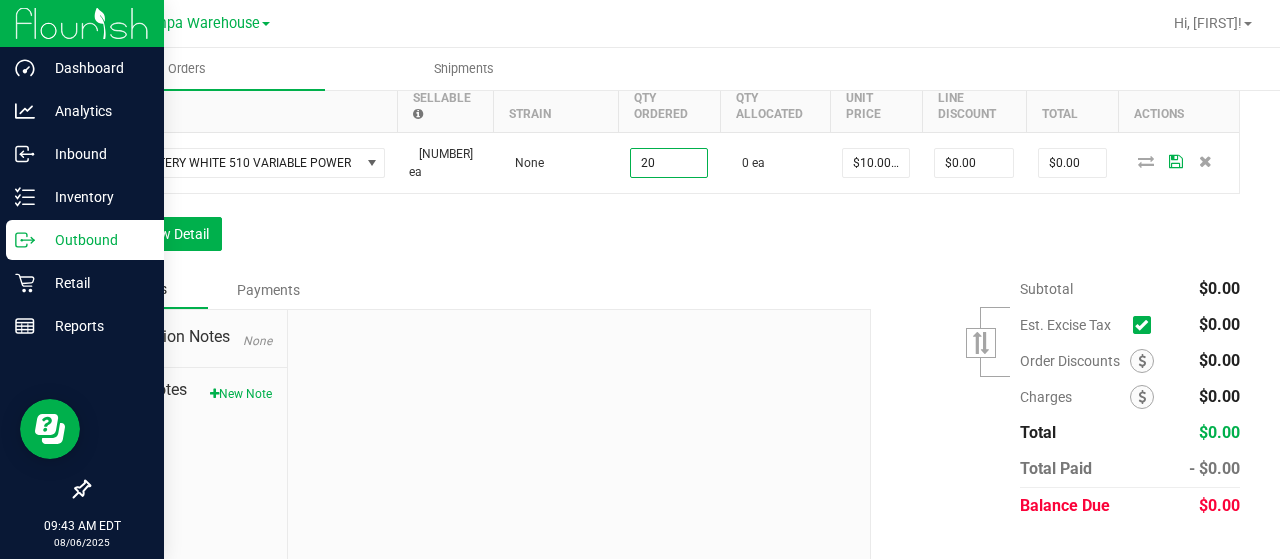 type on "20 ea" 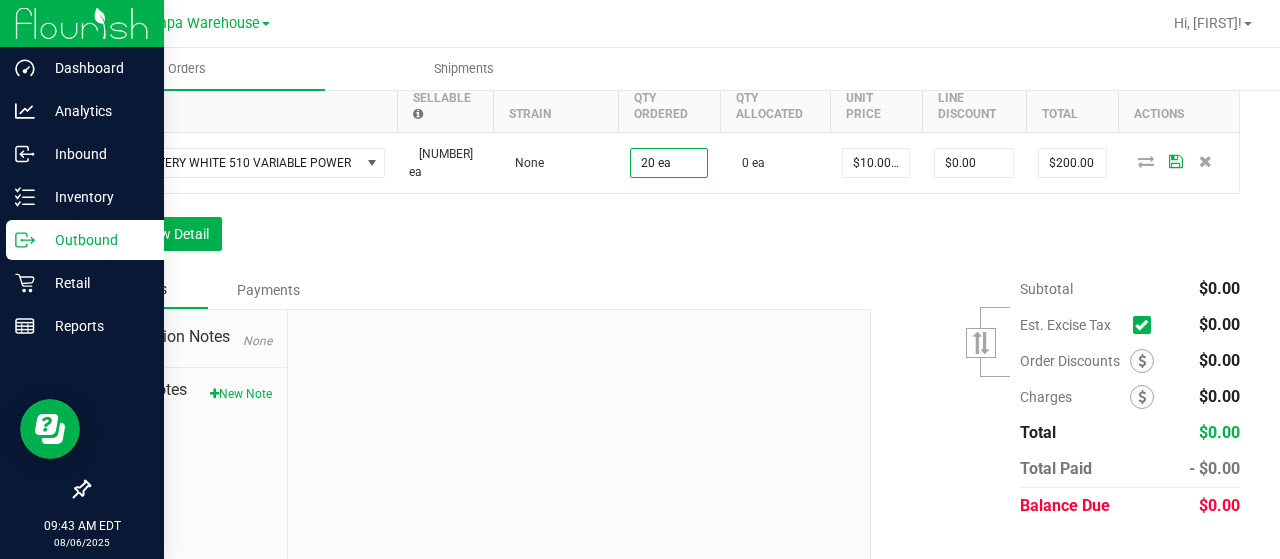 click on "Order Details Print All Labels Item  Sellable  Strain Qty Ordered Qty Allocated Unit Price Line Discount Total Actions FT BATTERY WHITE 510 VARIABLE POWER  6100 ea   None  20 ea  0 ea  $10.00000 $0.00 $200.00
Add New Detail" at bounding box center (664, 149) 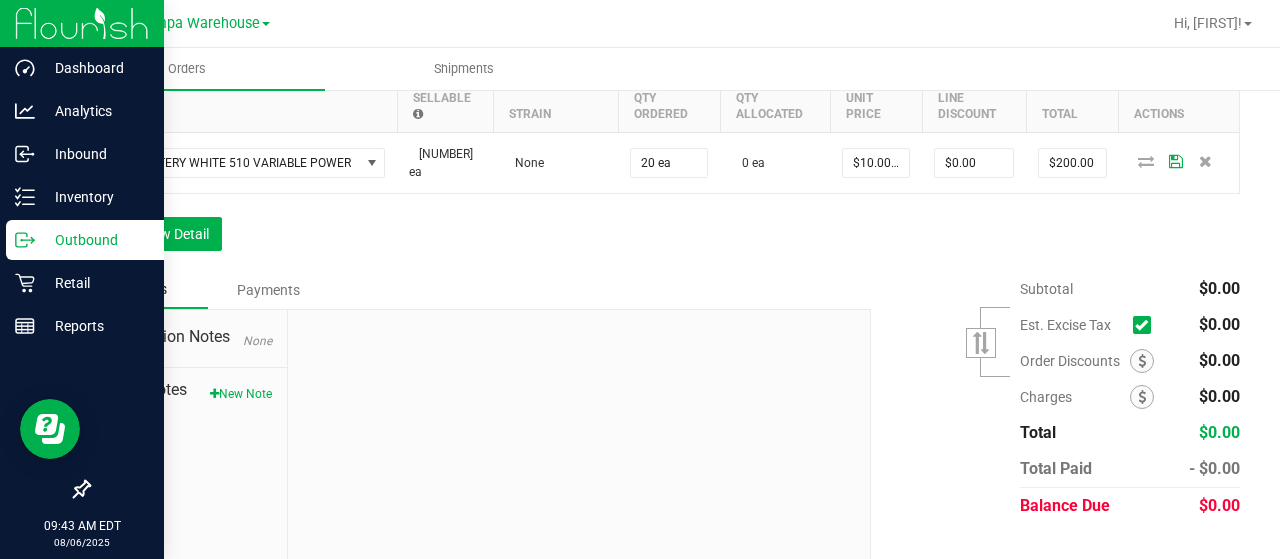 scroll, scrollTop: 0, scrollLeft: 0, axis: both 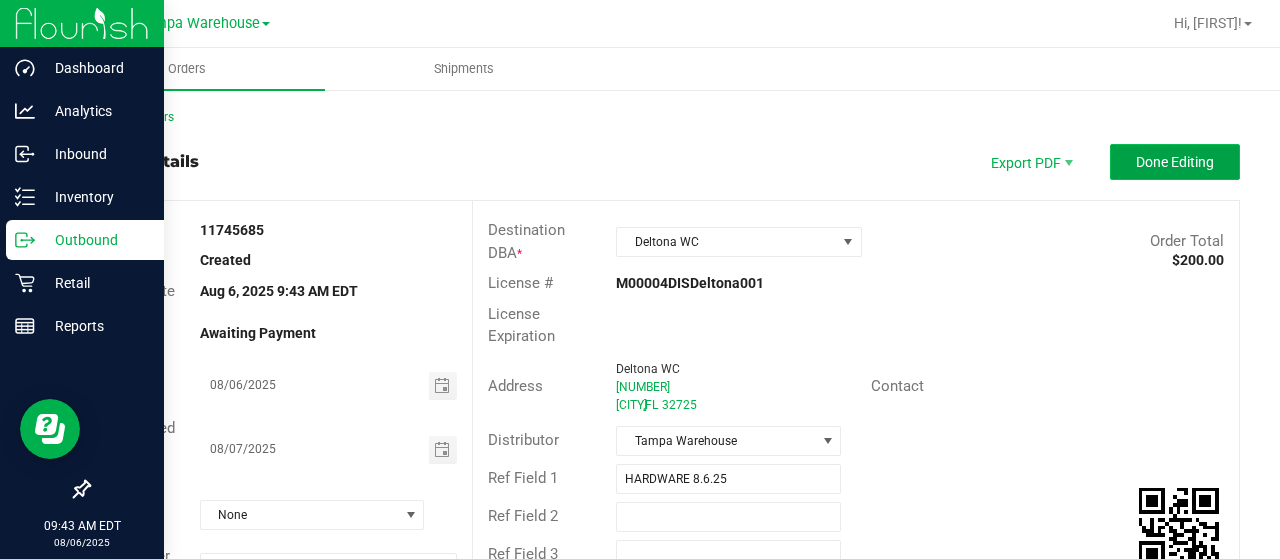 click on "Done Editing" at bounding box center [1175, 162] 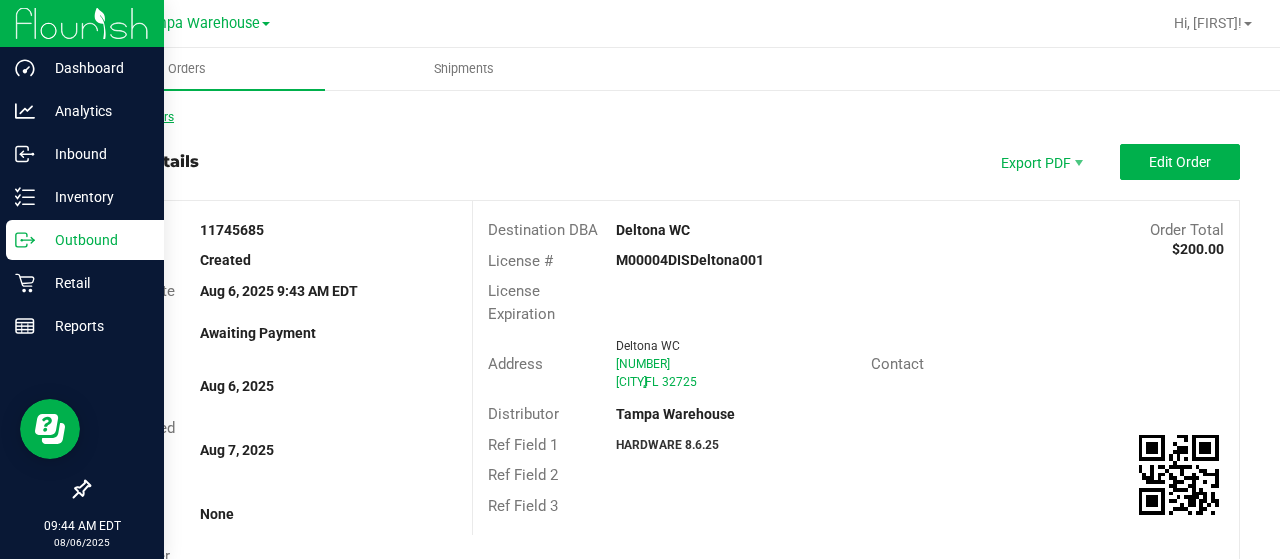 click on "Back to Orders" at bounding box center (131, 117) 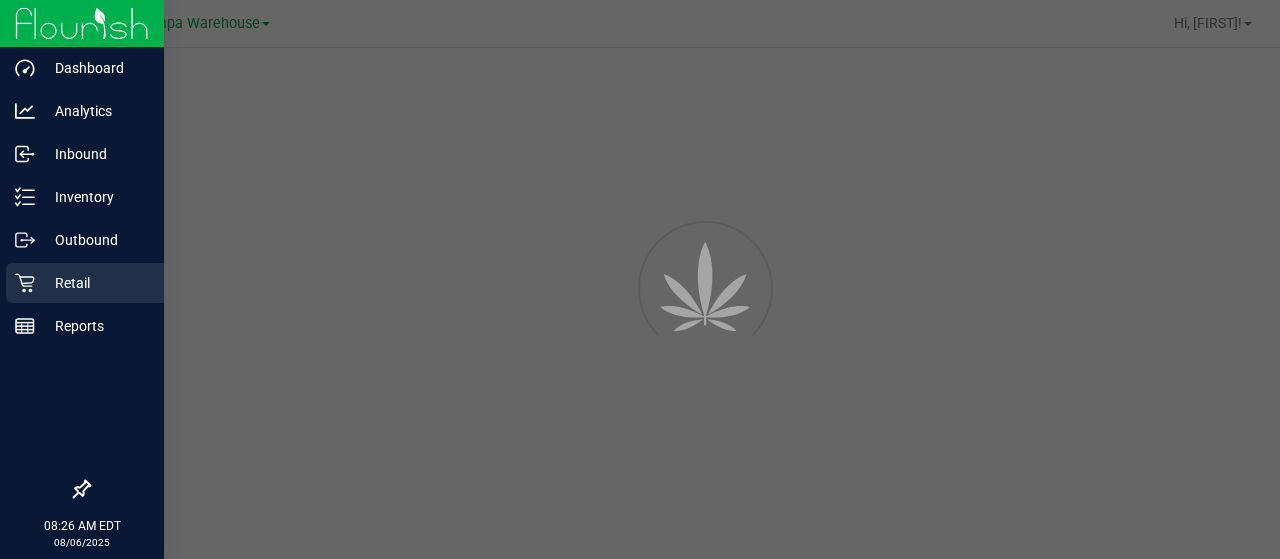 scroll, scrollTop: 0, scrollLeft: 0, axis: both 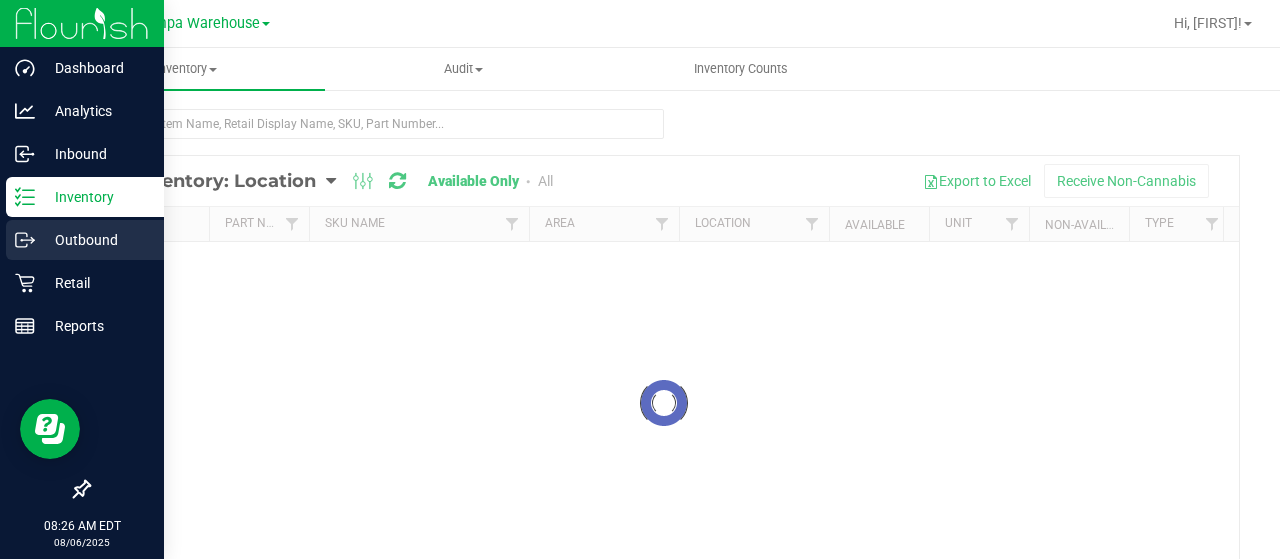 click on "Outbound" at bounding box center (95, 240) 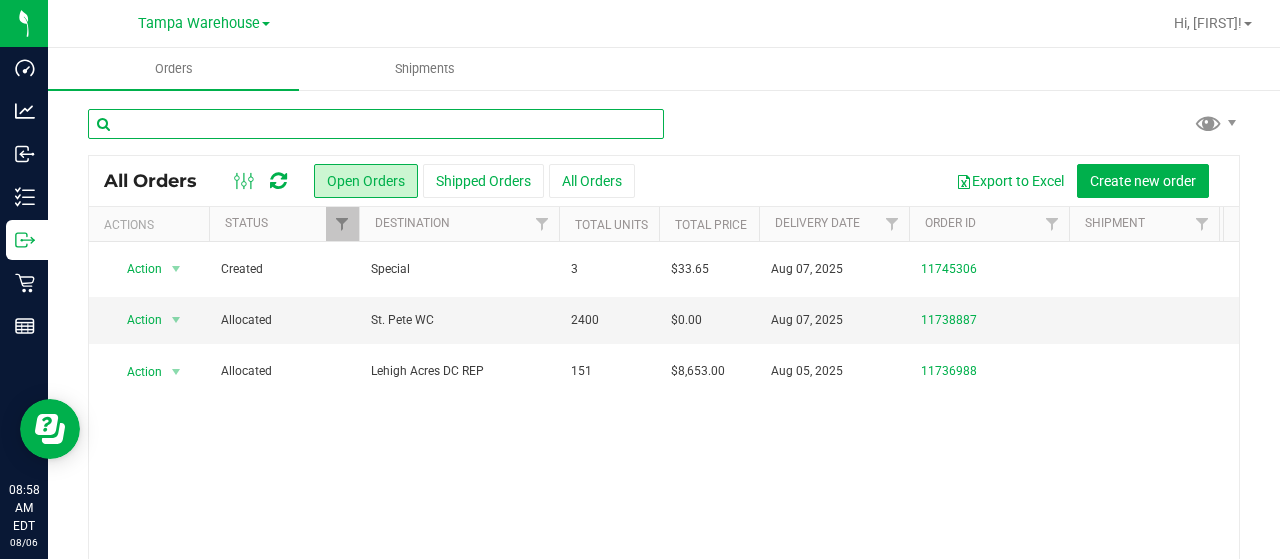click at bounding box center [376, 124] 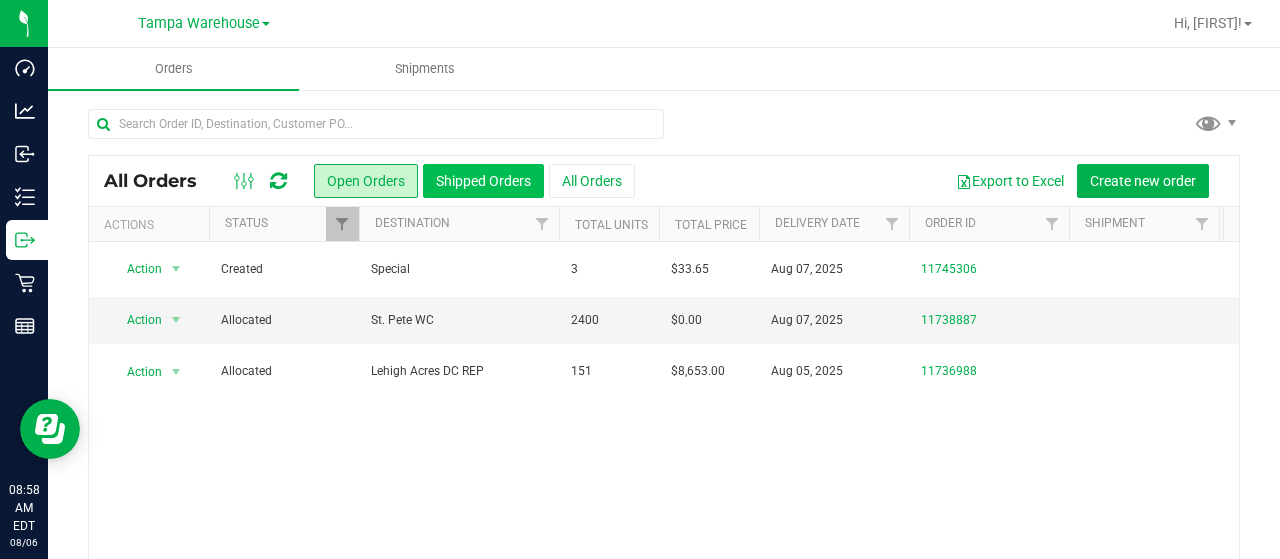 click on "Shipped Orders" at bounding box center (483, 181) 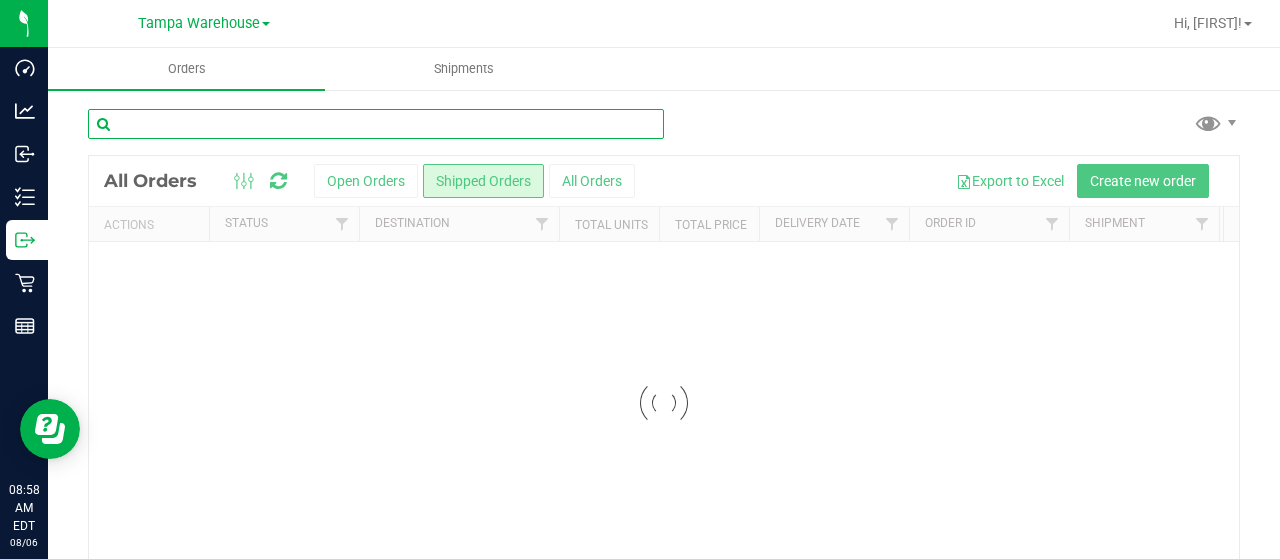 click at bounding box center [376, 124] 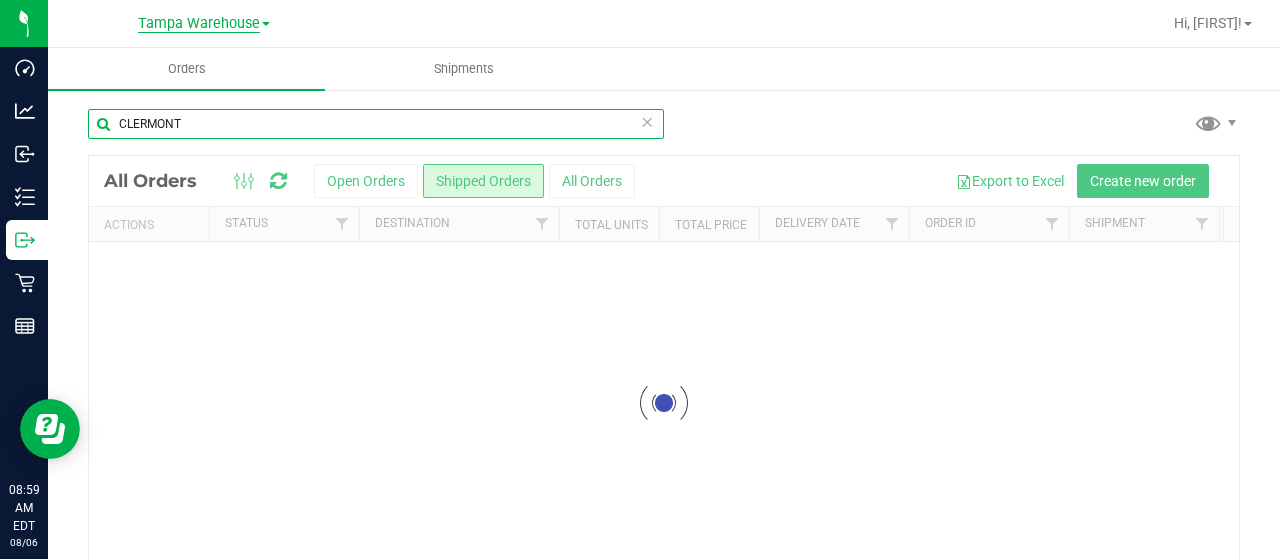type on "CLERMONT" 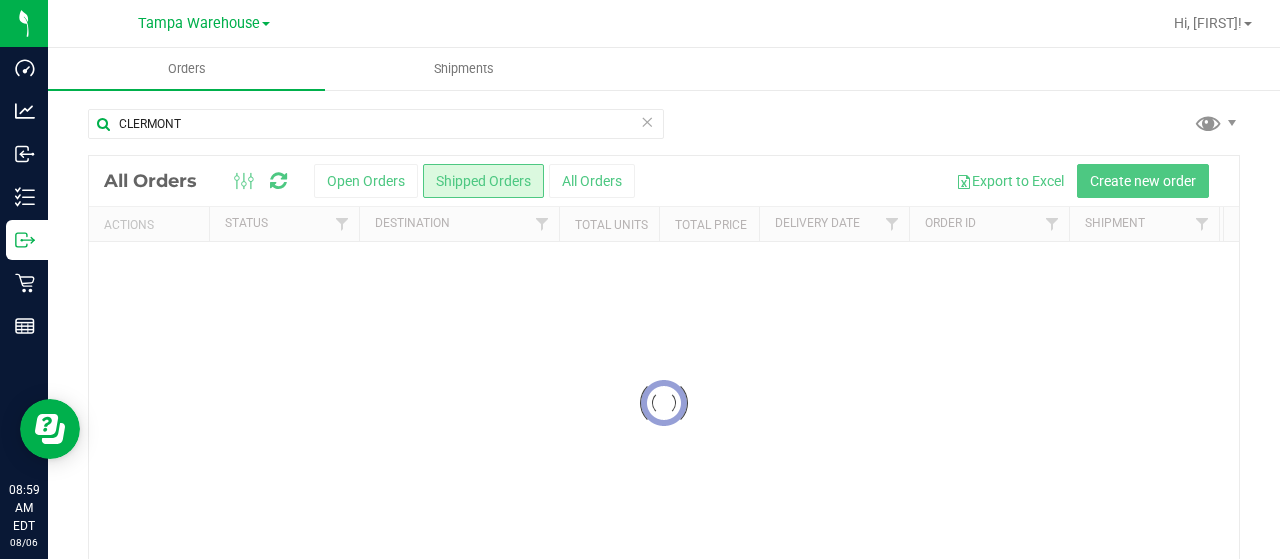 click at bounding box center [647, 121] 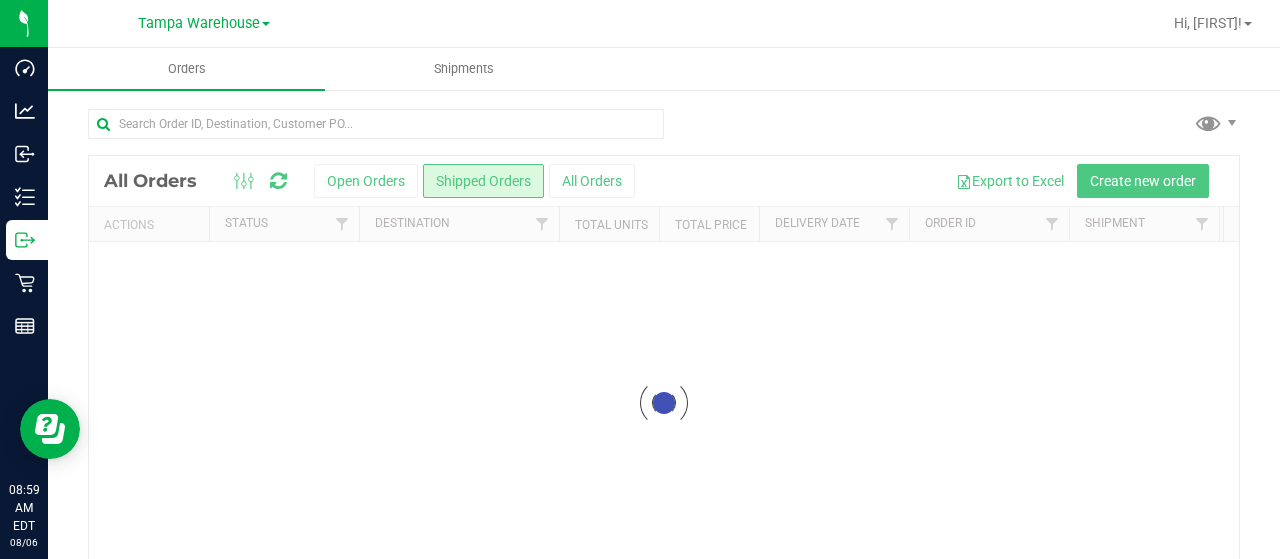 click at bounding box center [664, 403] 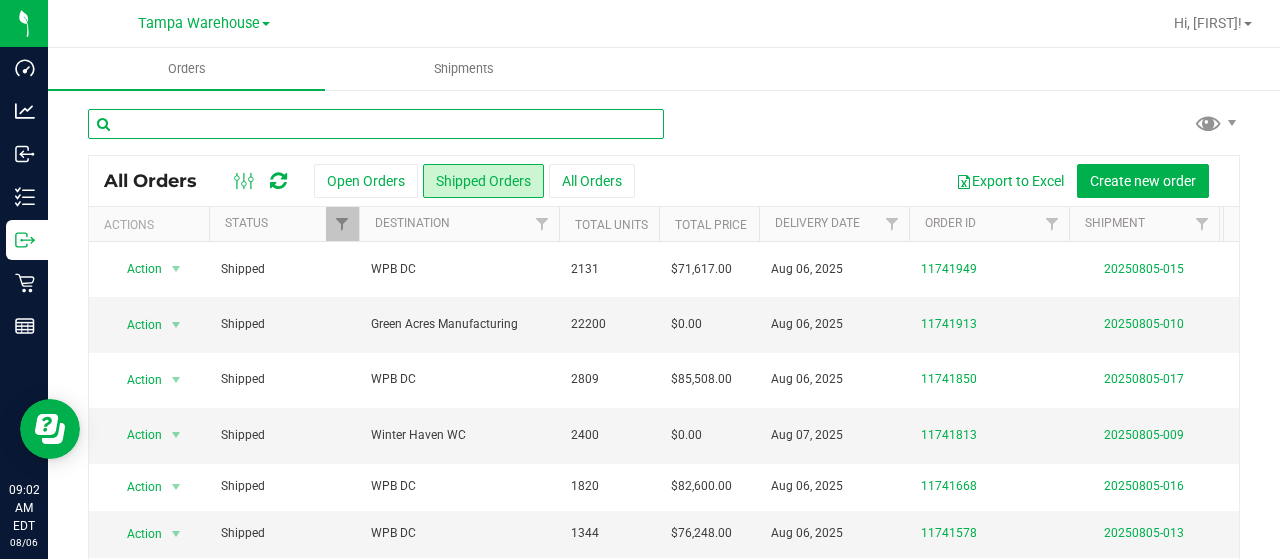 click at bounding box center [376, 124] 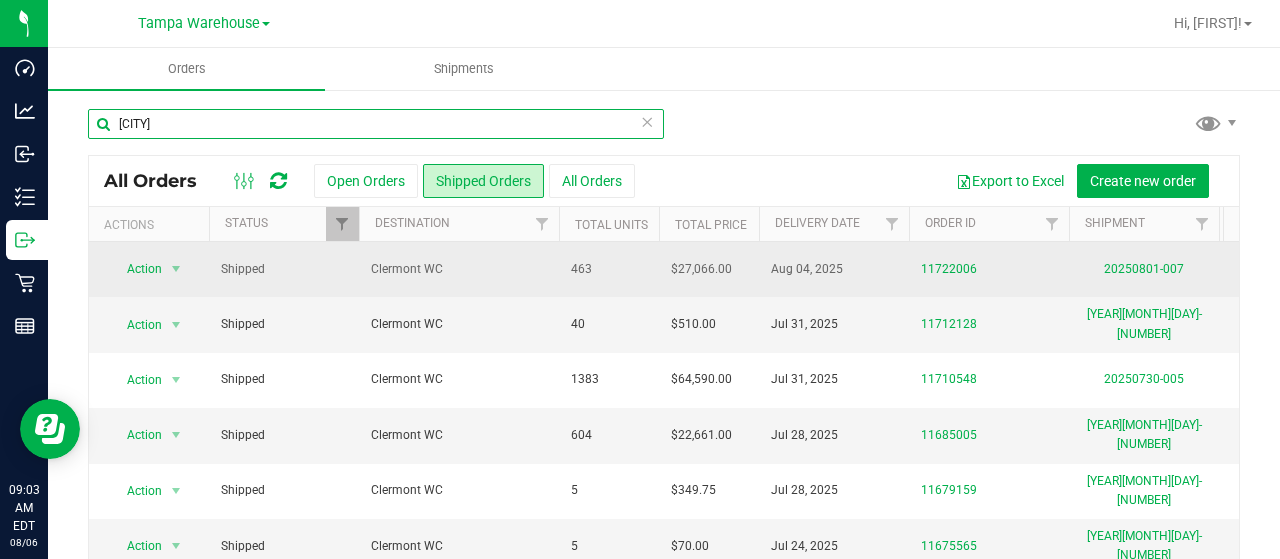 scroll, scrollTop: 0, scrollLeft: 417, axis: horizontal 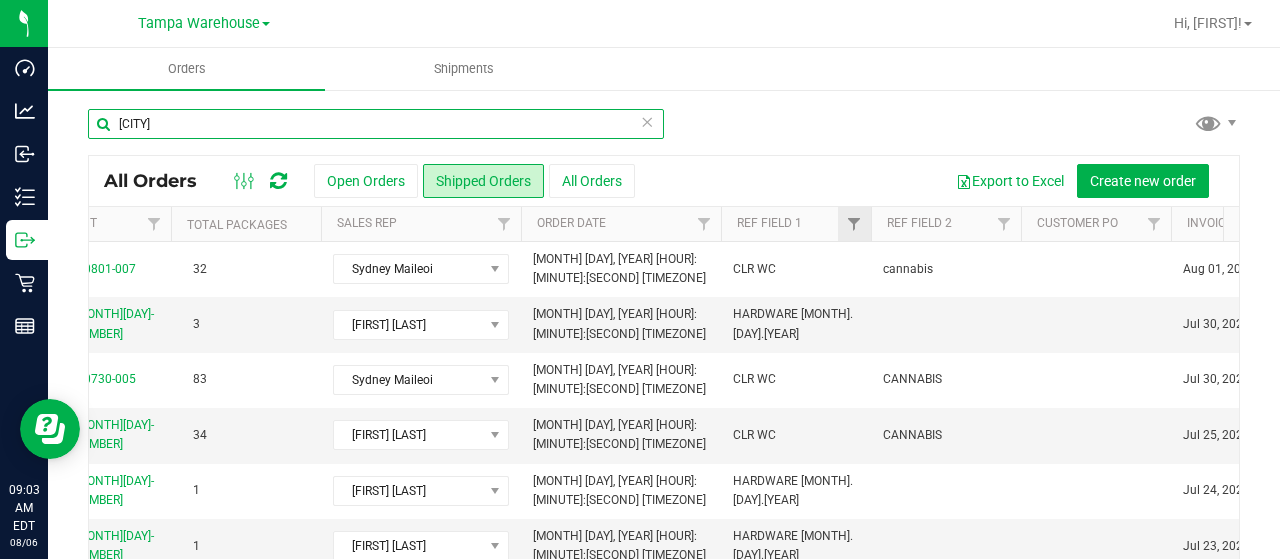 type on "clermont" 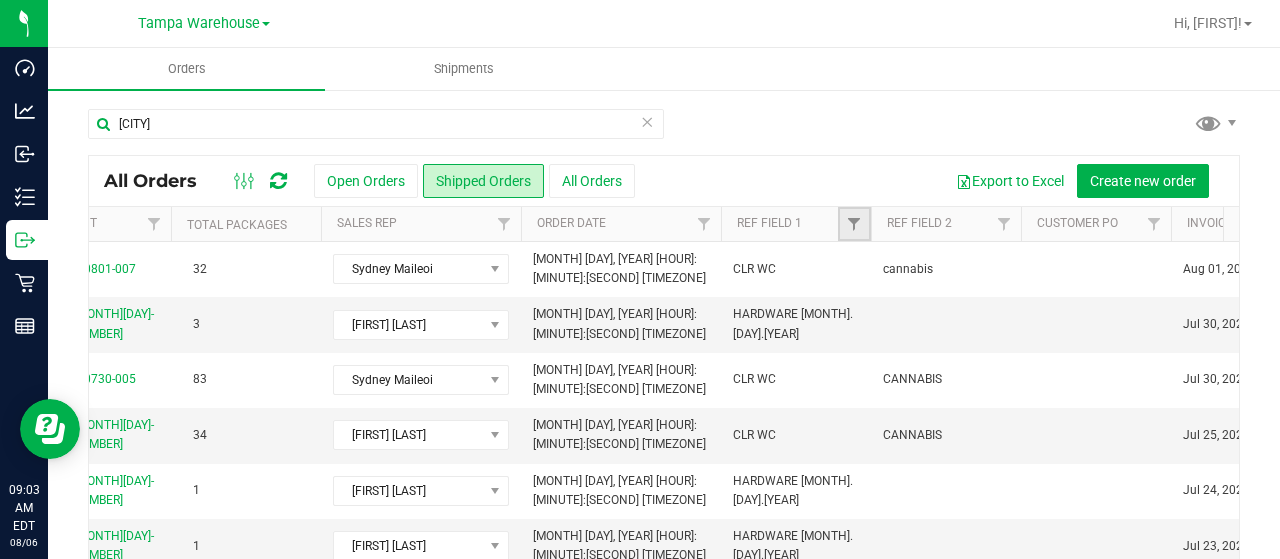 click at bounding box center (854, 224) 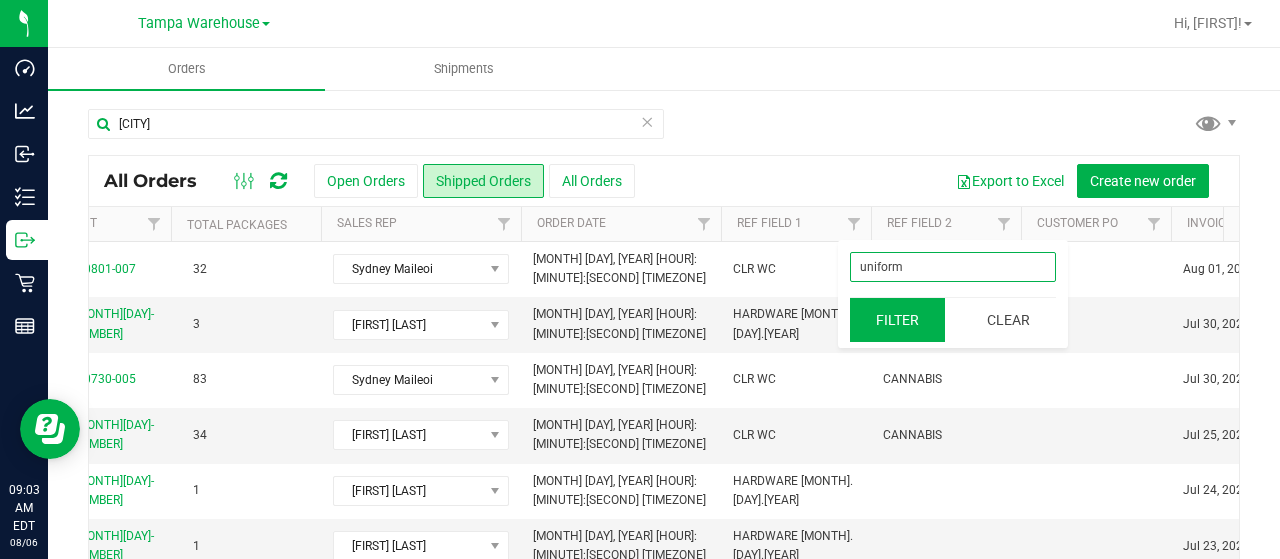 type on "uniform" 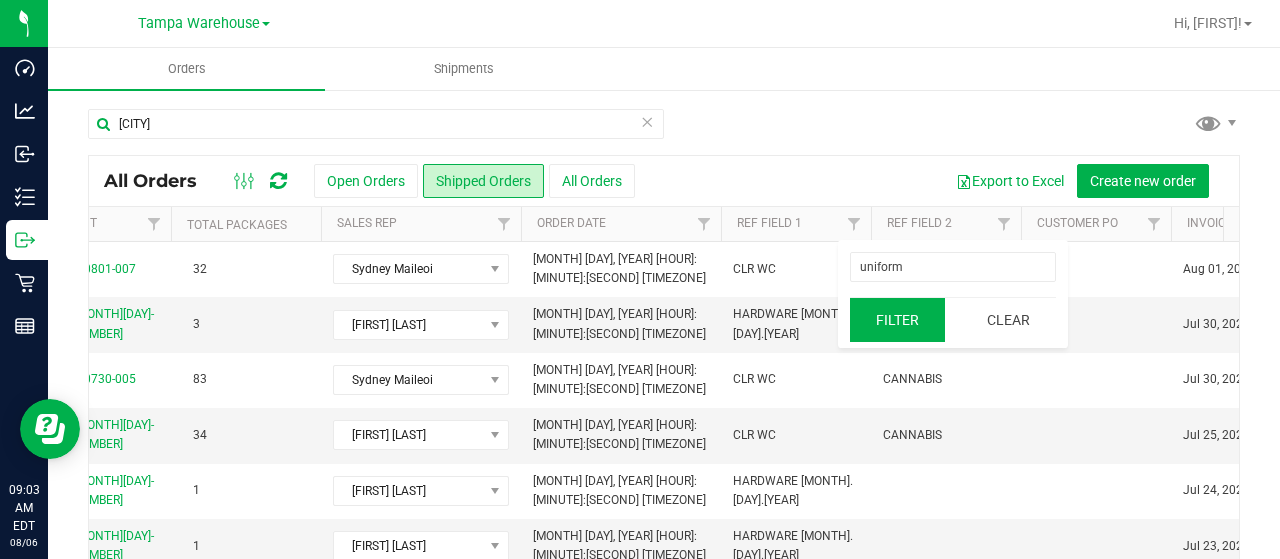 click on "Filter" at bounding box center (898, 320) 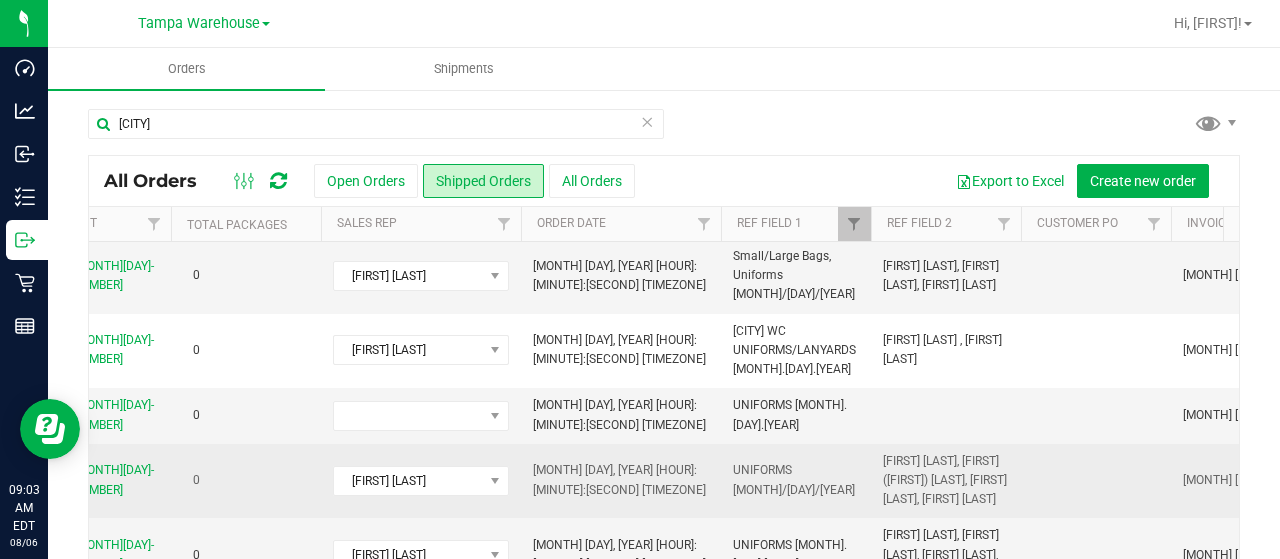scroll, scrollTop: 540, scrollLeft: 1029, axis: both 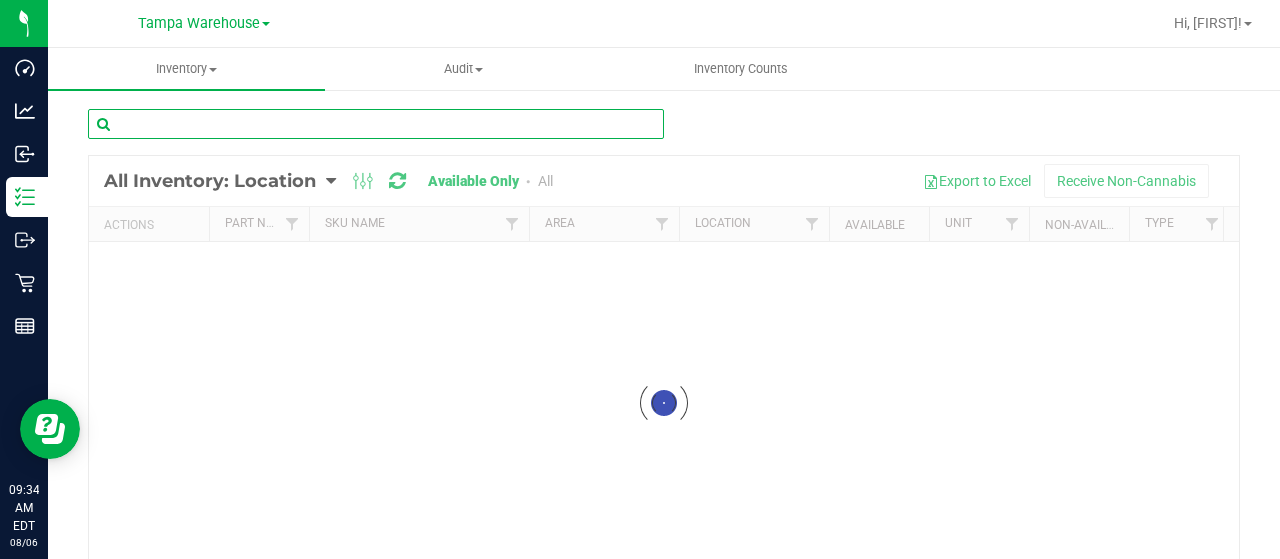 click at bounding box center [376, 124] 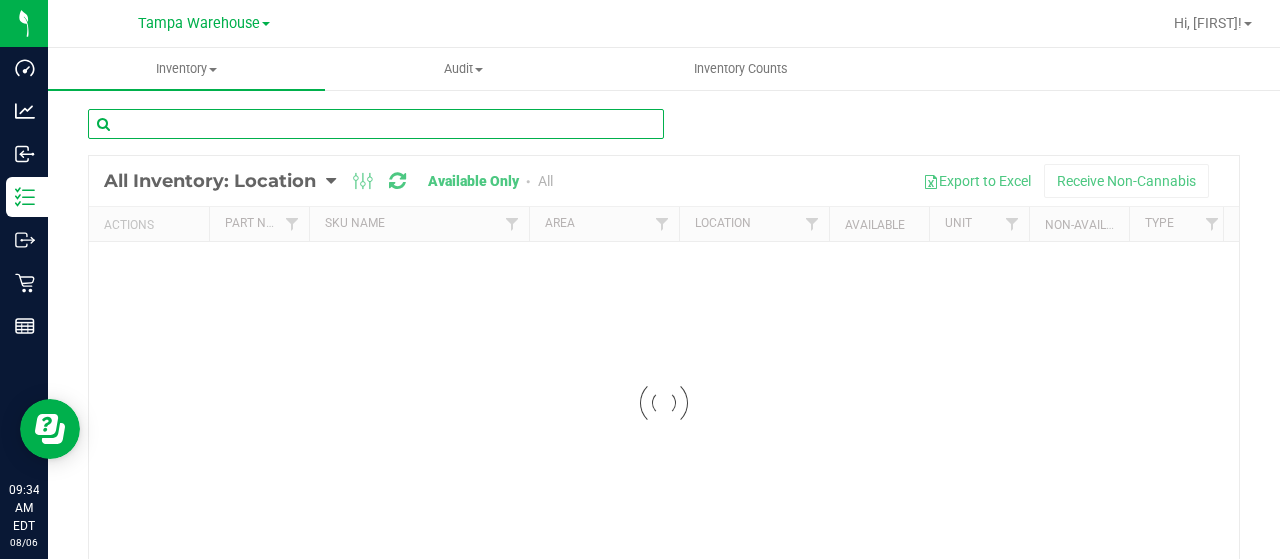 type on "3" 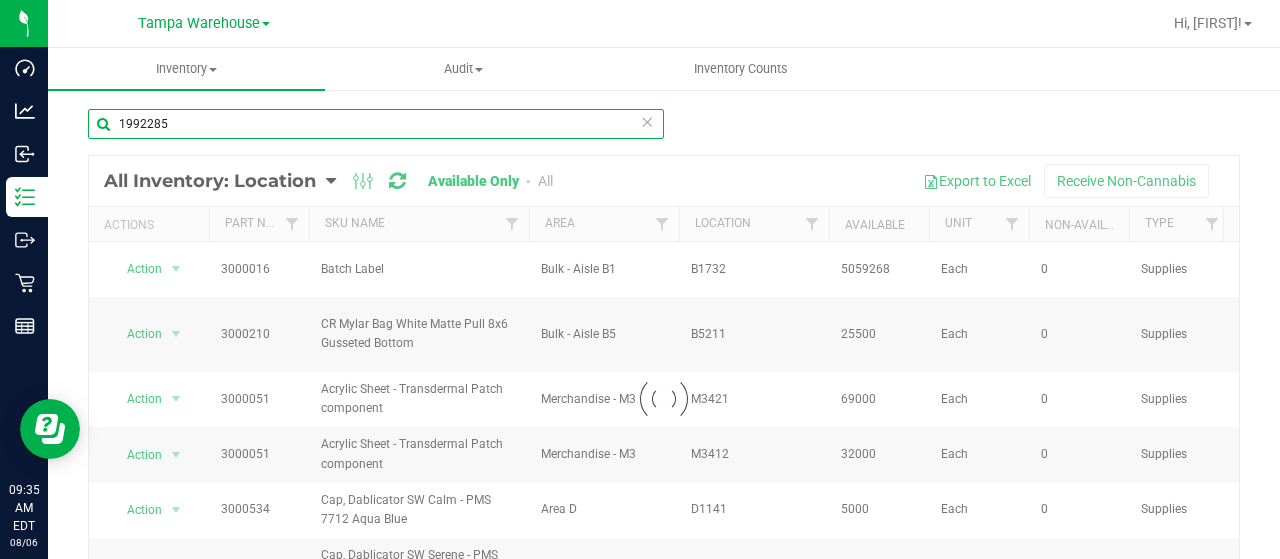 type on "1992285" 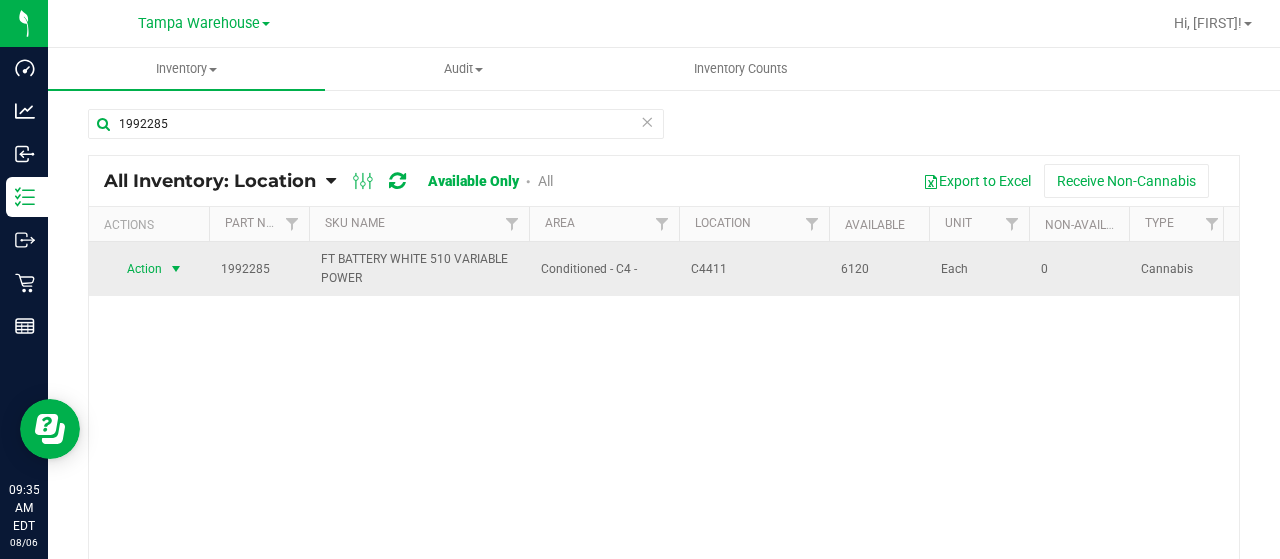 click at bounding box center (176, 269) 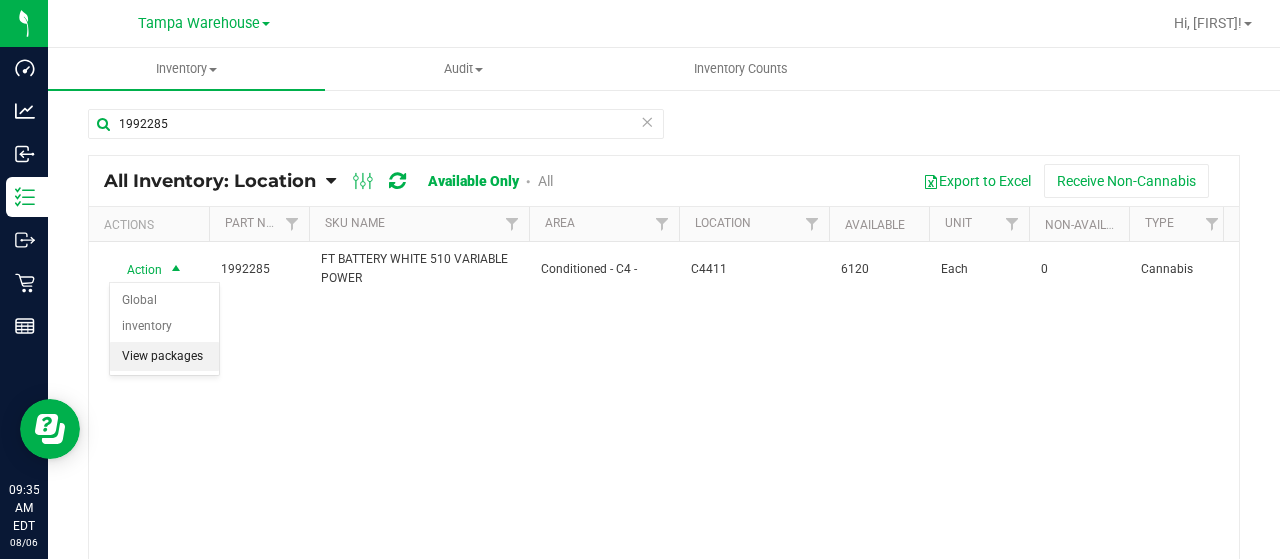 click on "View packages" at bounding box center (164, 357) 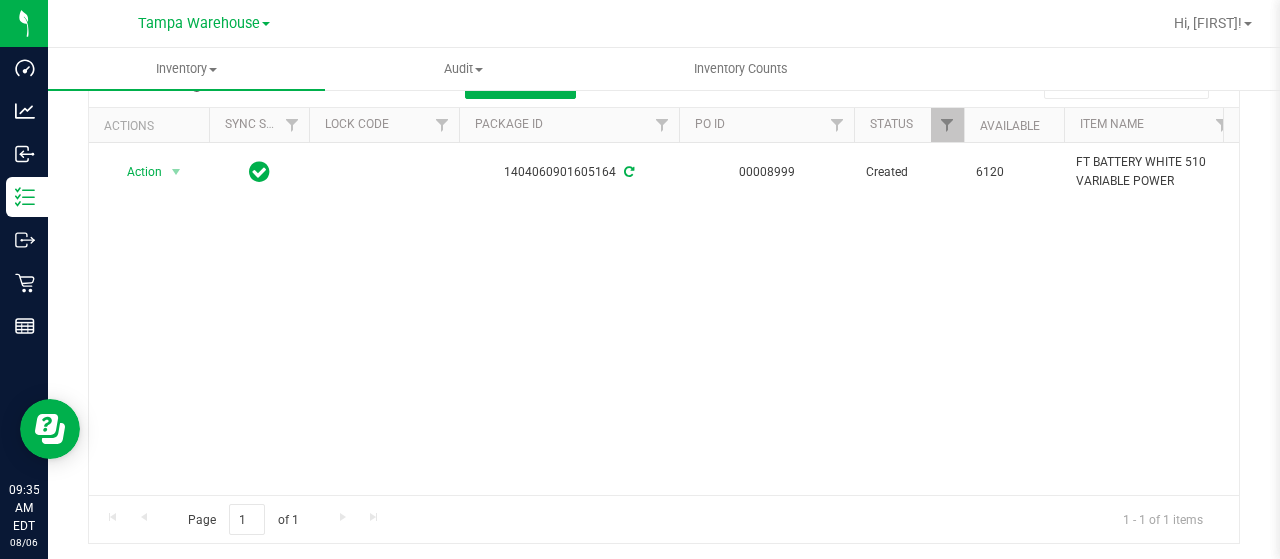 scroll, scrollTop: 108, scrollLeft: 0, axis: vertical 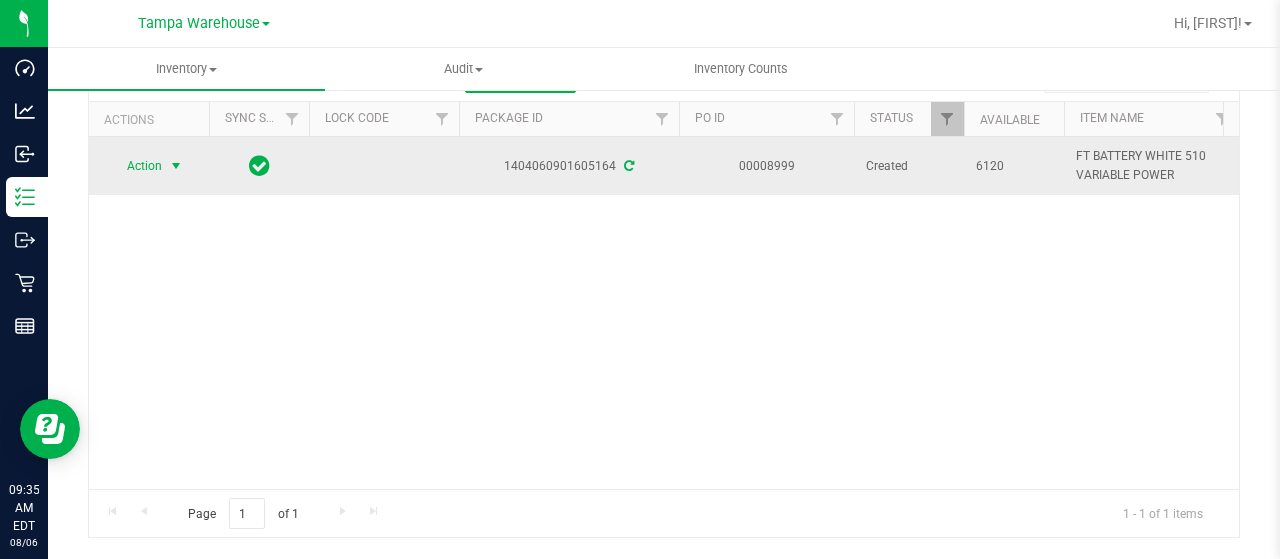 click at bounding box center [176, 166] 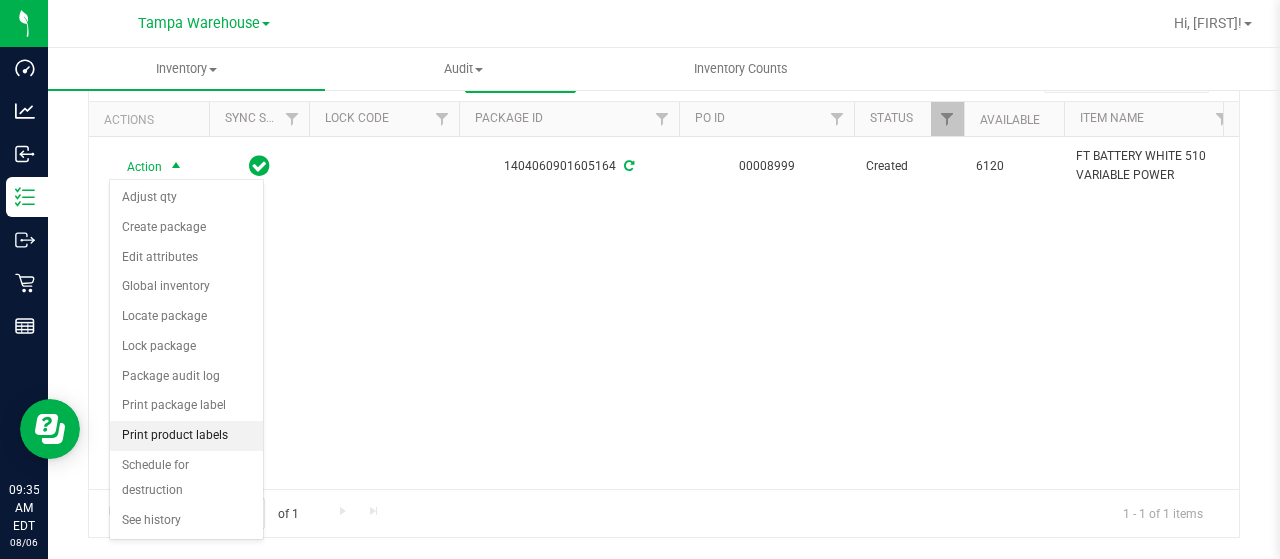 click on "Print product labels" at bounding box center (186, 436) 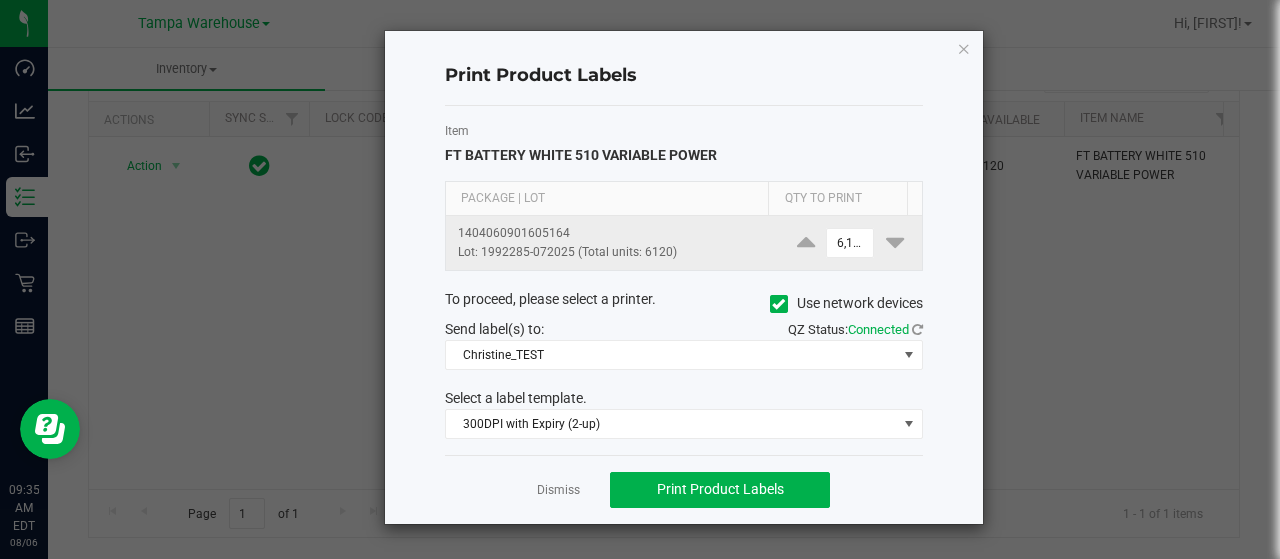 click on "6,120" 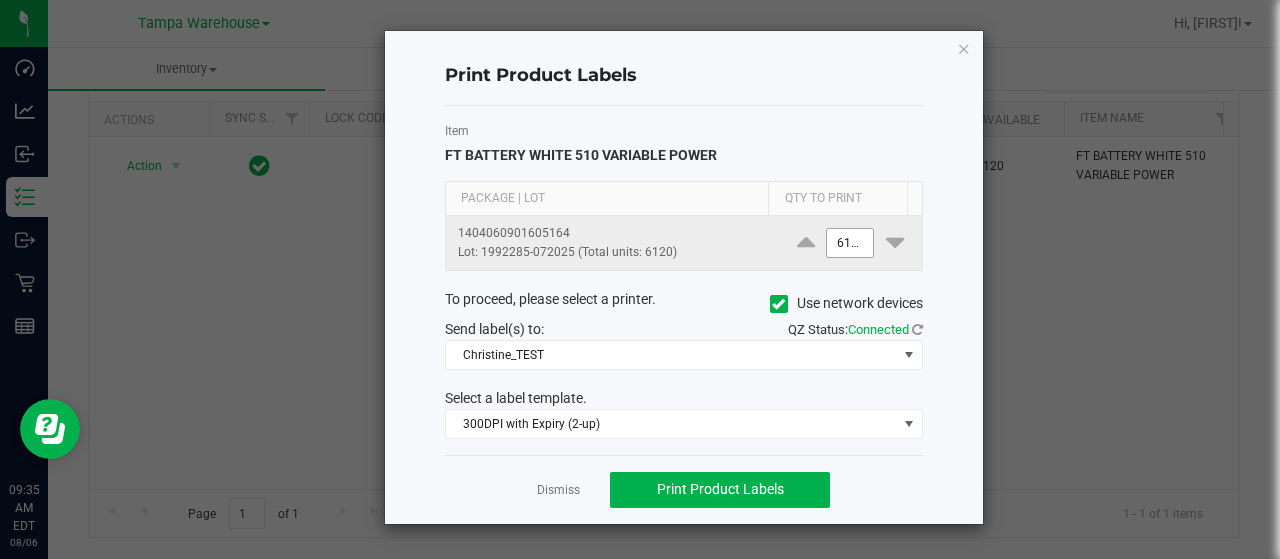 click on "6120" at bounding box center (850, 243) 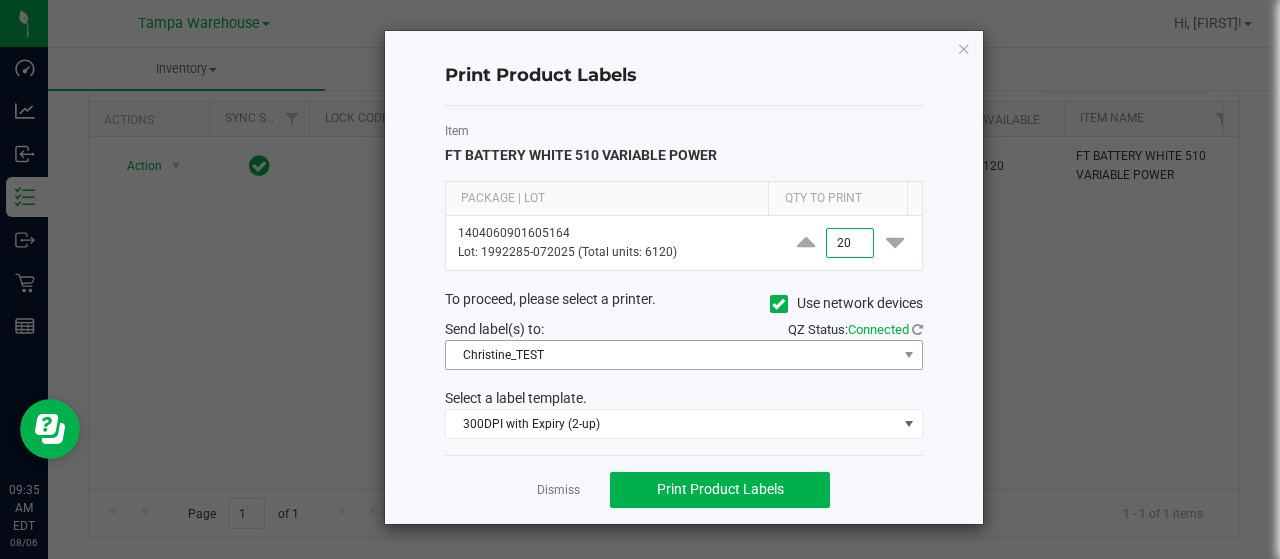 click on "Item   FT BATTERY WHITE 510 VARIABLE POWER  Package | Lot Qty to Print  1404060901605164   Lot: 1992285-072025 (Total units: 6120)  20  To proceed, please select a printer.   Use network devices  Send label(s) to:  QZ Status:   Connected  Christine_TEST  Select a label template.  300DPI with Expiry (2-up)" 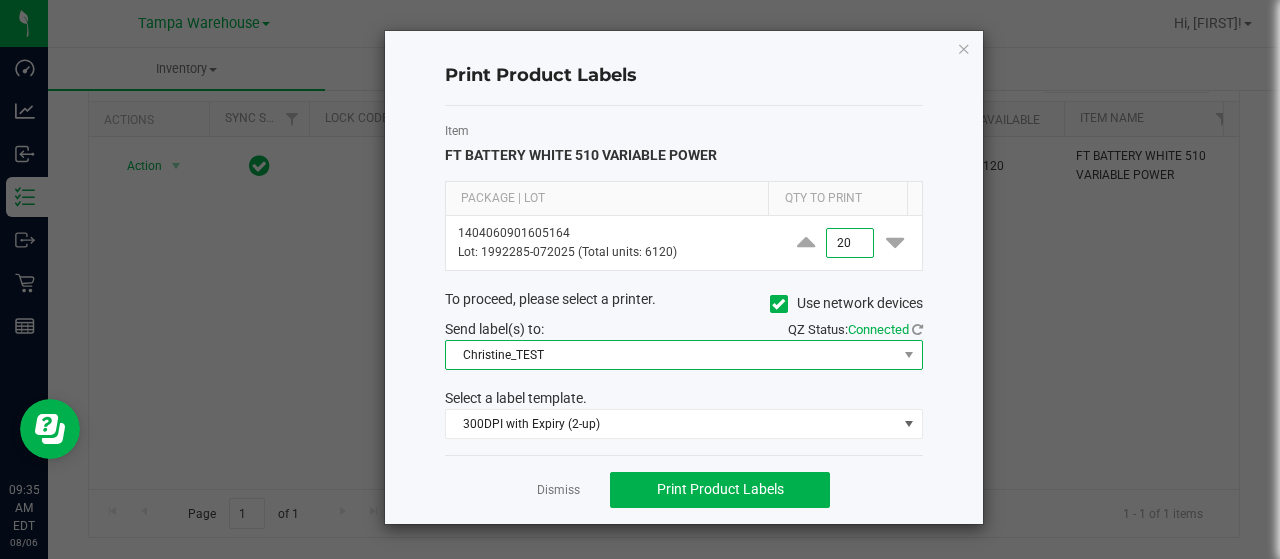 click on "Christine_TEST" at bounding box center [671, 355] 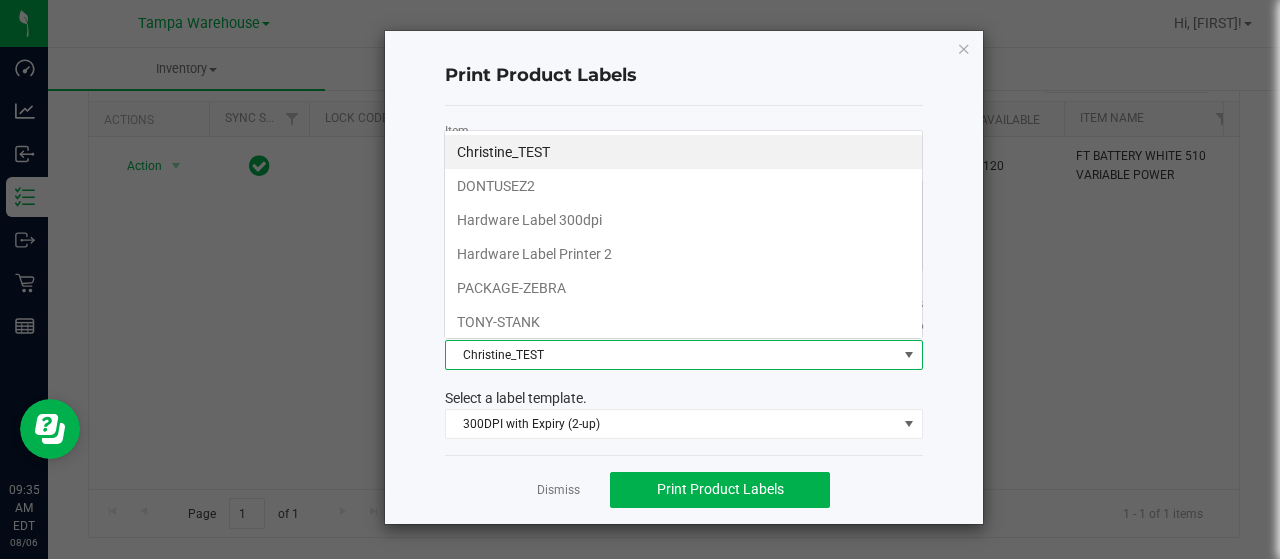scroll, scrollTop: 99970, scrollLeft: 99521, axis: both 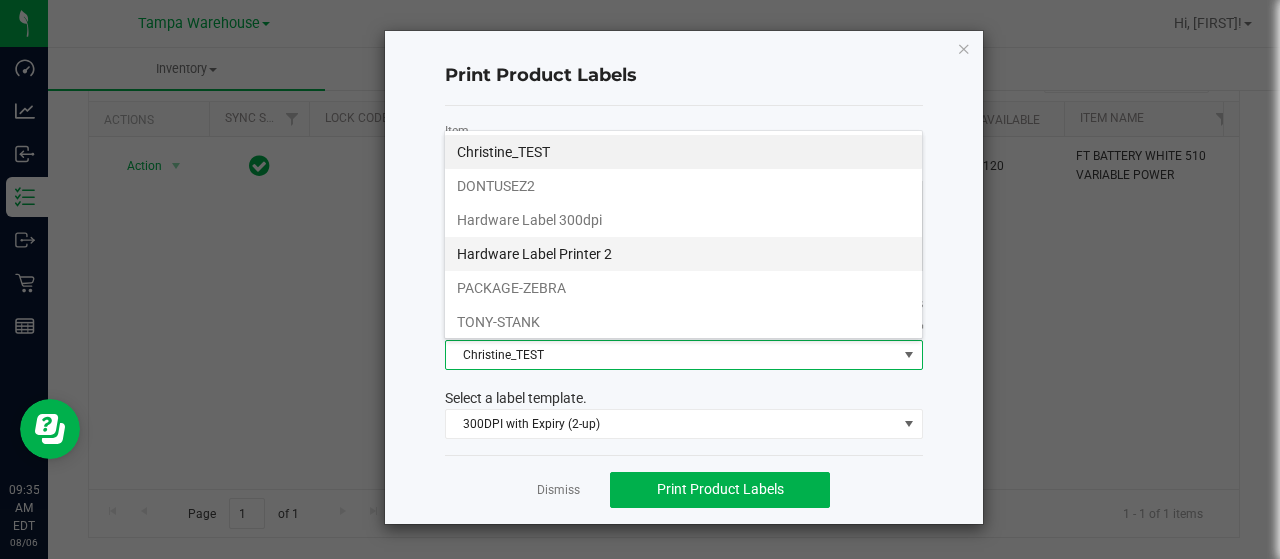 click on "Hardware Label Printer 2" at bounding box center [683, 254] 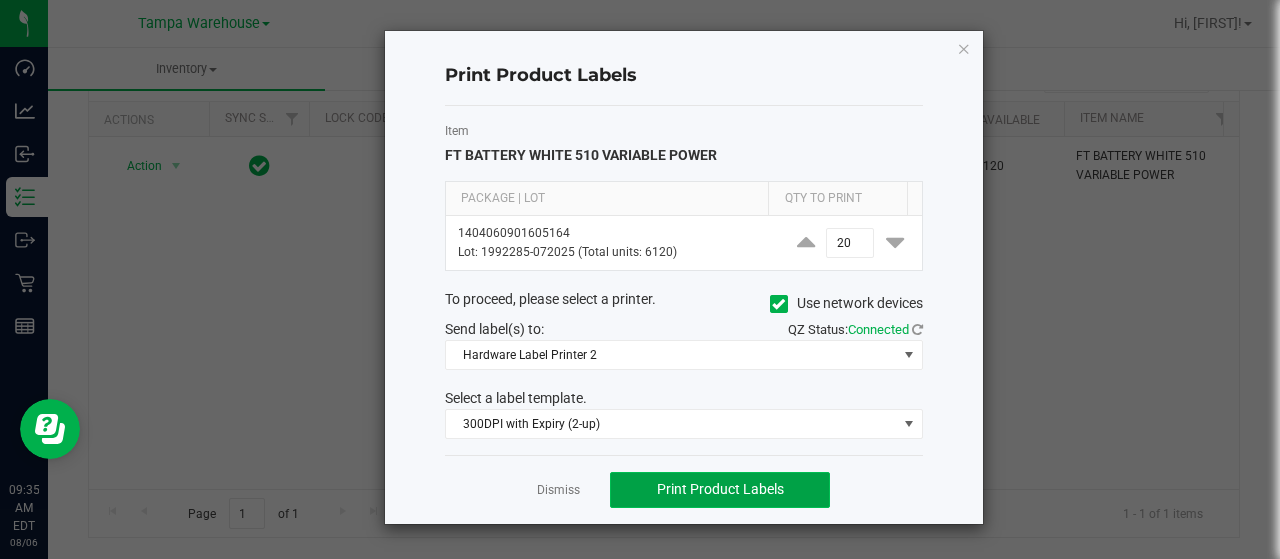click on "Print Product Labels" 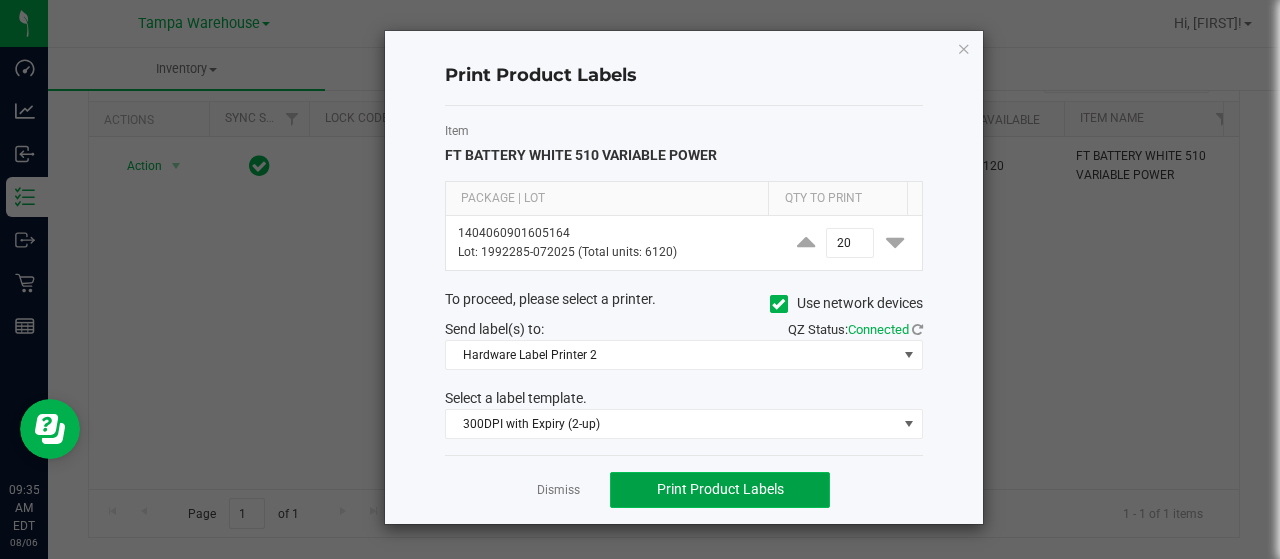 click on "Print Product Labels" 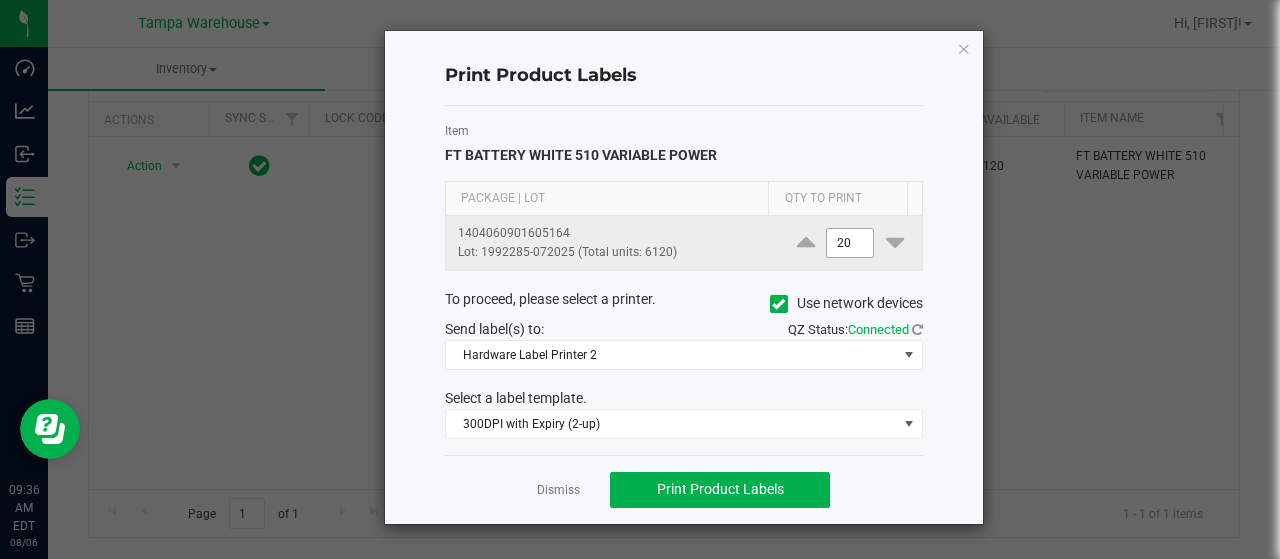 click on "20" at bounding box center [850, 243] 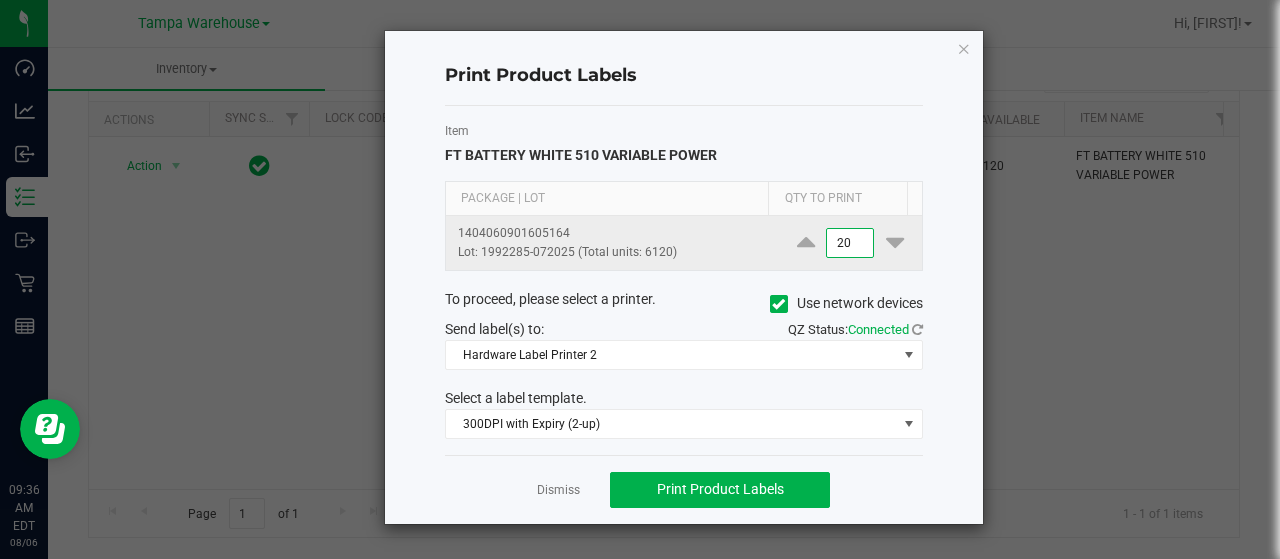 click on "20" at bounding box center (850, 243) 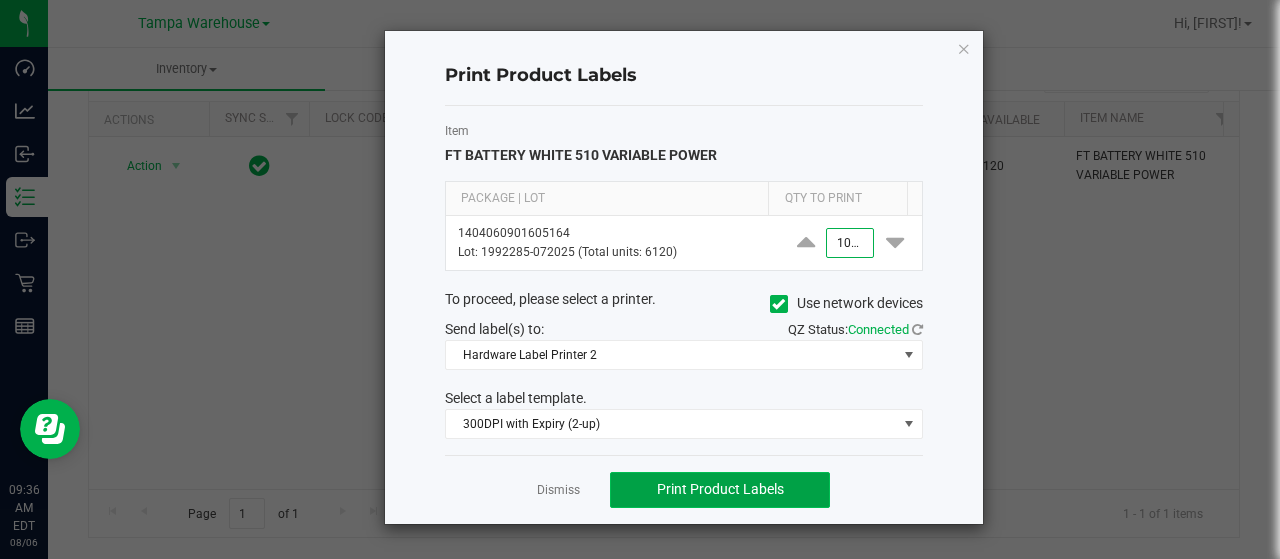 type on "1,000" 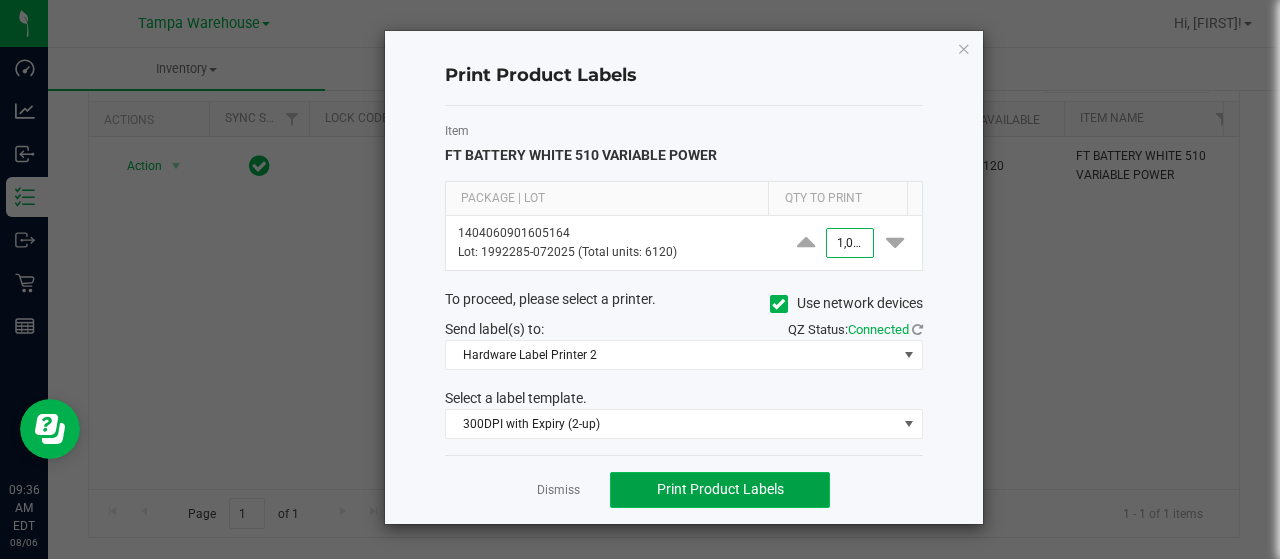 click on "Print Product Labels" 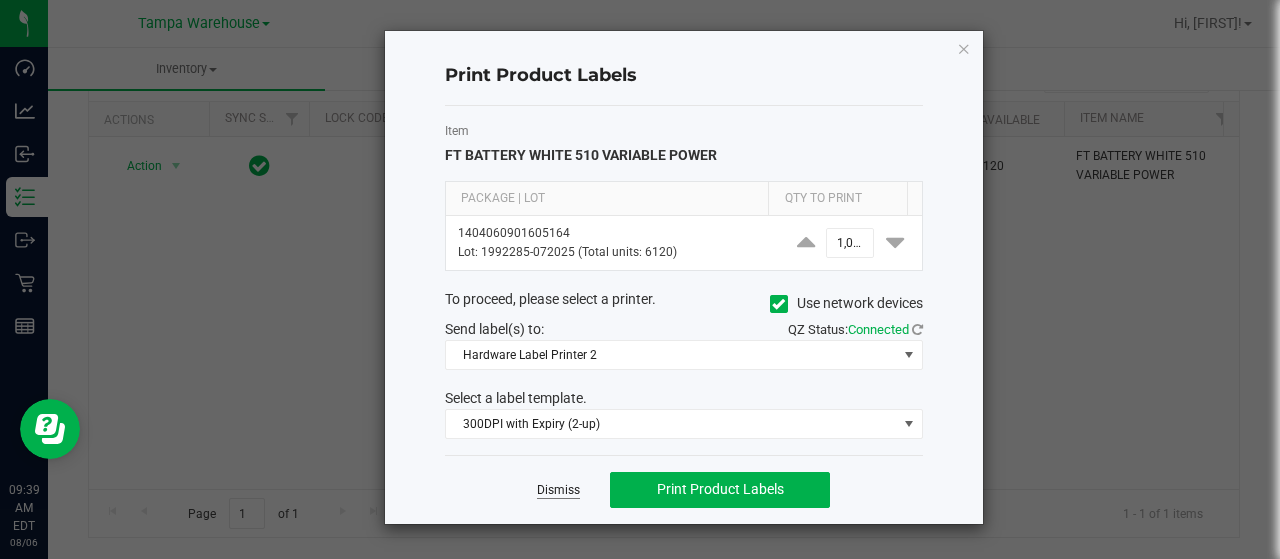 click on "Dismiss" 